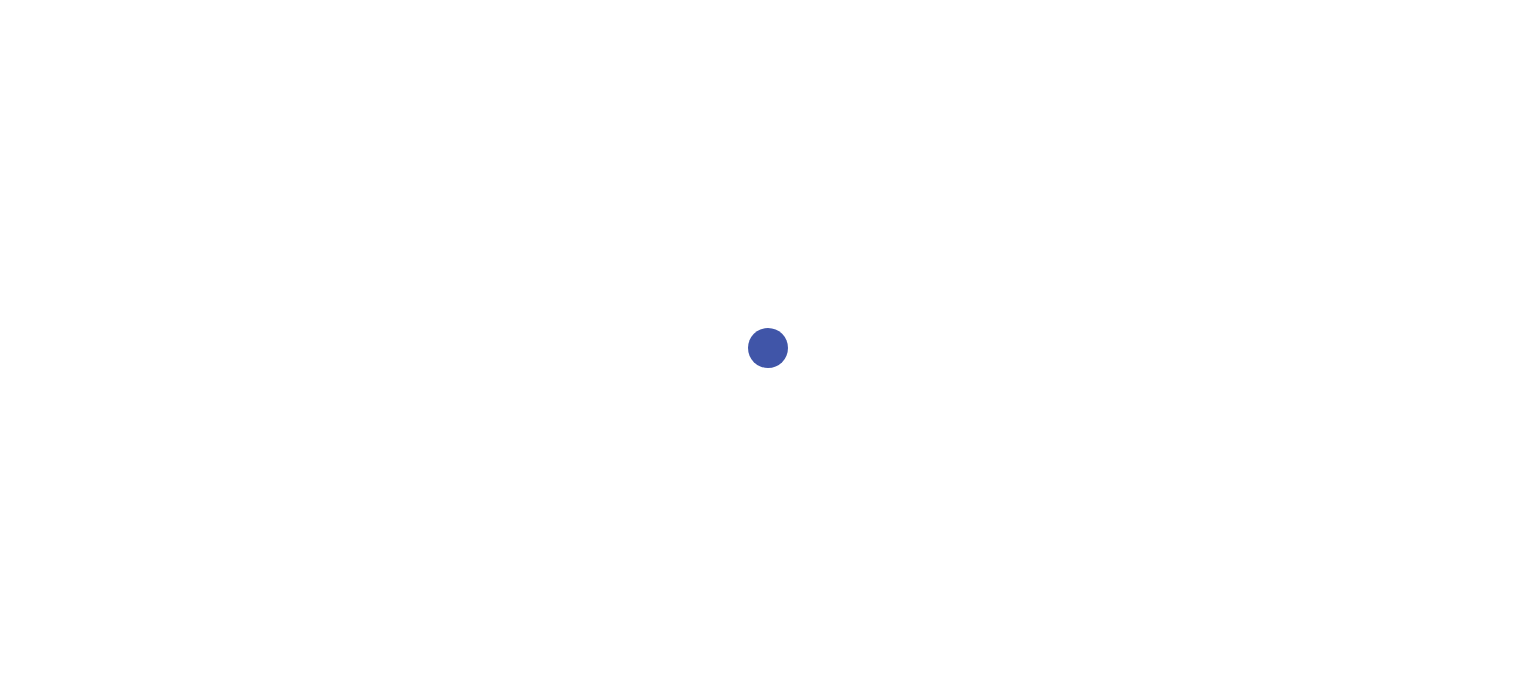 scroll, scrollTop: 0, scrollLeft: 0, axis: both 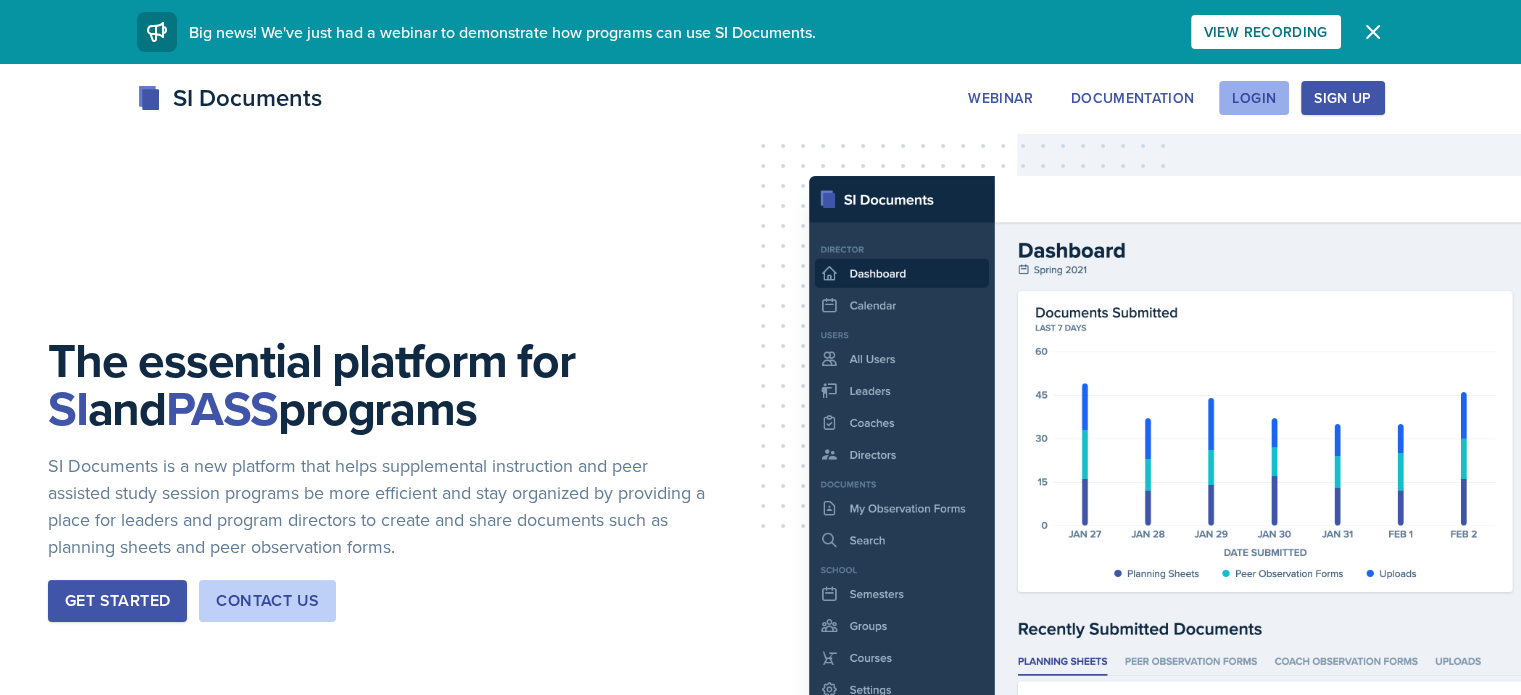 click on "Login" at bounding box center [1254, 98] 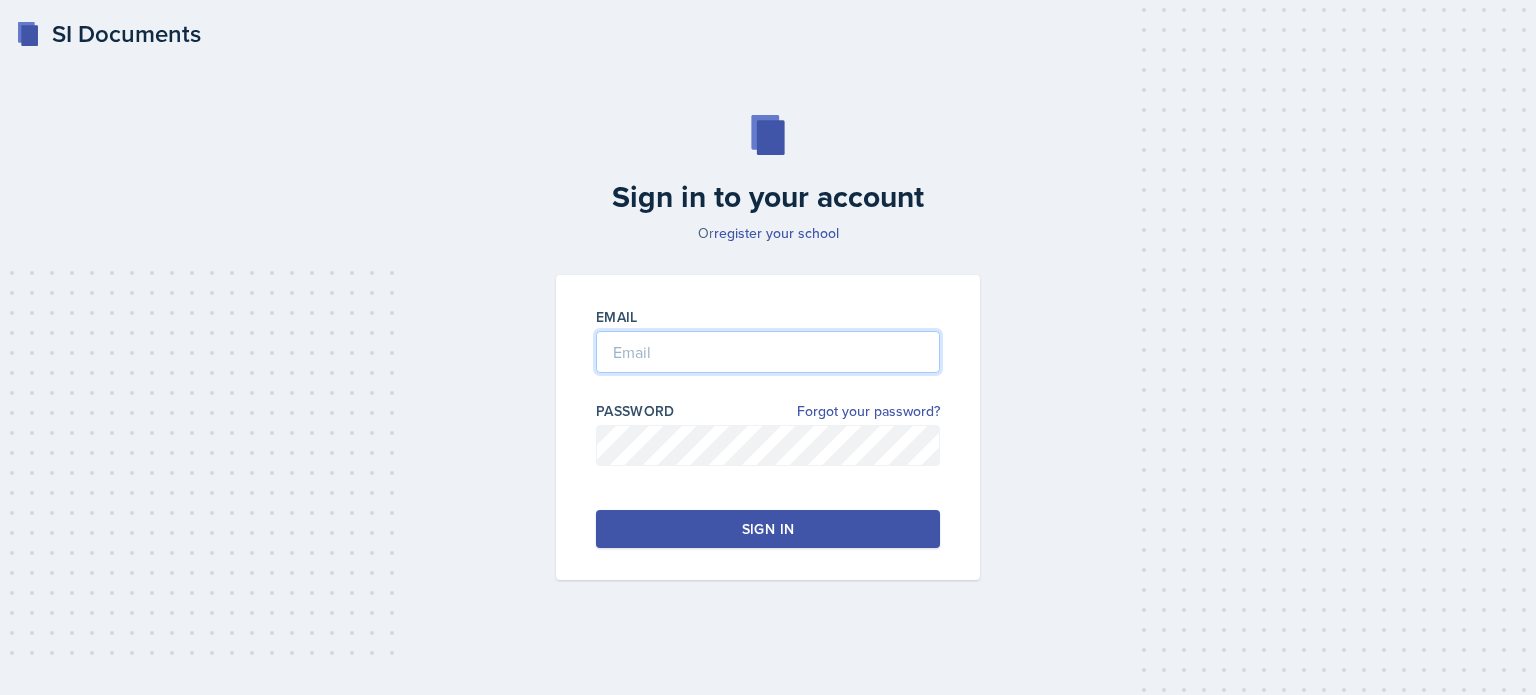 type on "[EMAIL_ADDRESS][DOMAIN_NAME]" 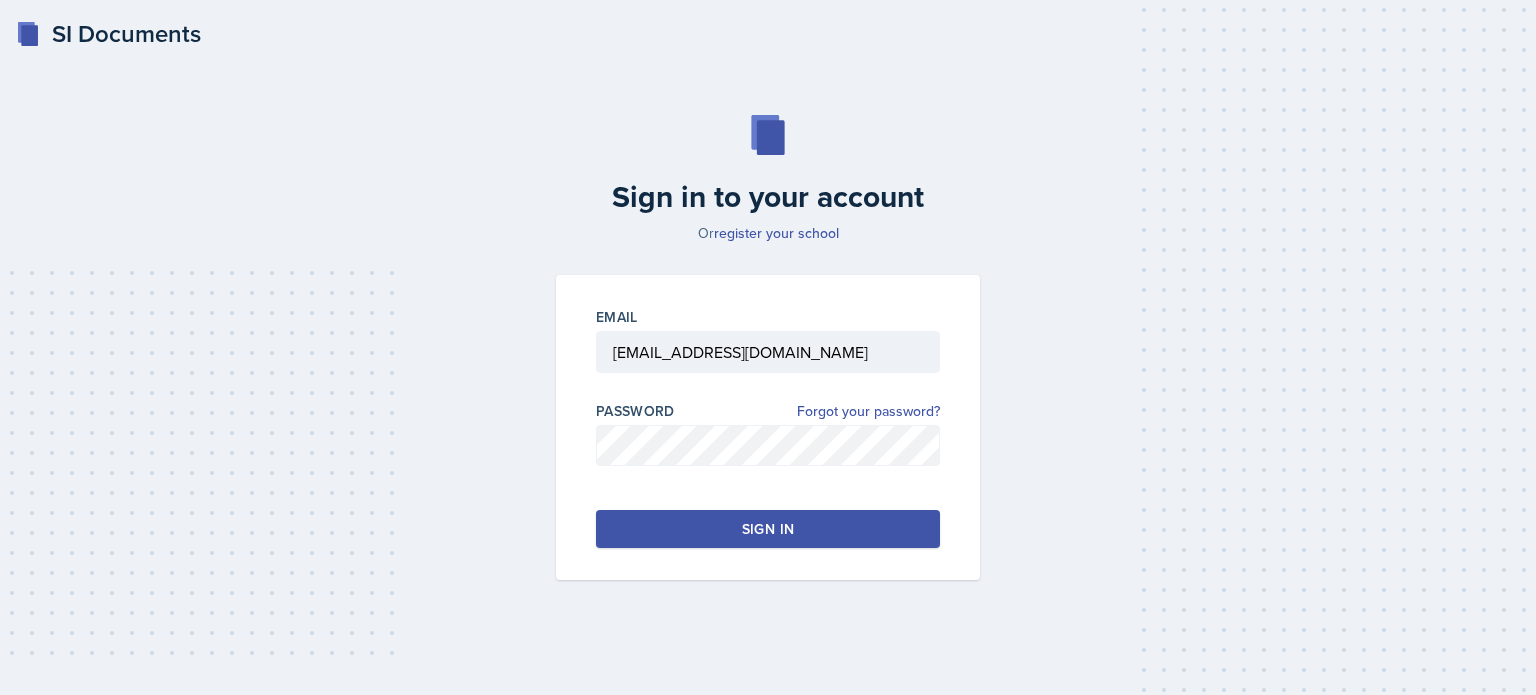 click on "Sign in" at bounding box center (768, 529) 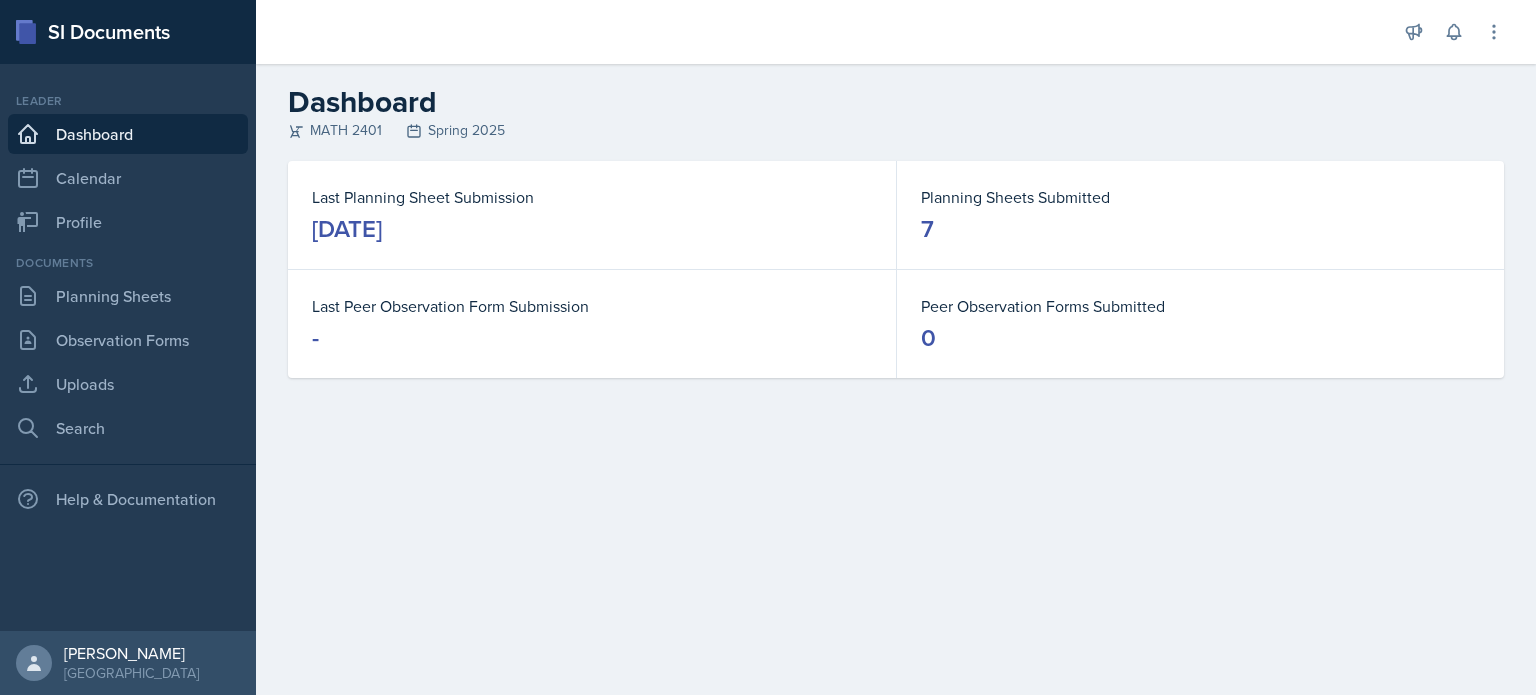 click on "0" at bounding box center (1200, 338) 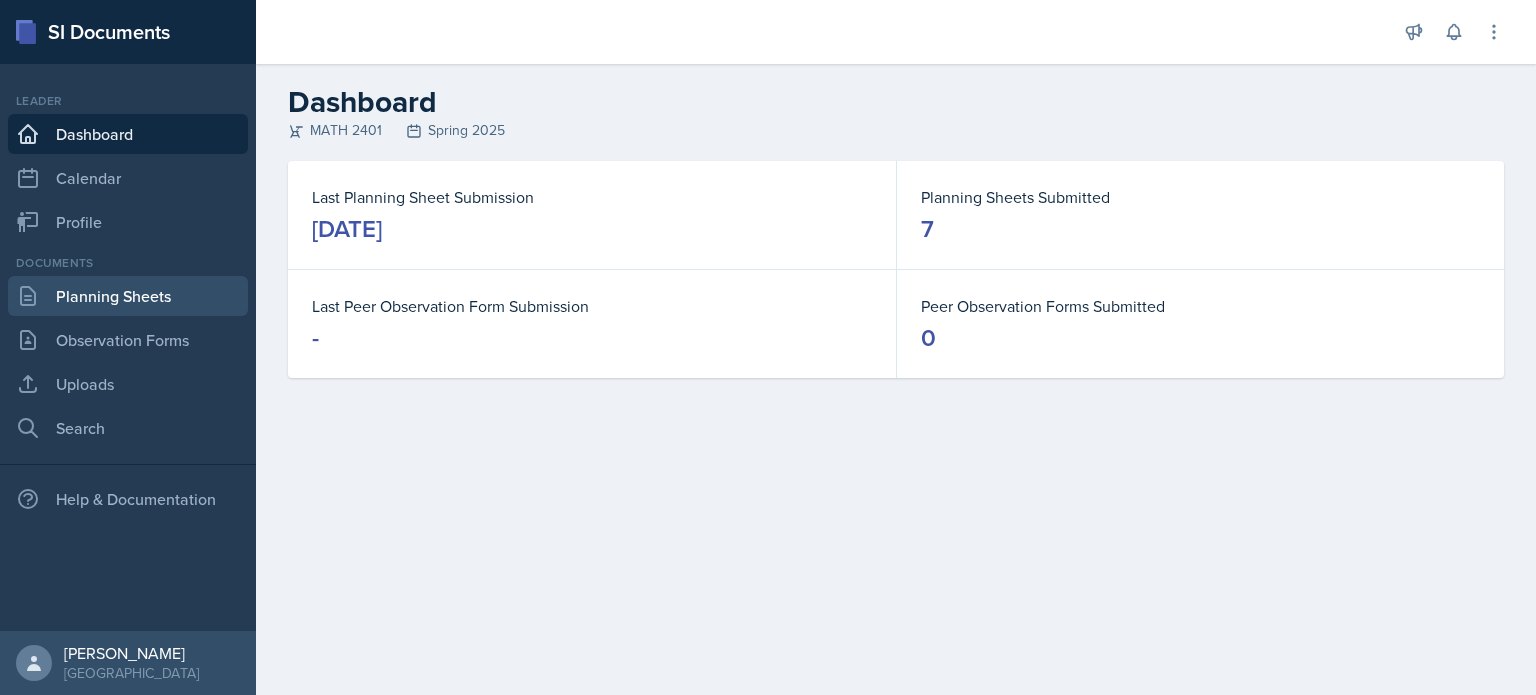 click on "Planning Sheets" at bounding box center (128, 296) 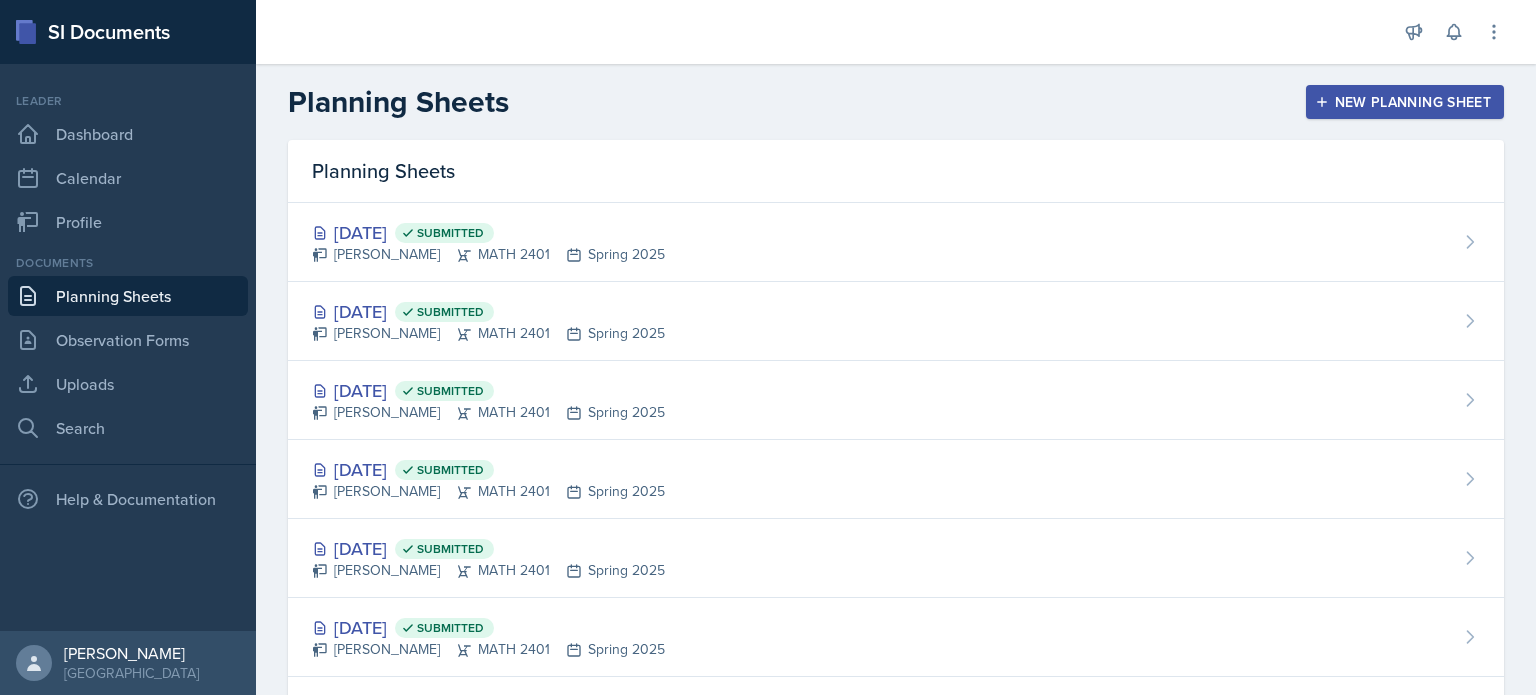 scroll, scrollTop: 106, scrollLeft: 0, axis: vertical 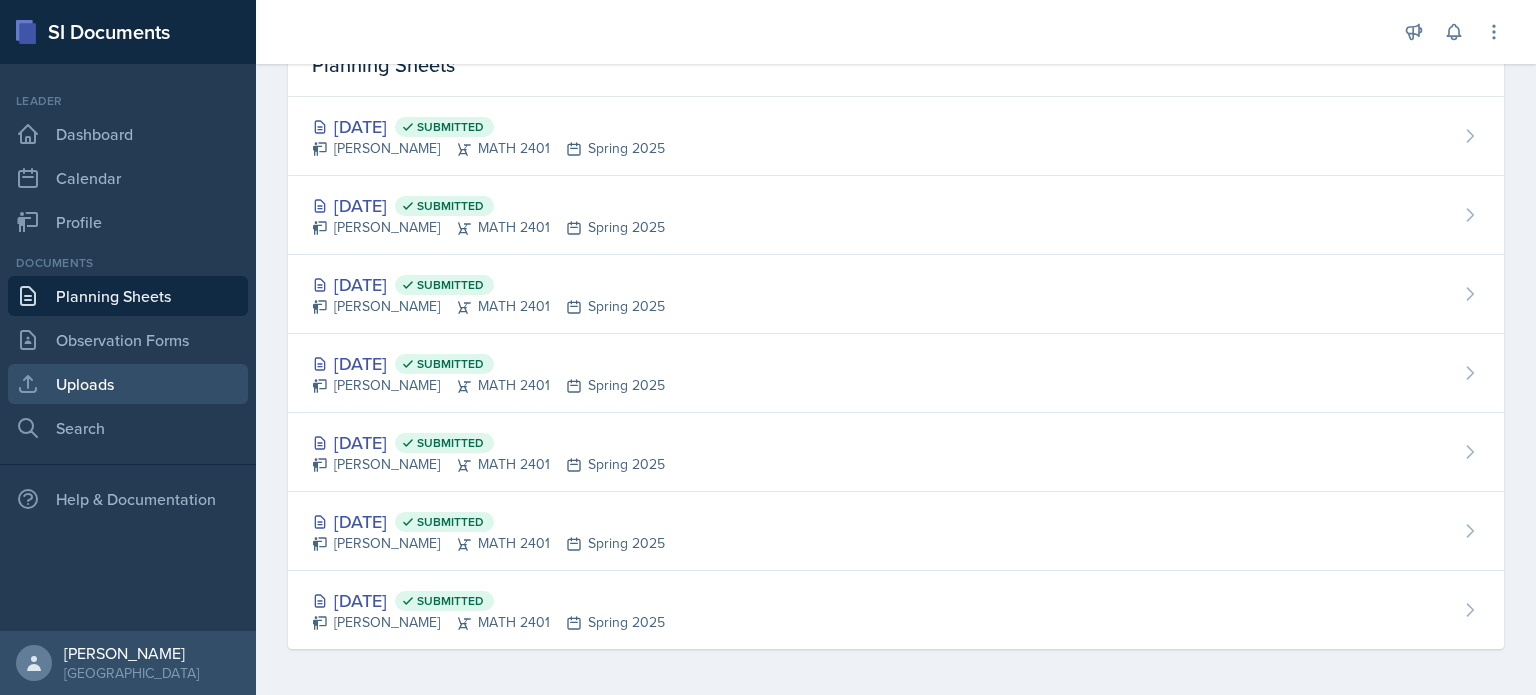 click on "Uploads" at bounding box center [128, 384] 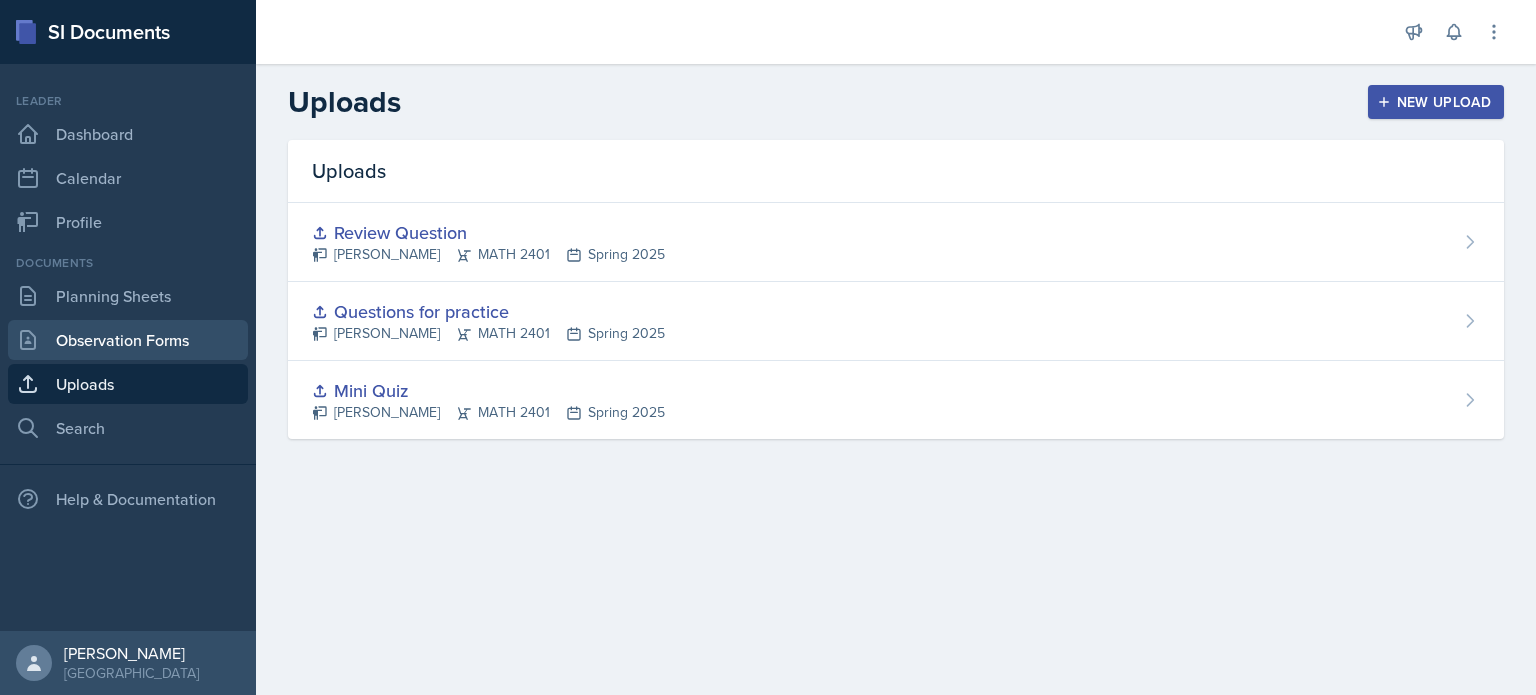 click on "Observation Forms" at bounding box center [128, 340] 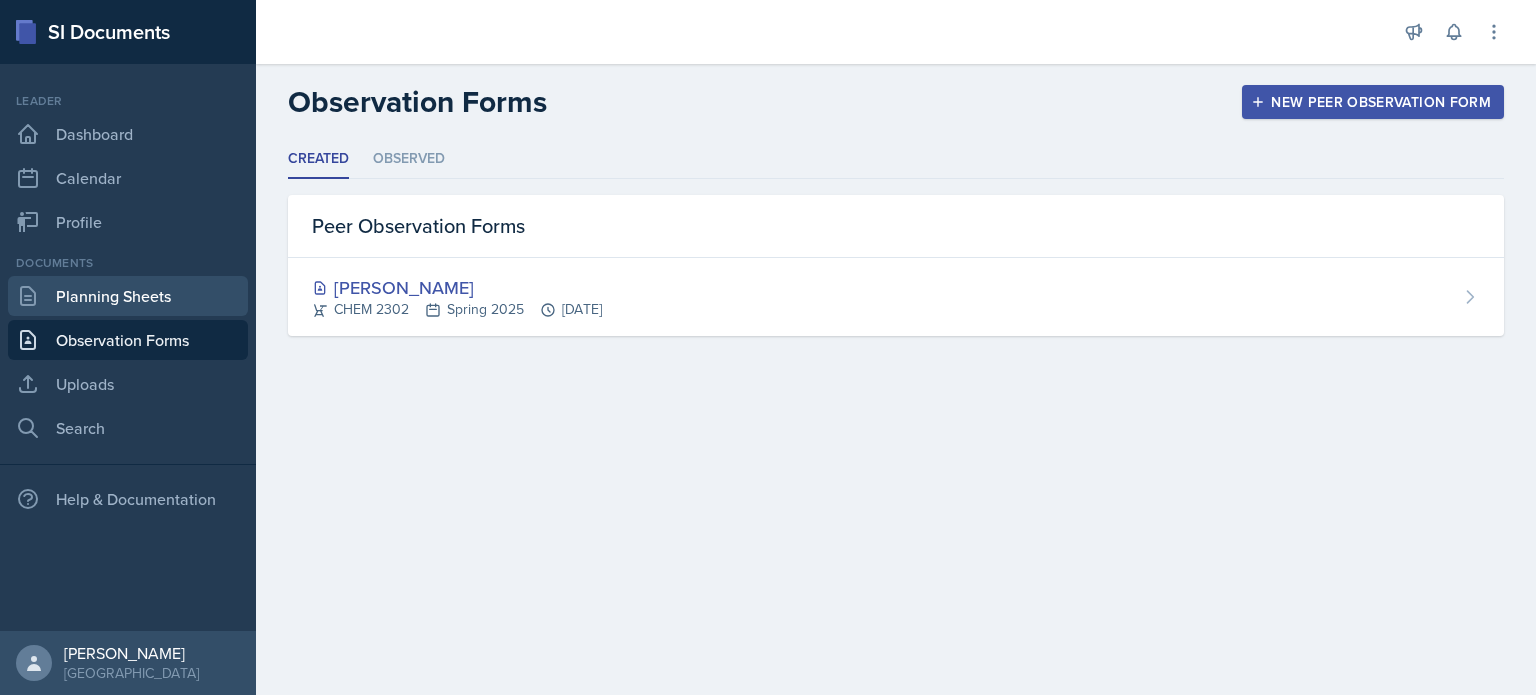 click on "Planning Sheets" at bounding box center [128, 296] 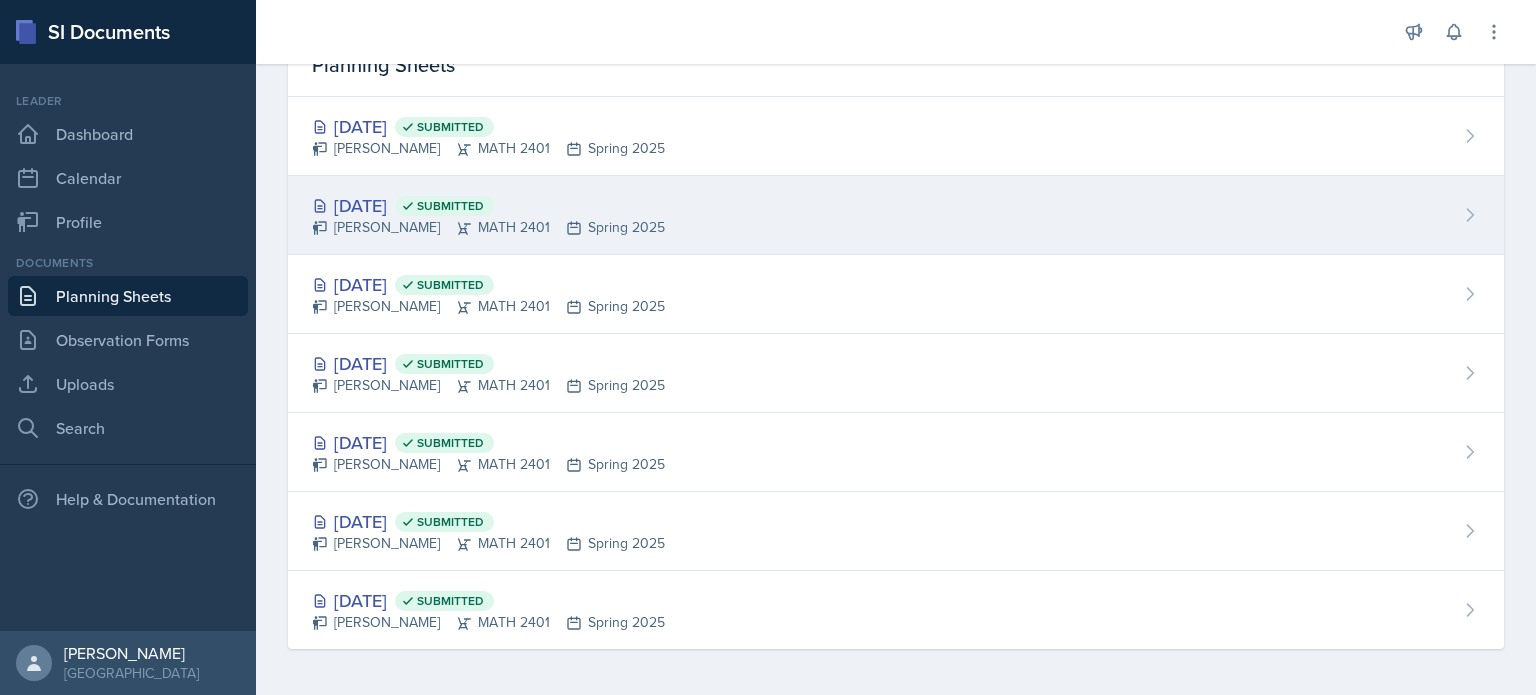 scroll, scrollTop: 0, scrollLeft: 0, axis: both 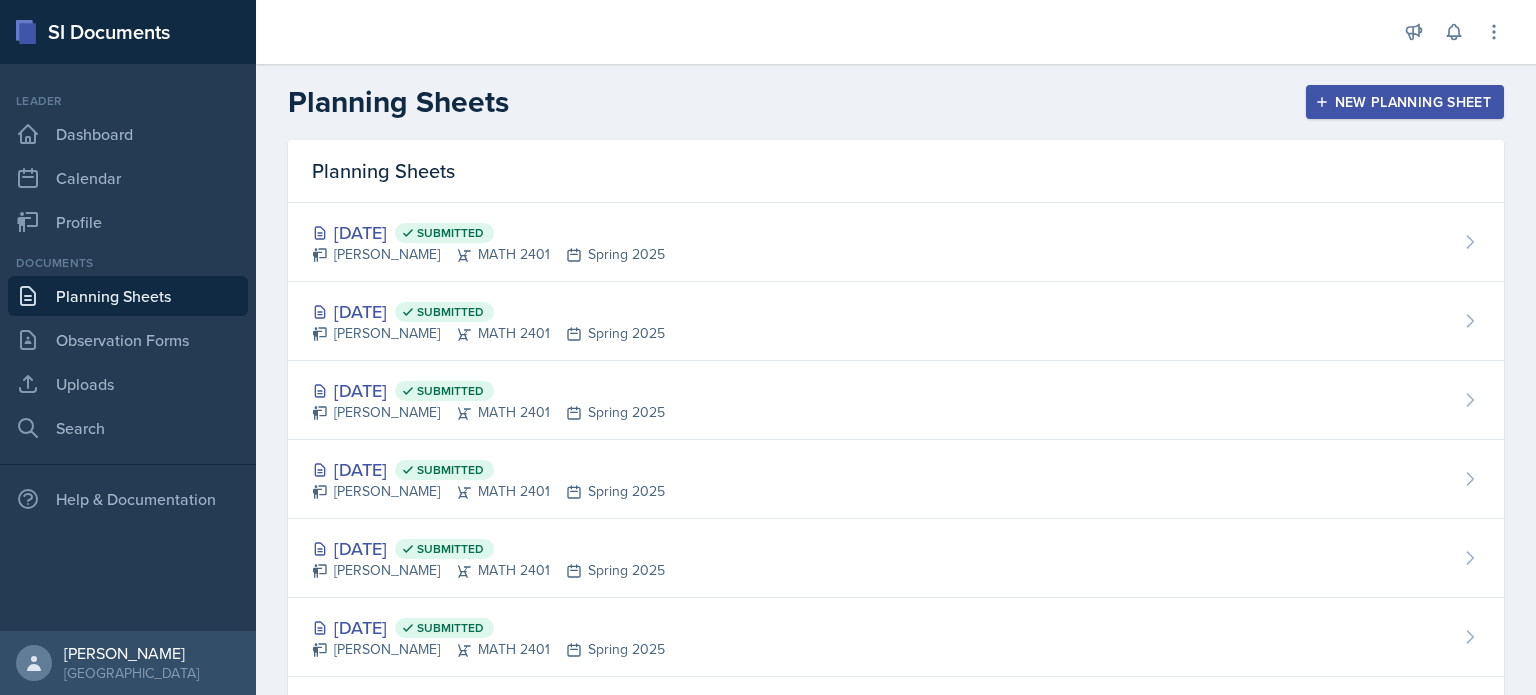click on "New Planning Sheet" at bounding box center (1405, 102) 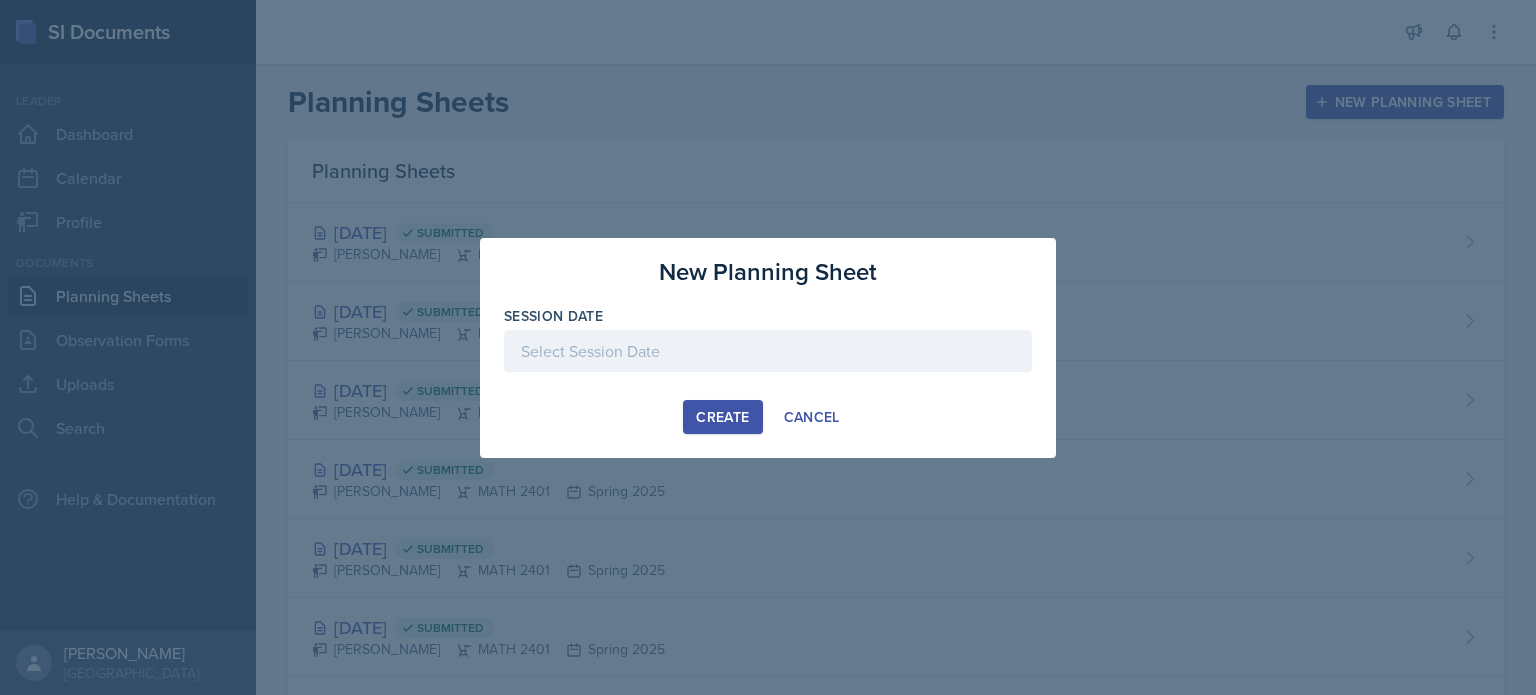 click at bounding box center [768, 351] 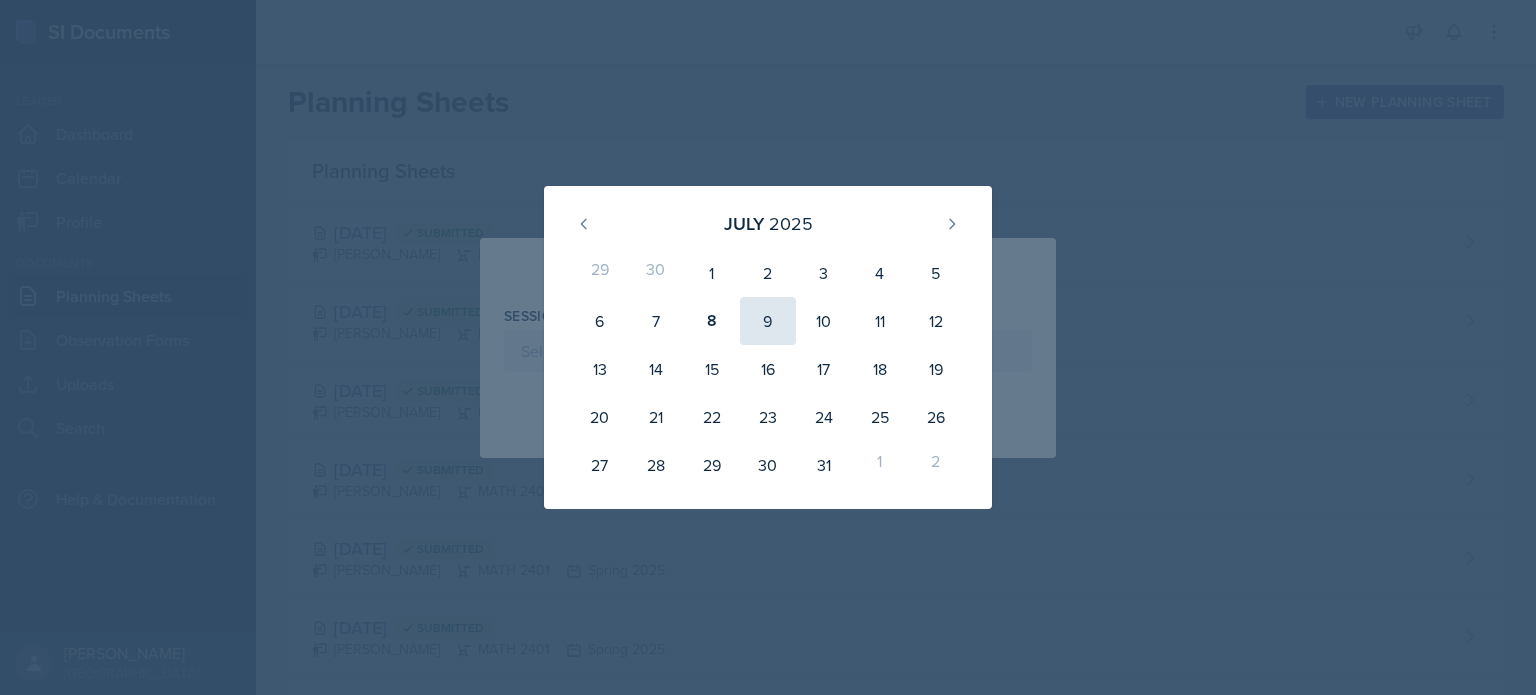 click on "9" at bounding box center (768, 321) 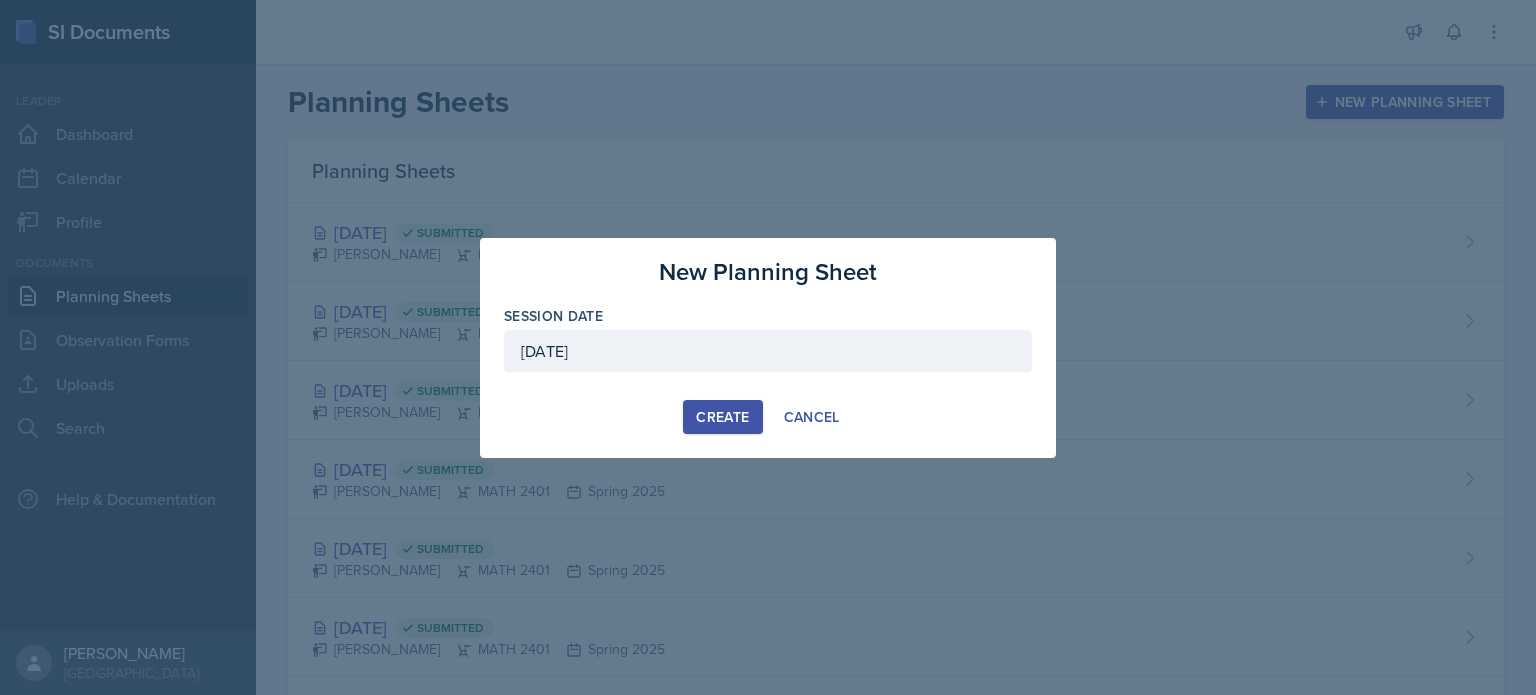 click on "Create" at bounding box center (722, 417) 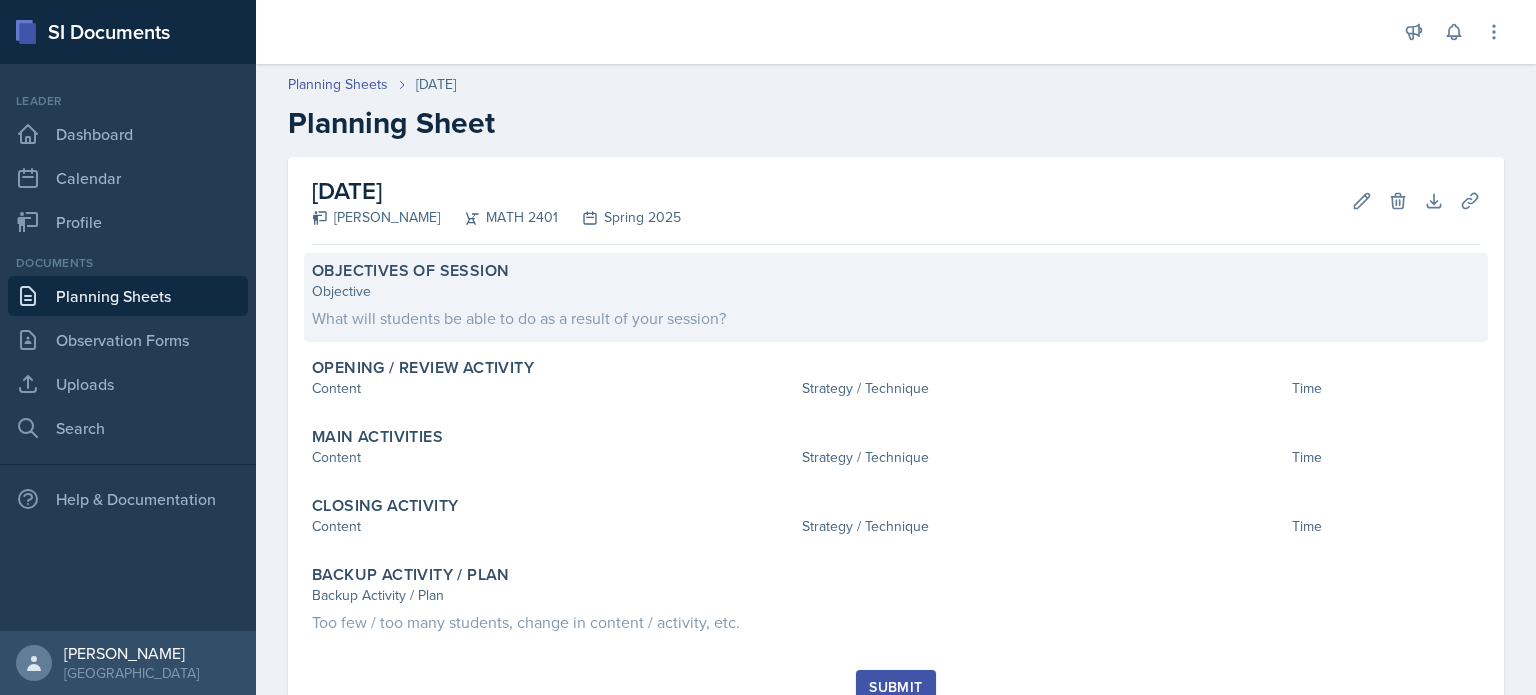 click on "Objective" at bounding box center (896, 291) 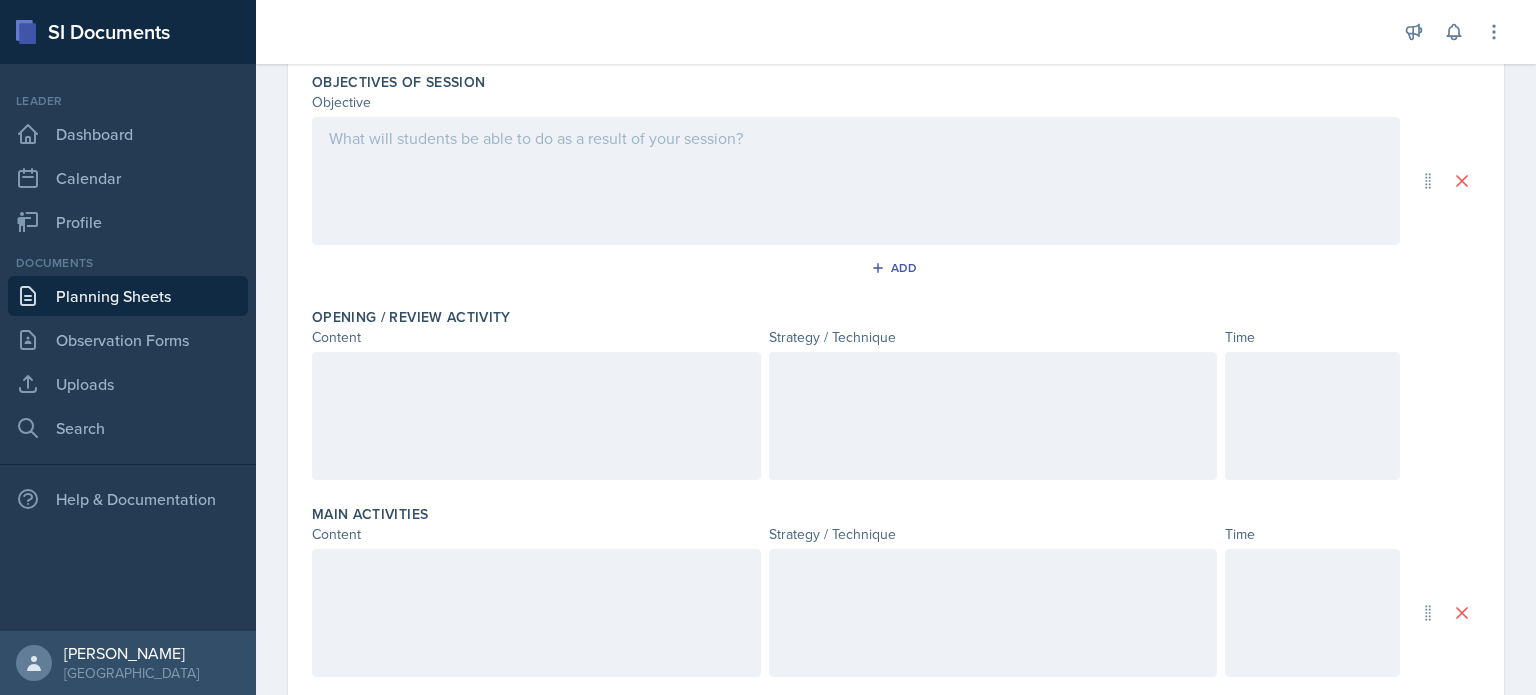 scroll, scrollTop: 220, scrollLeft: 0, axis: vertical 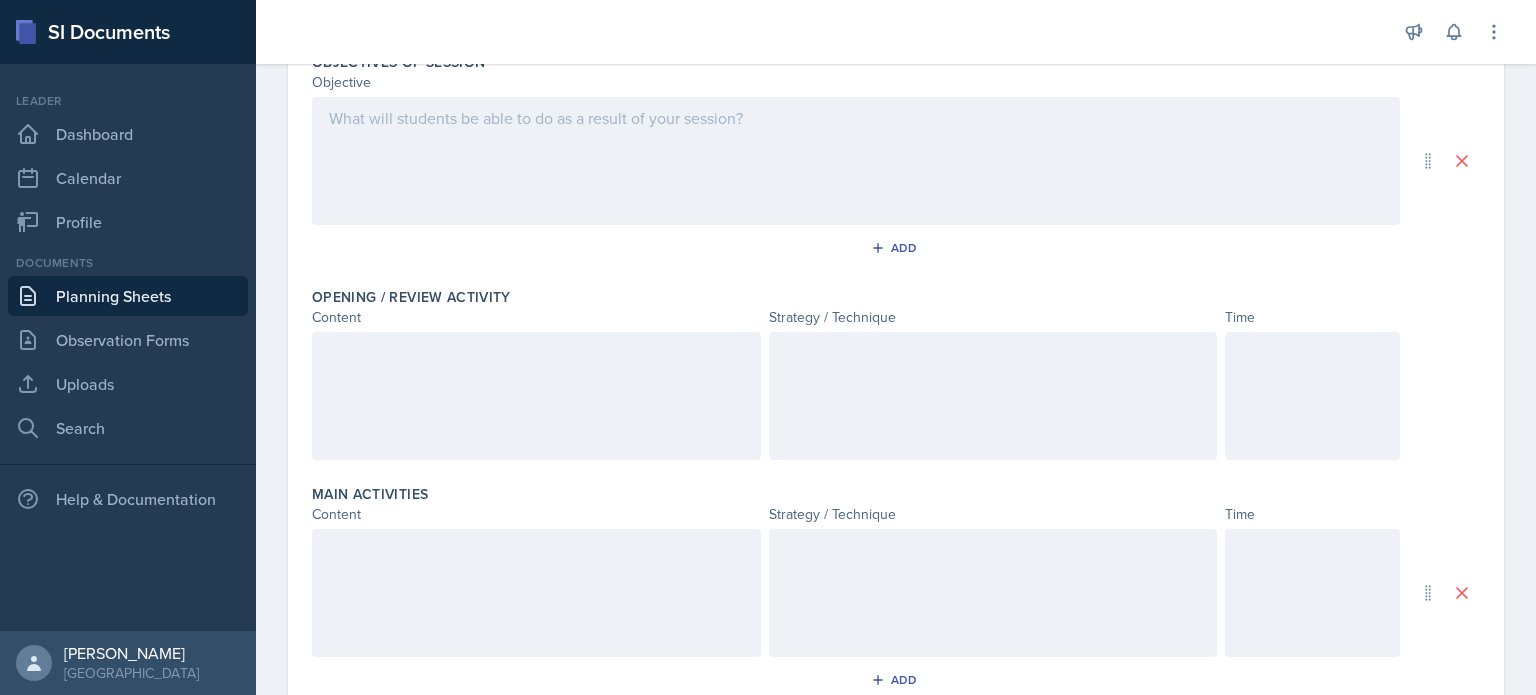 click on "Date     [DATE]                [DATE]       29 30   1 2 3 4 5 6 7 8 9 10 11 12 13 14 15 16 17 18 19 20 21 22 23 24 25 26 27 28 29 30 31   1 2            Save             Discard
Autosaving
Objectives of Session     Objective                                  Add
Opening / Review Activity     Content   Strategy / Technique   Time
Main Activities     Content   Strategy / Technique   Time
Add
Closing Activity     Content   Strategy / Technique   Time
Backup Activity / Plan     Backup Activity / Plan                                 Submit Document
Are you sure you want to submit this document?
This document will no longer be editable.            Submit             Cancel        Delete Document   Are you sure you want to delete this document? This document will no longer
be available.            [GEOGRAPHIC_DATA]" at bounding box center (896, 529) 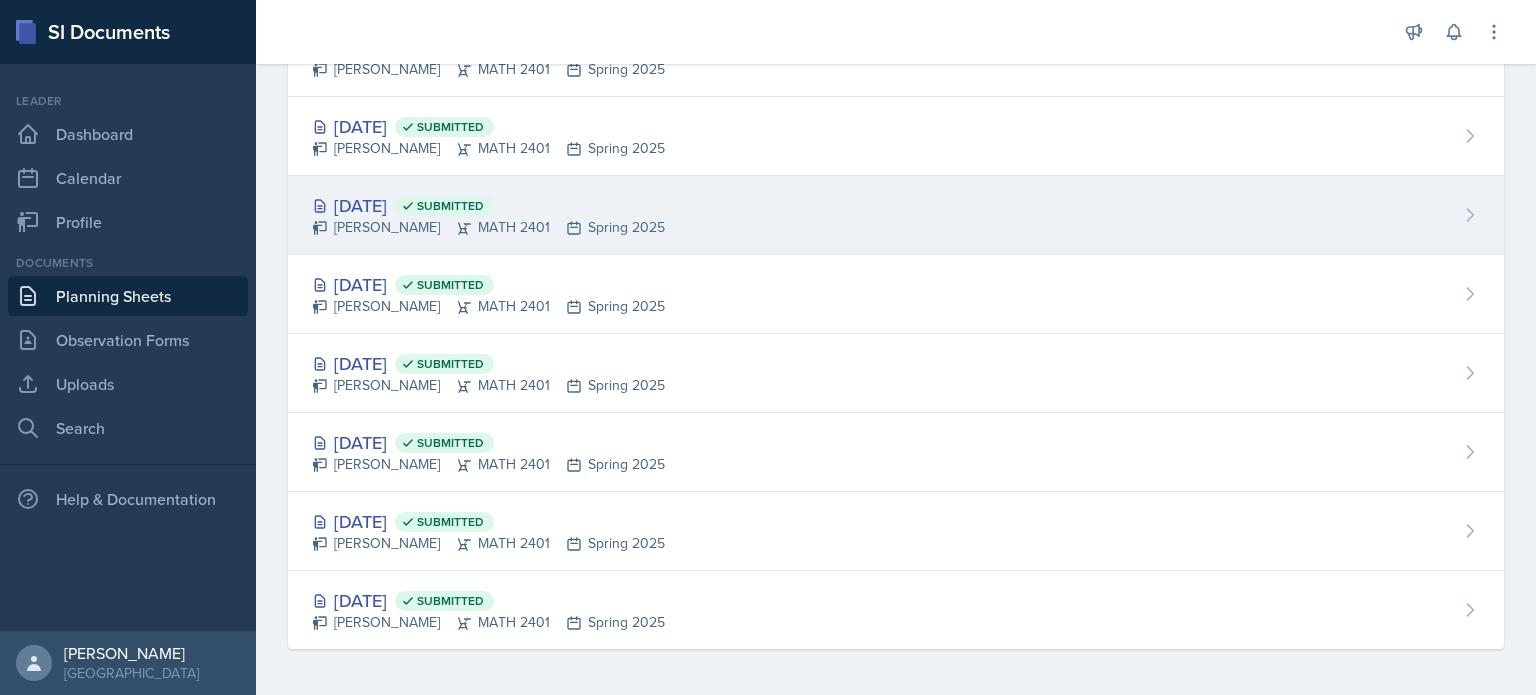 scroll, scrollTop: 0, scrollLeft: 0, axis: both 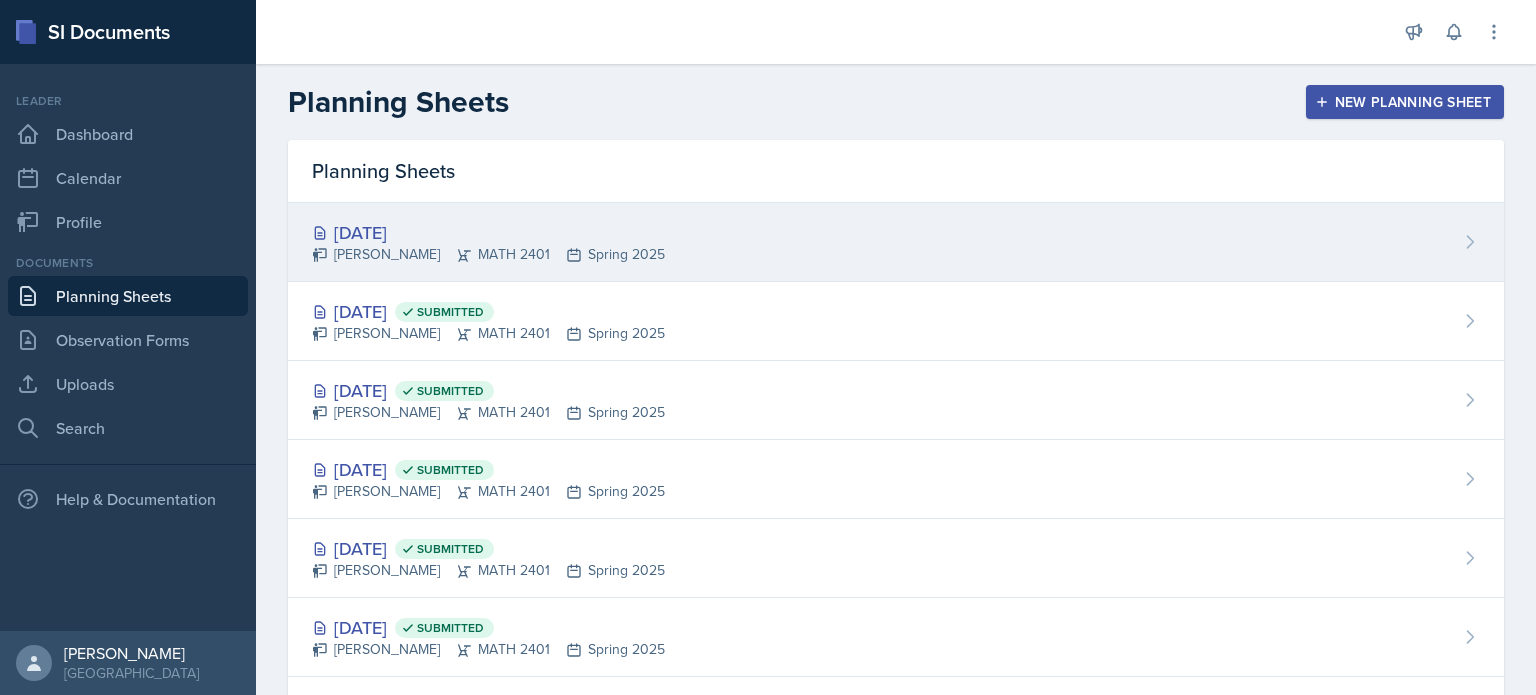 click on "[PERSON_NAME]
MATH 2401
Spring 2025" at bounding box center [488, 254] 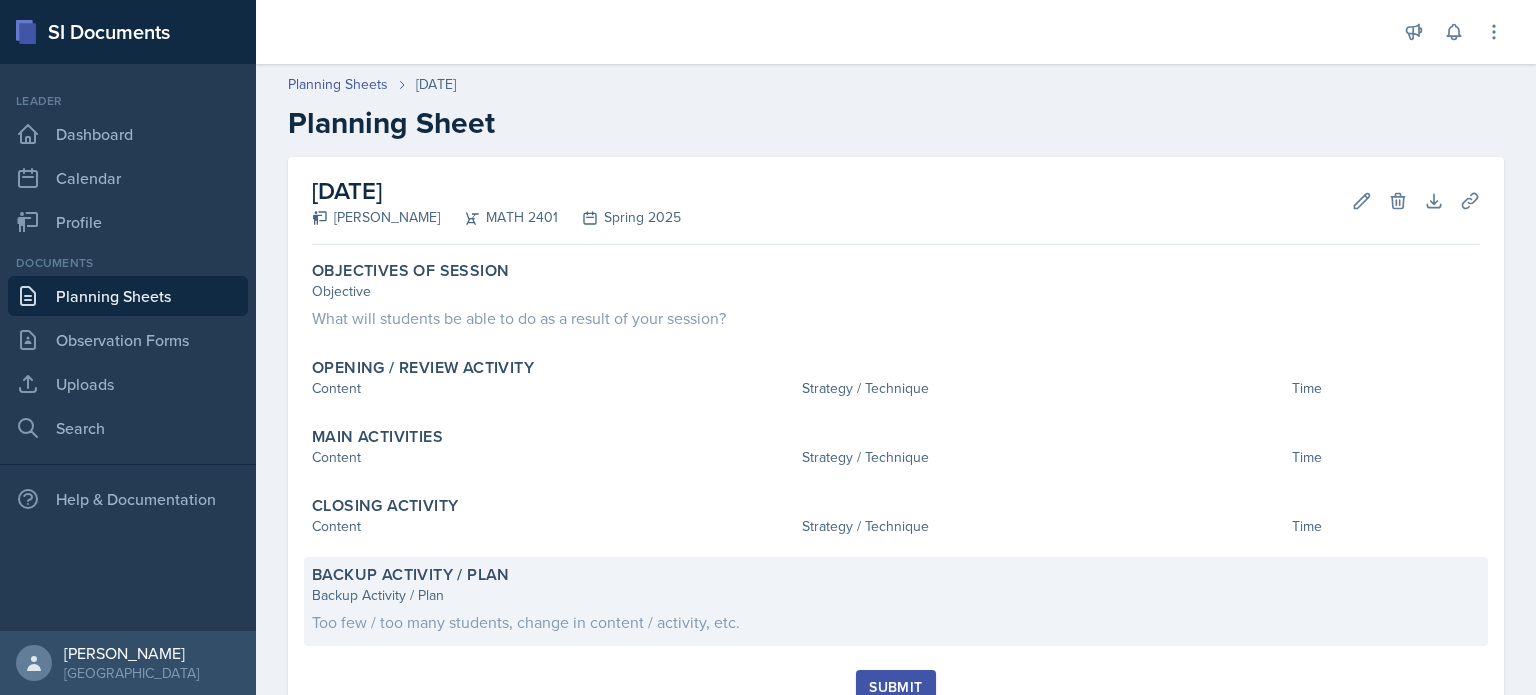 drag, startPoint x: 316, startPoint y: 195, endPoint x: 849, endPoint y: 630, distance: 687.9782 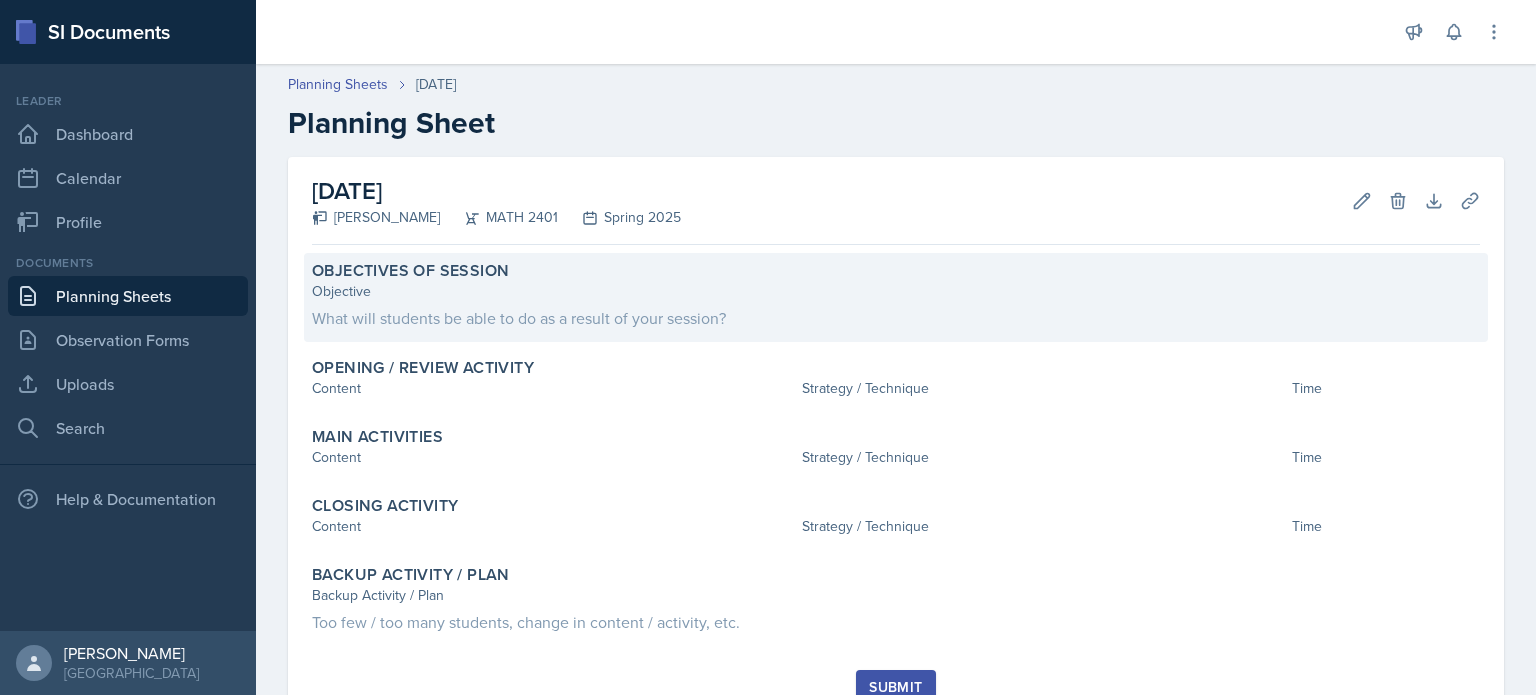 drag, startPoint x: 626, startPoint y: 392, endPoint x: 632, endPoint y: 327, distance: 65.27634 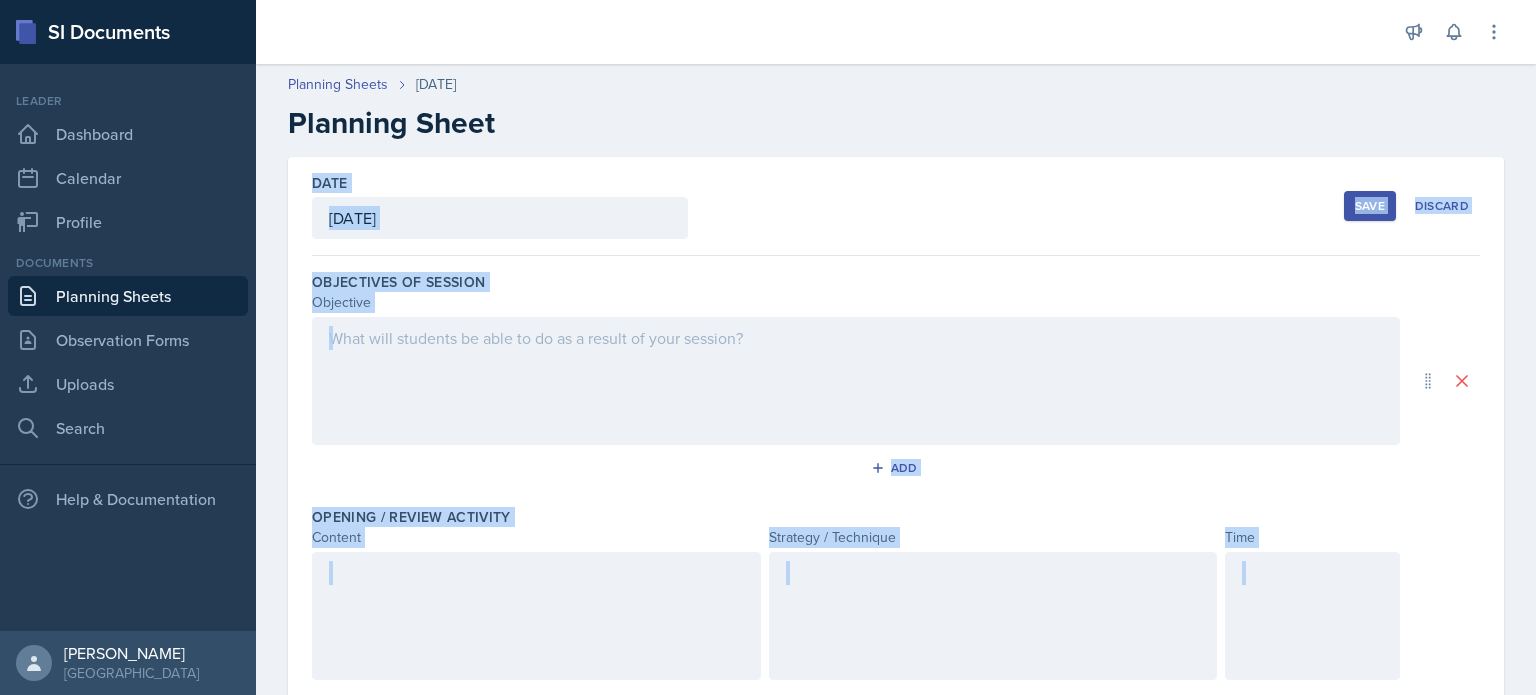 click at bounding box center (856, 381) 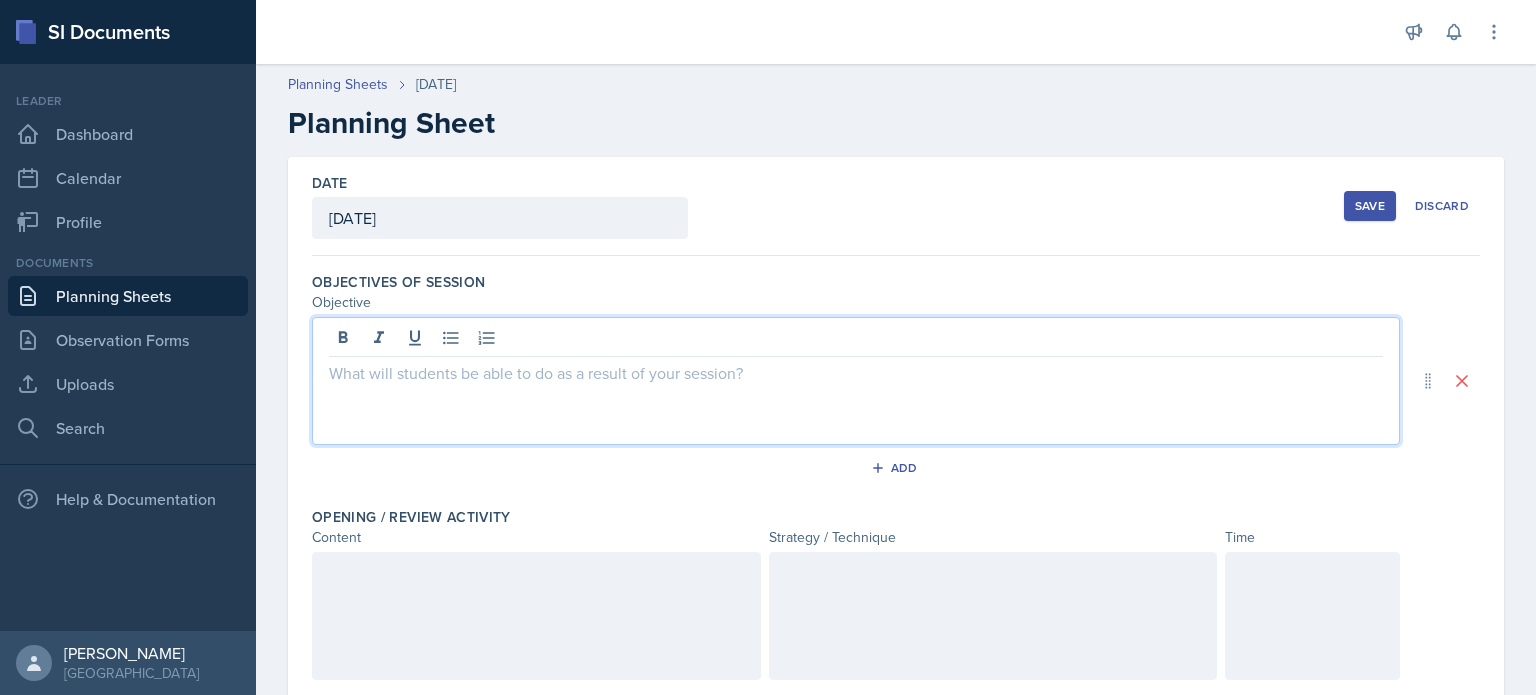 paste 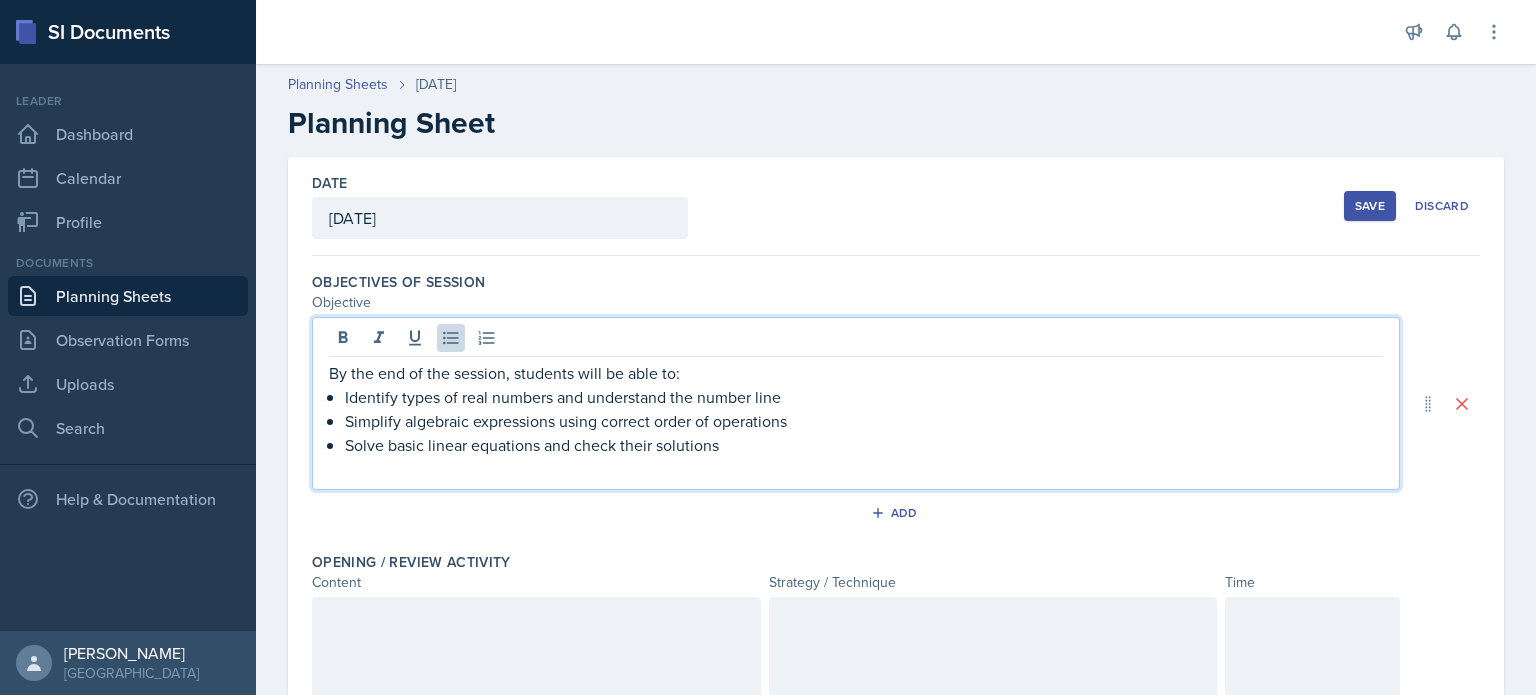 click on "By the end of the session, students will be able to: Identify types of real numbers and understand the number line Simplify algebraic expressions using correct order of operations Solve basic linear equations and check their solutions" at bounding box center (856, 421) 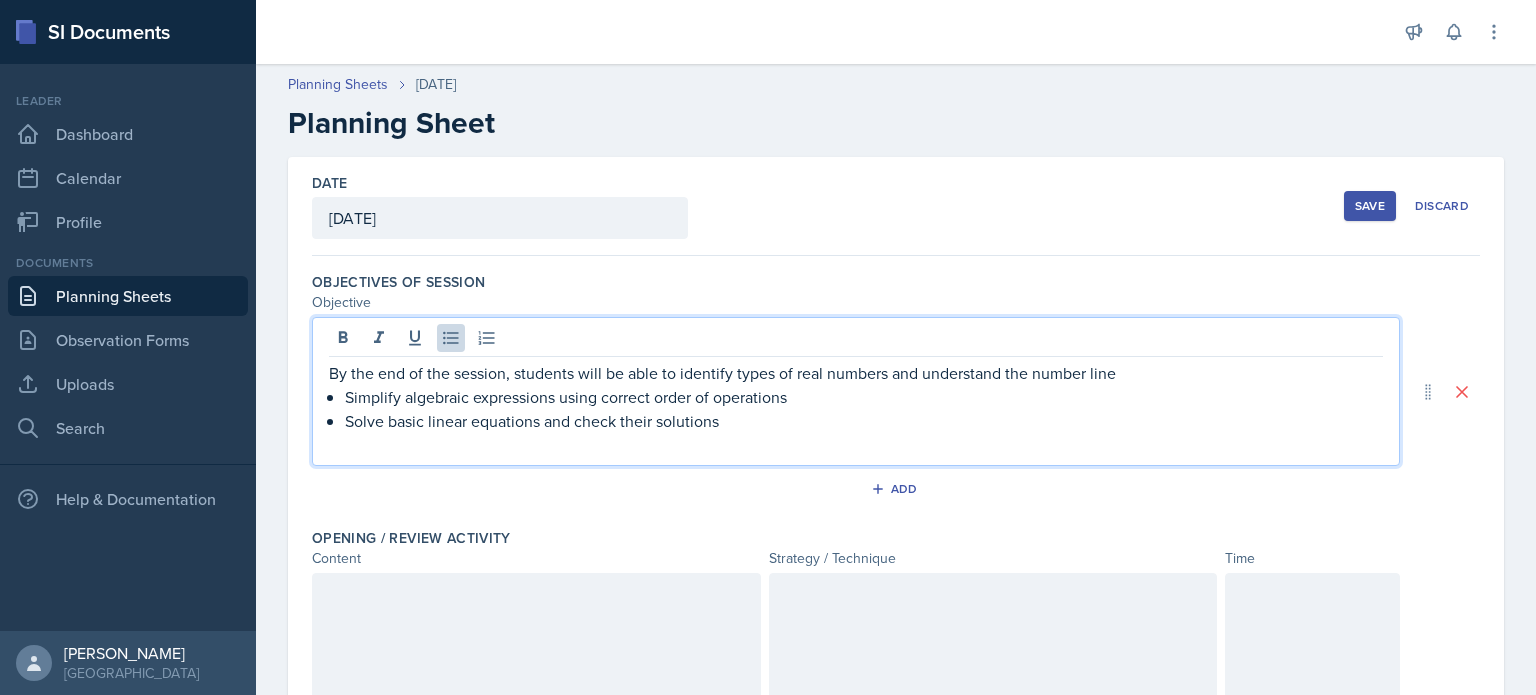 click on "By the end of the session, students will be able to identify types of real numbers and understand the number line Simplify algebraic expressions using correct order of operations Solve basic linear equations and check their solutions" at bounding box center (856, 409) 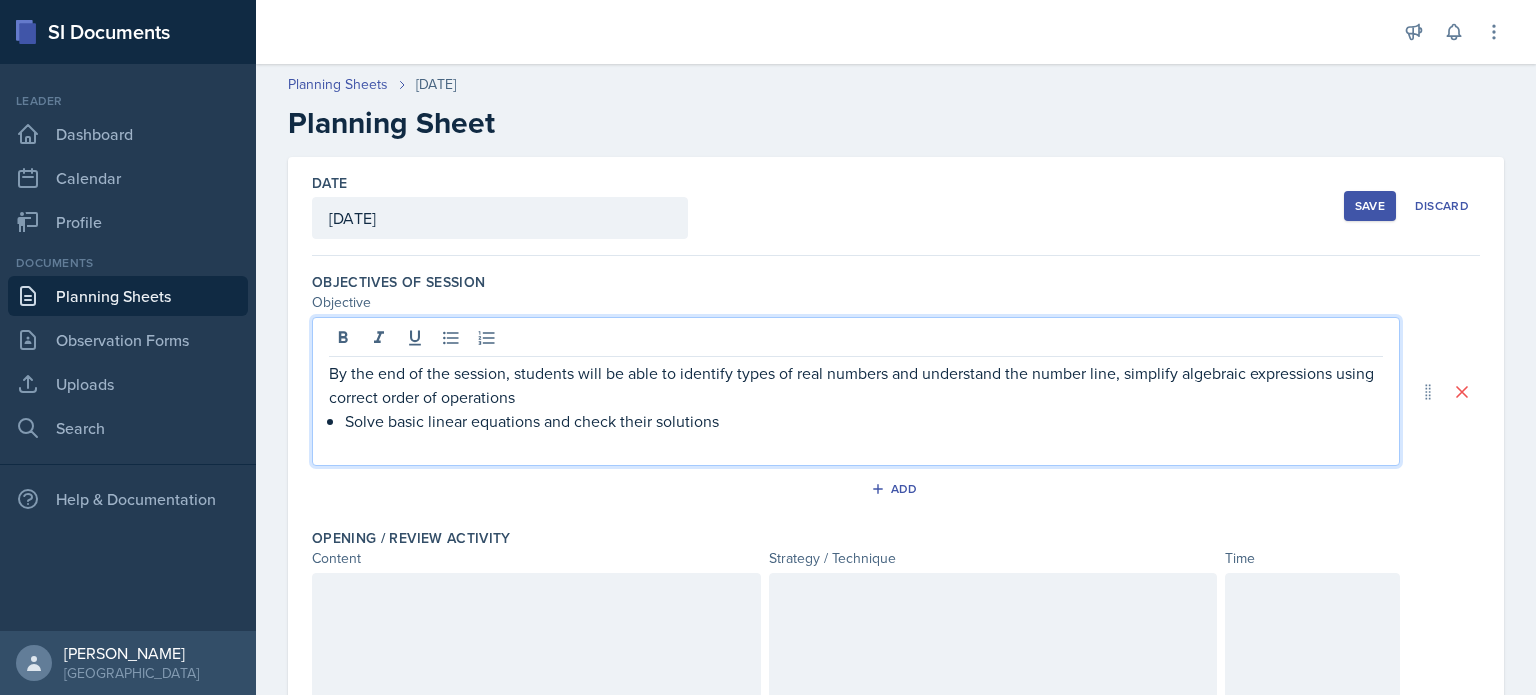 click at bounding box center (856, 445) 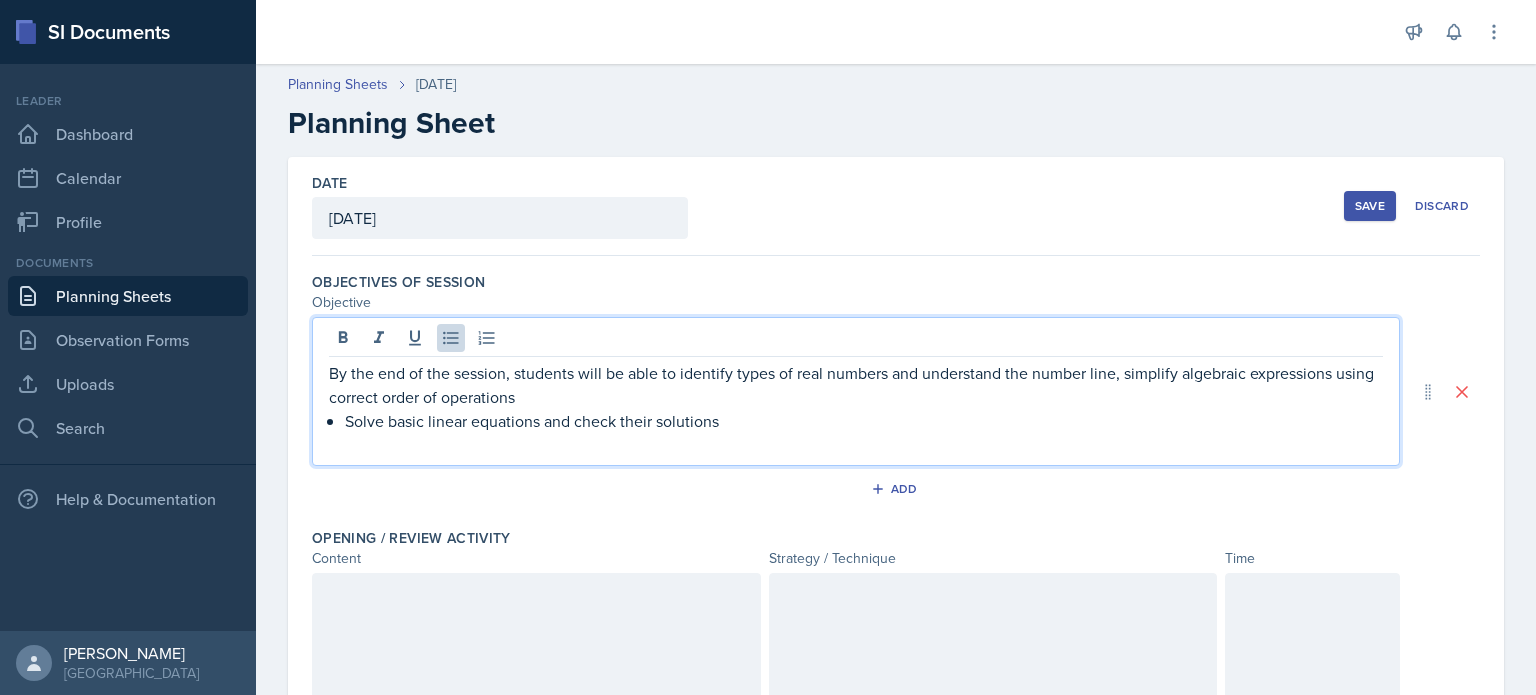click on "Solve basic linear equations and check their solutions" at bounding box center (864, 421) 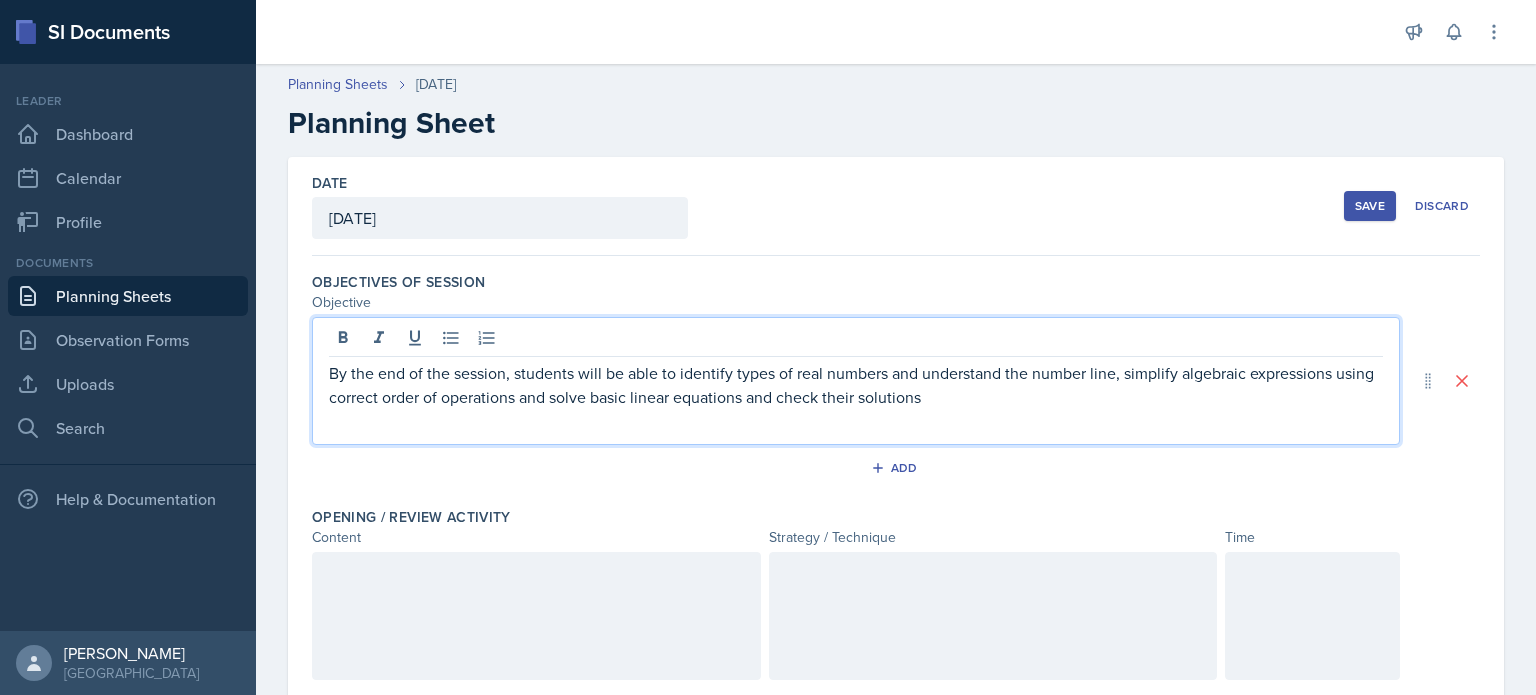 click on "By the end of the session, students will be able to identify types of real numbers and understand the number line, simplify algebraic expressions using correct order of operations and solve basic linear equations and check their solutions" at bounding box center [856, 385] 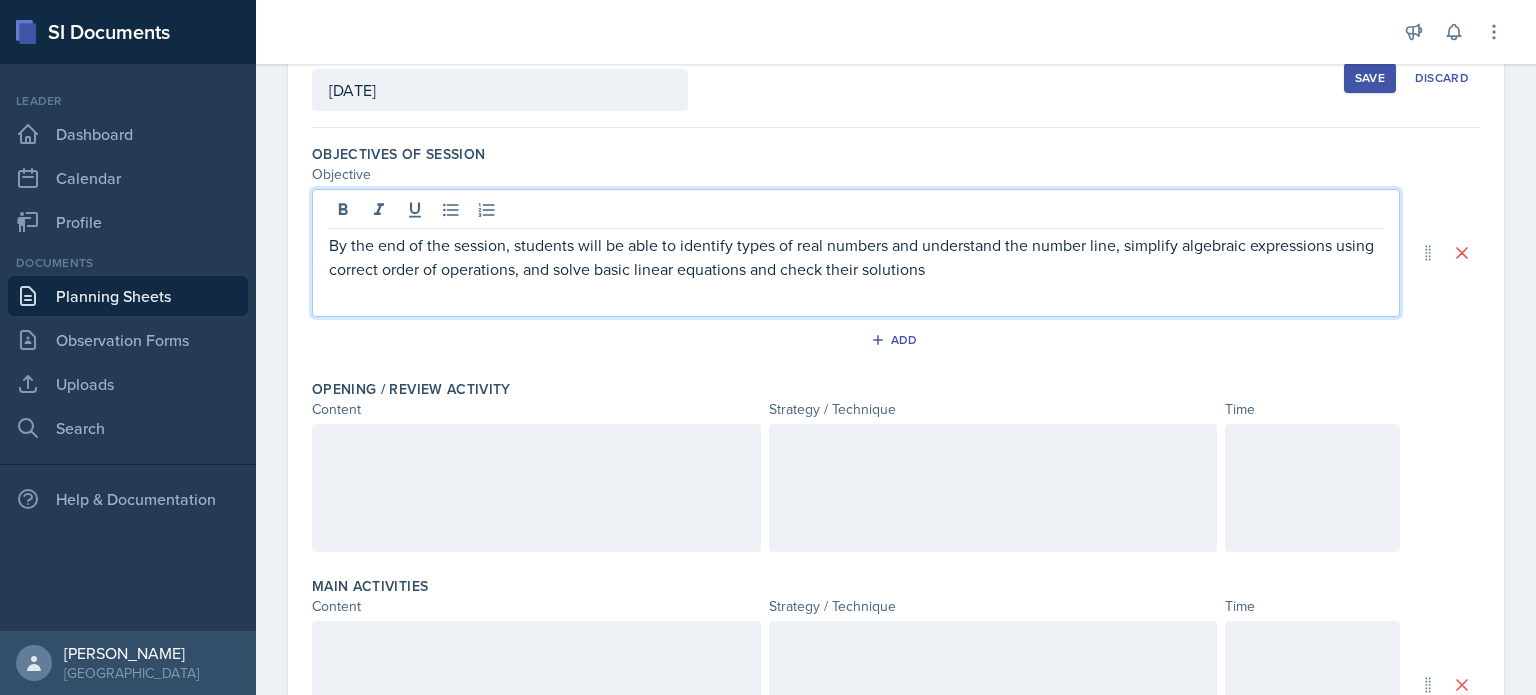 scroll, scrollTop: 163, scrollLeft: 0, axis: vertical 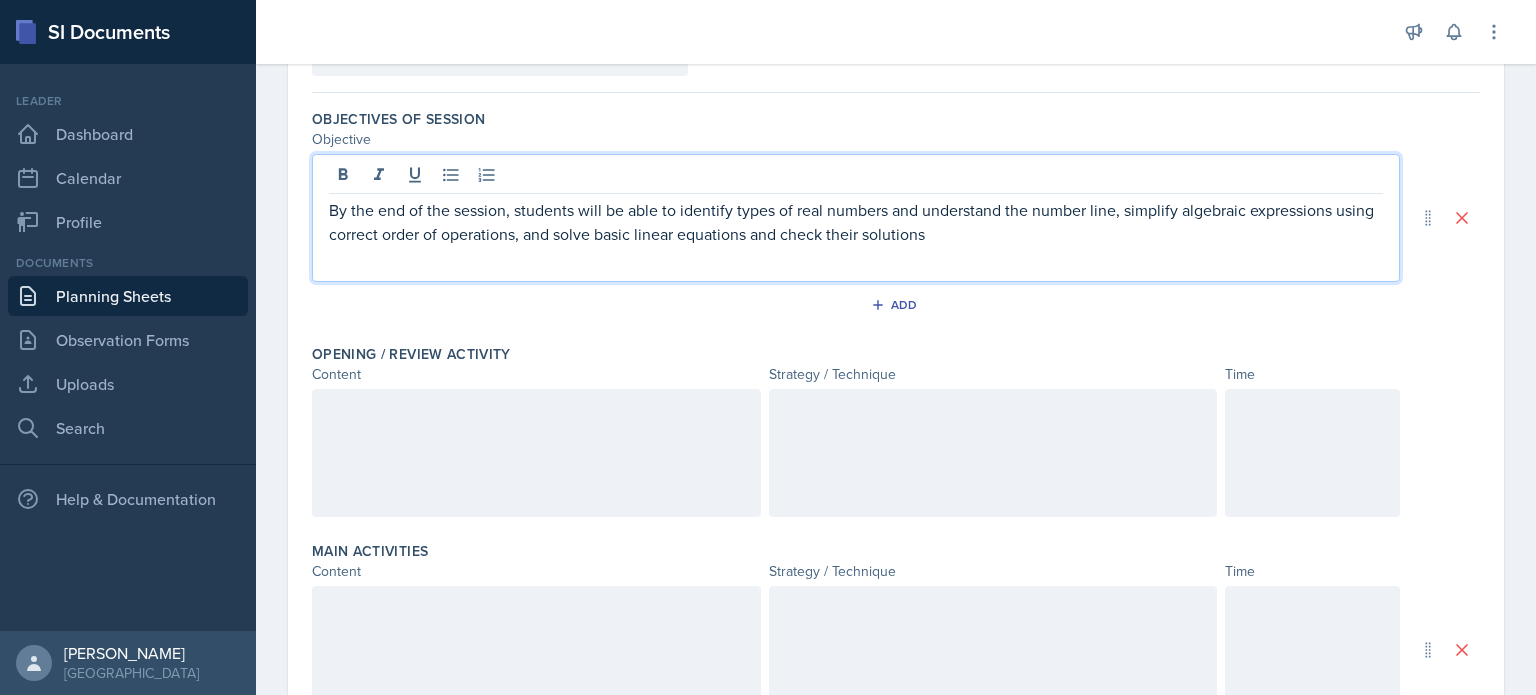 click at bounding box center [536, 410] 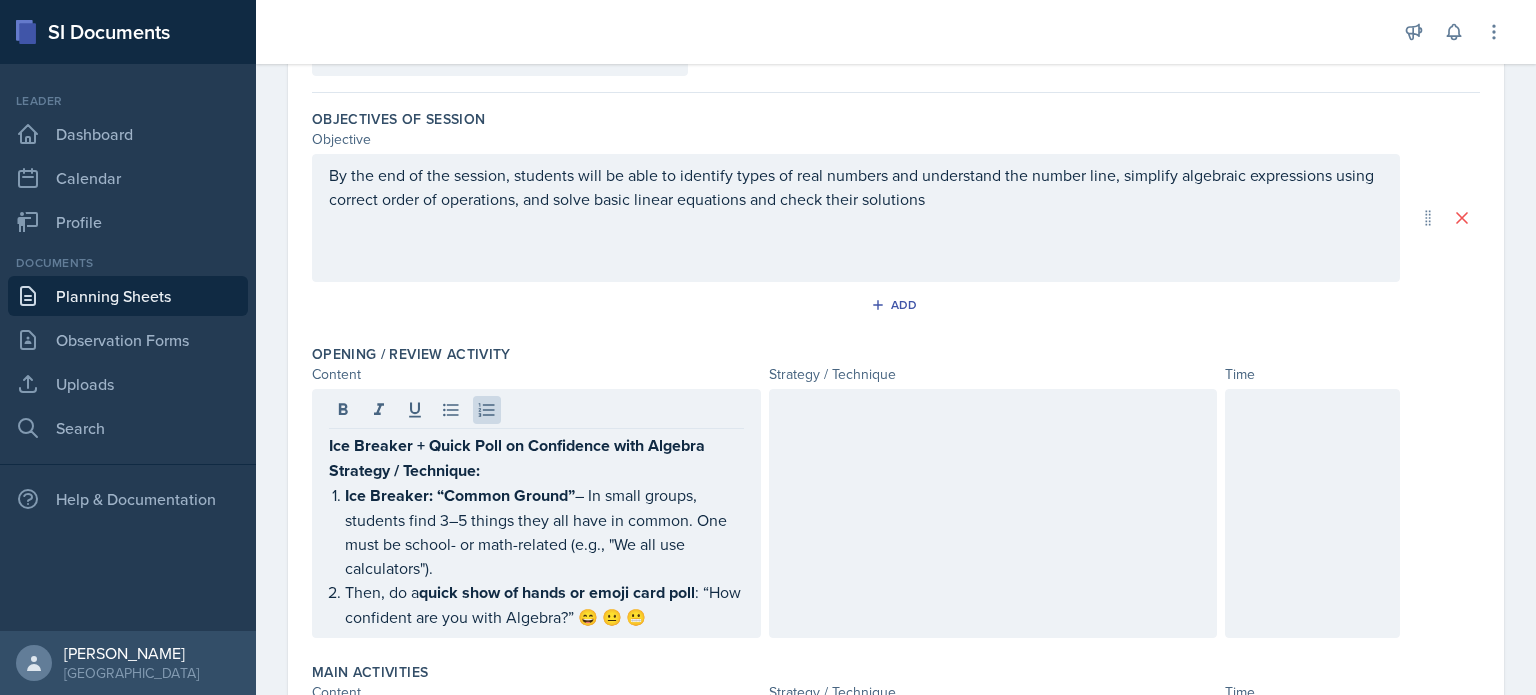 click on "Ice Breaker + Quick Poll on Confidence with Algebra Strategy / Technique: Ice Breaker: “Common Ground”  – In small groups, students find 3–5 things they all have in common. One must be school- or math-related (e.g., "We all use calculators"). Then, do a  quick show of hands or emoji card poll : “How confident are you with Algebra?” 😄 😐 😬" at bounding box center [536, 513] 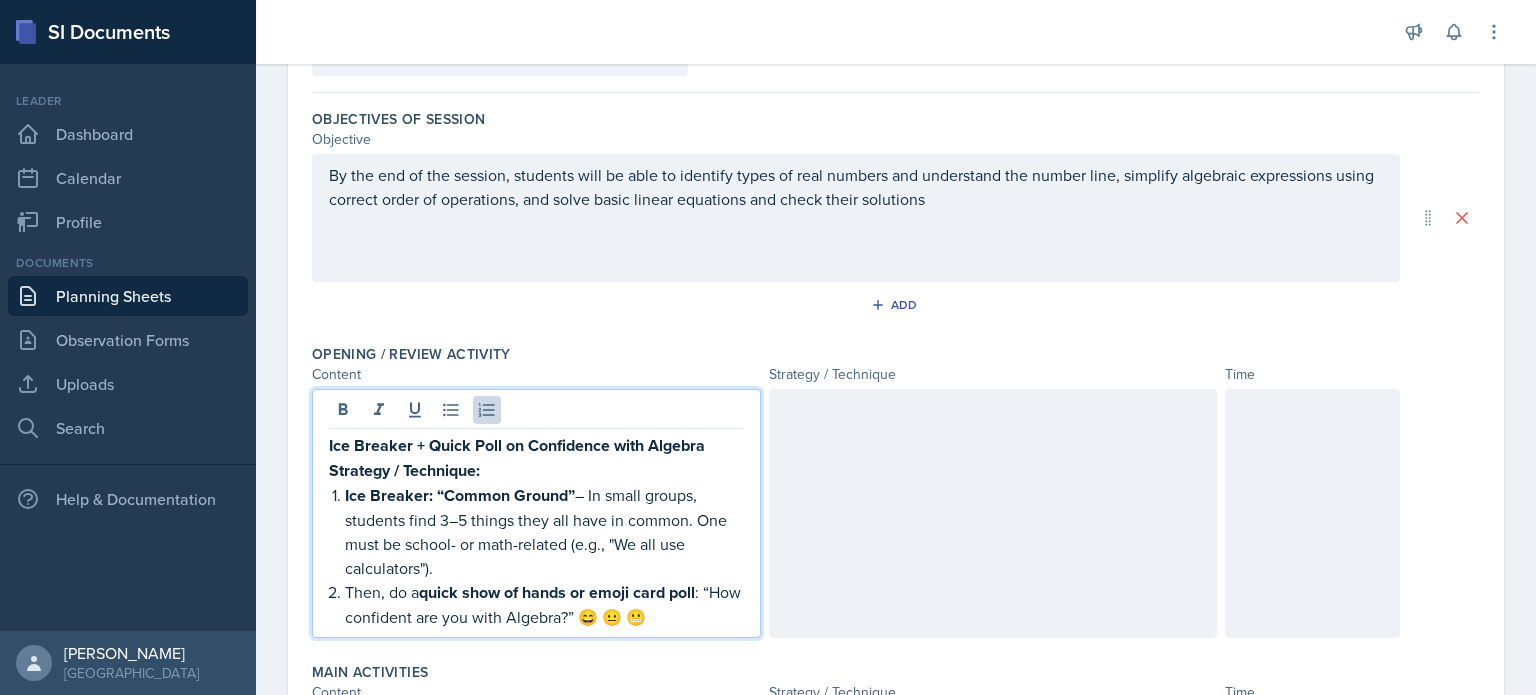 click on "Then, do a  quick show of hands or emoji card poll : “How confident are you with Algebra?” 😄 😐 😬" at bounding box center (544, 604) 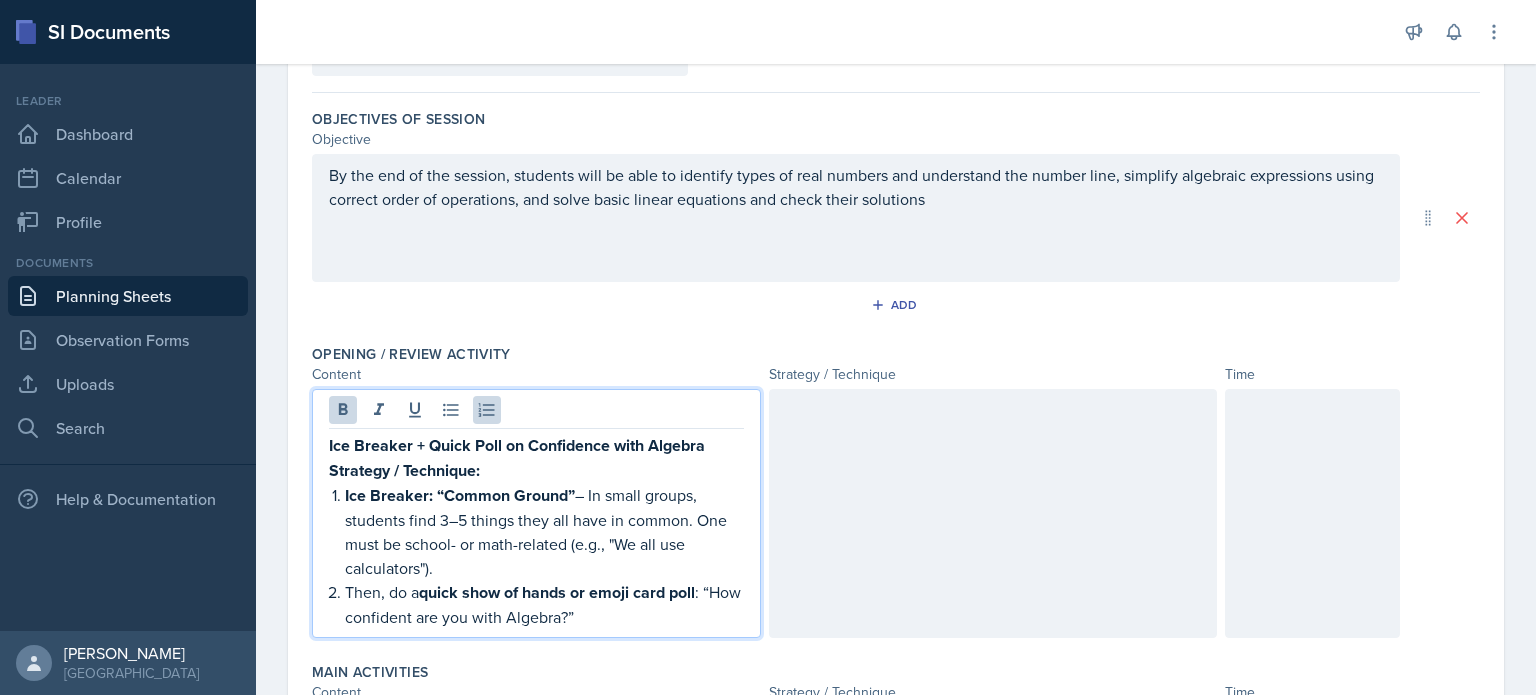 drag, startPoint x: 625, startPoint y: 608, endPoint x: 319, endPoint y: 496, distance: 325.85272 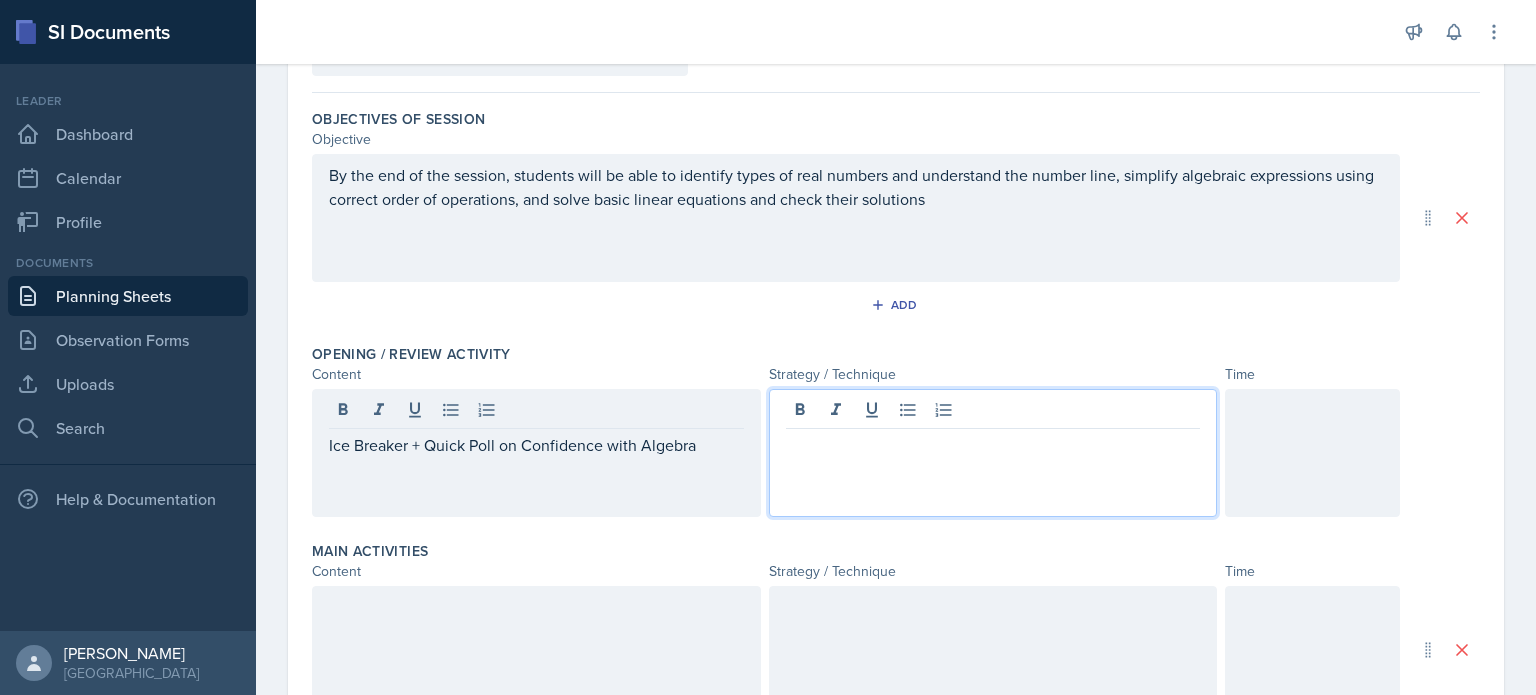 click at bounding box center [993, 453] 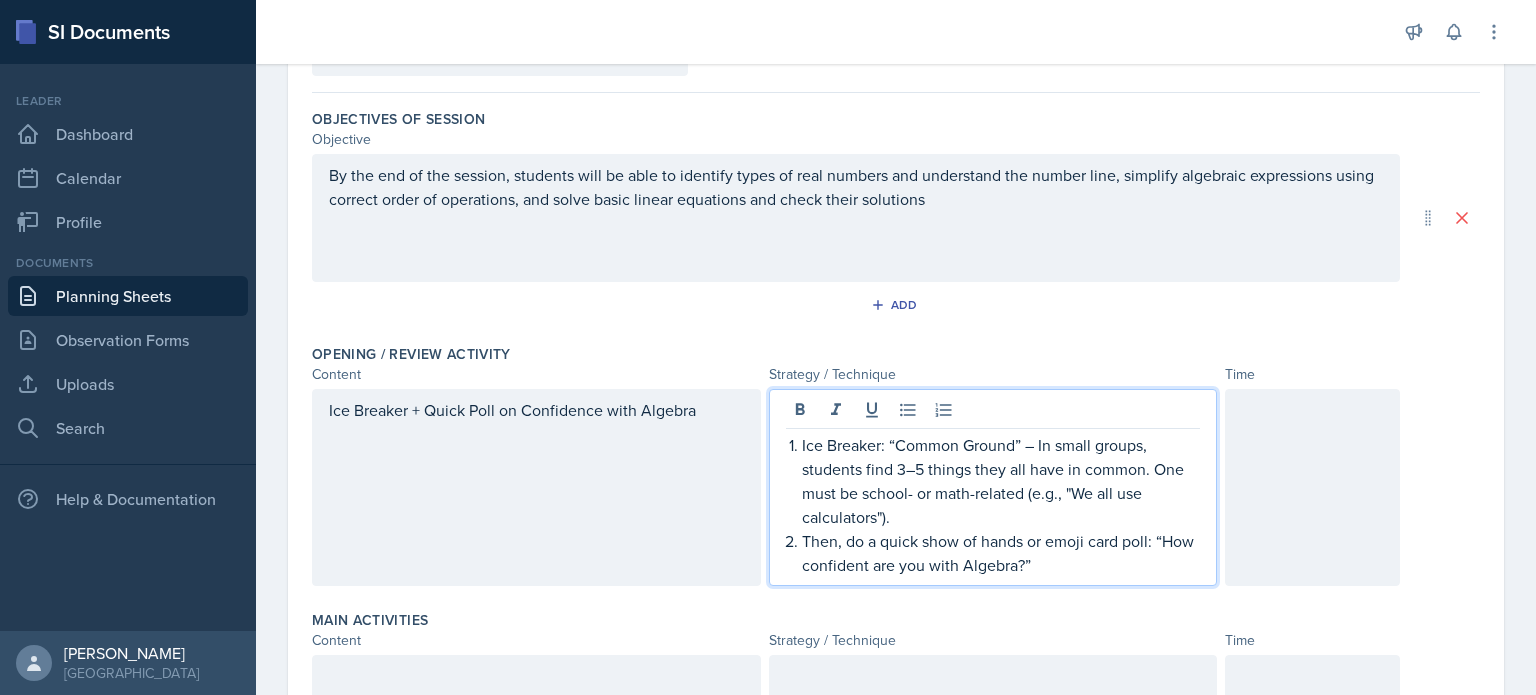 click on "Ice Breaker: “Common Ground” – In small groups, students find 3–5 things they all have in common. One must be school- or math-related (e.g., "We all use calculators")." at bounding box center [1001, 481] 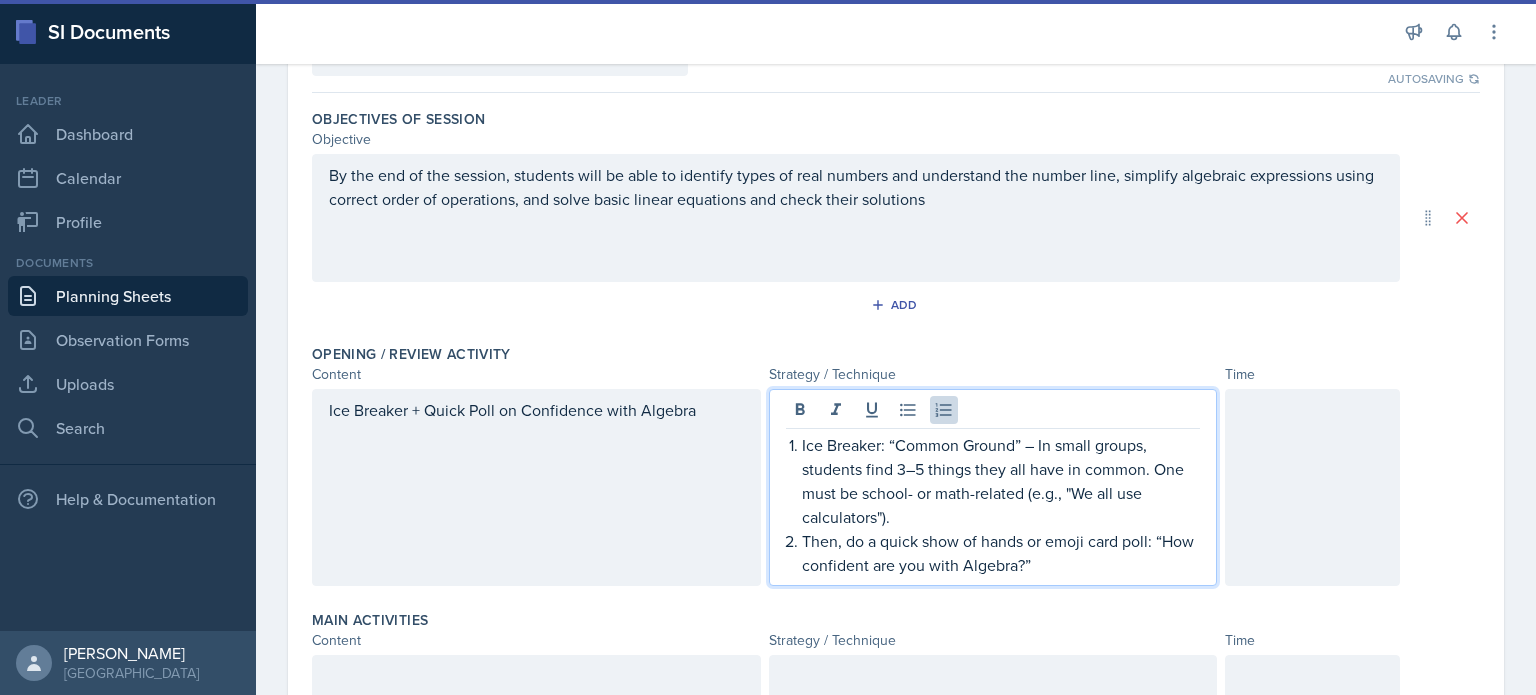 click on "Ice Breaker: “Common Ground” – In small groups, students find 3–5 things they all have in common. One must be school- or math-related (e.g., "We all use calculators")." at bounding box center (1001, 481) 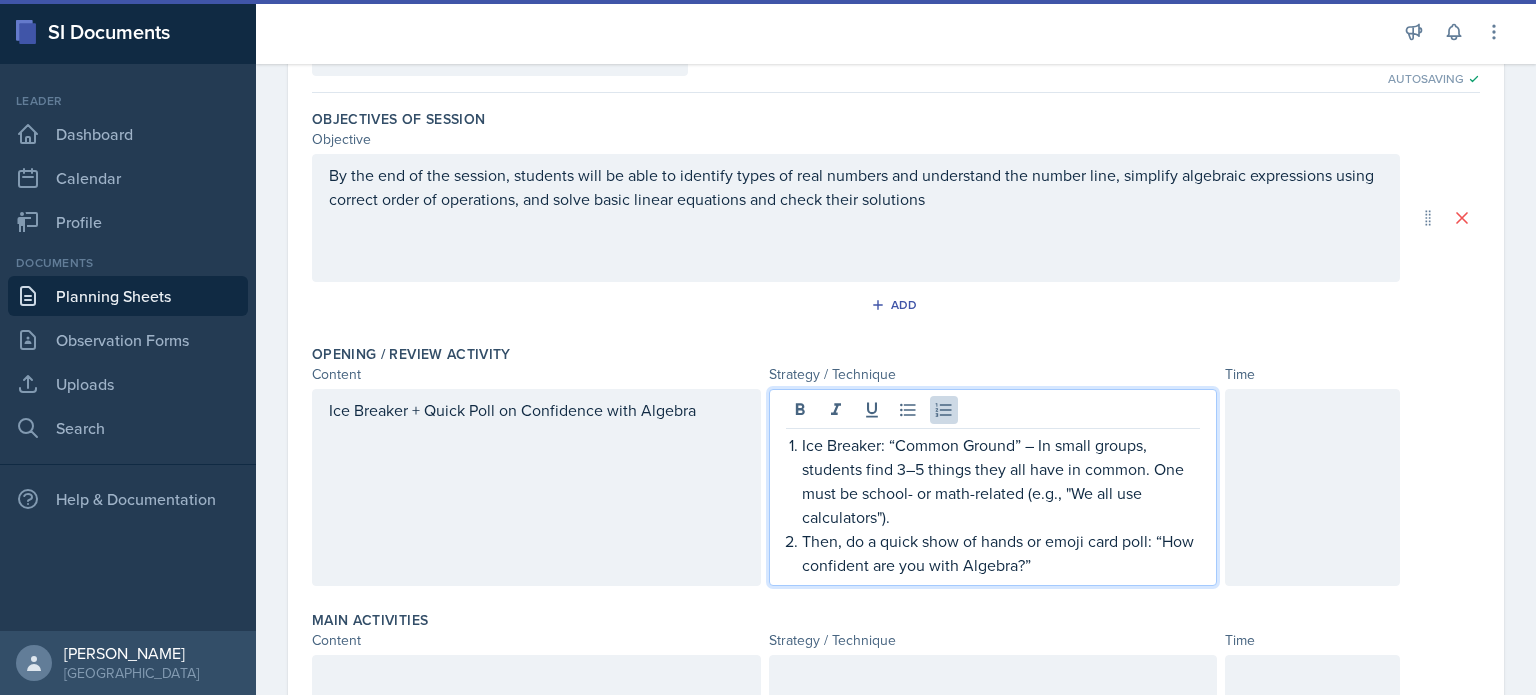 type 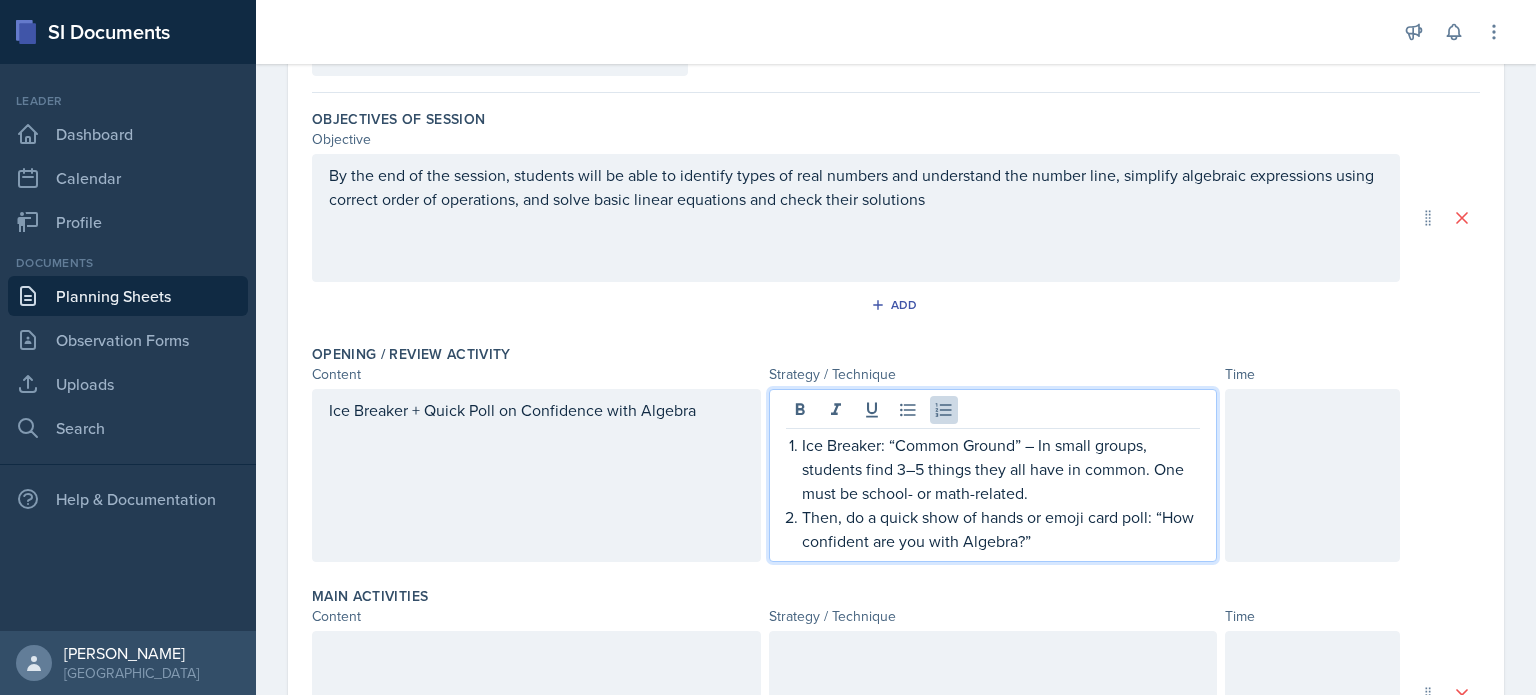 click on "Then, do a quick show of hands or emoji card poll: “How confident are you with Algebra?”" at bounding box center [1001, 529] 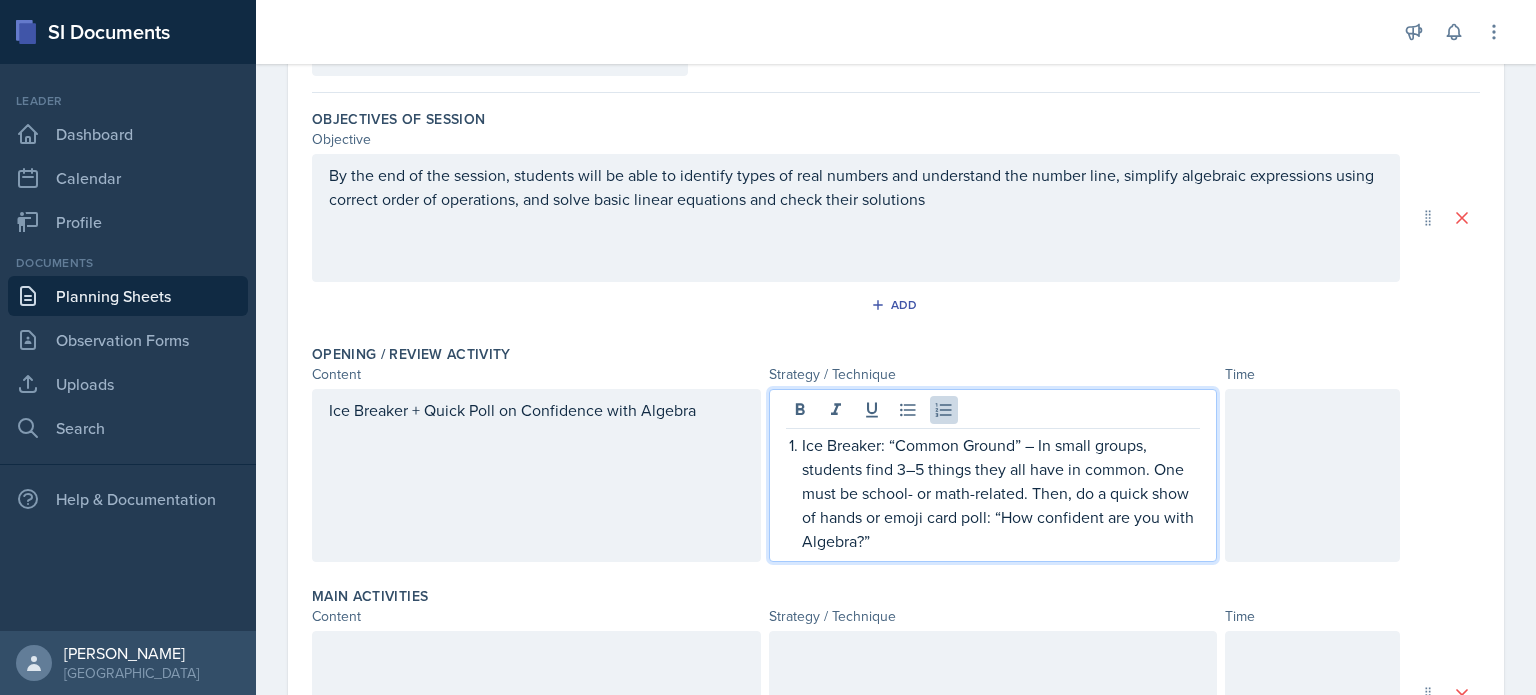 click on "Ice Breaker: “Common Ground” – In small groups, students find 3–5 things they all have in common. One must be school- or math-related. Then, do a quick show of hands or emoji card poll: “How confident are you with Algebra?”" at bounding box center (1001, 493) 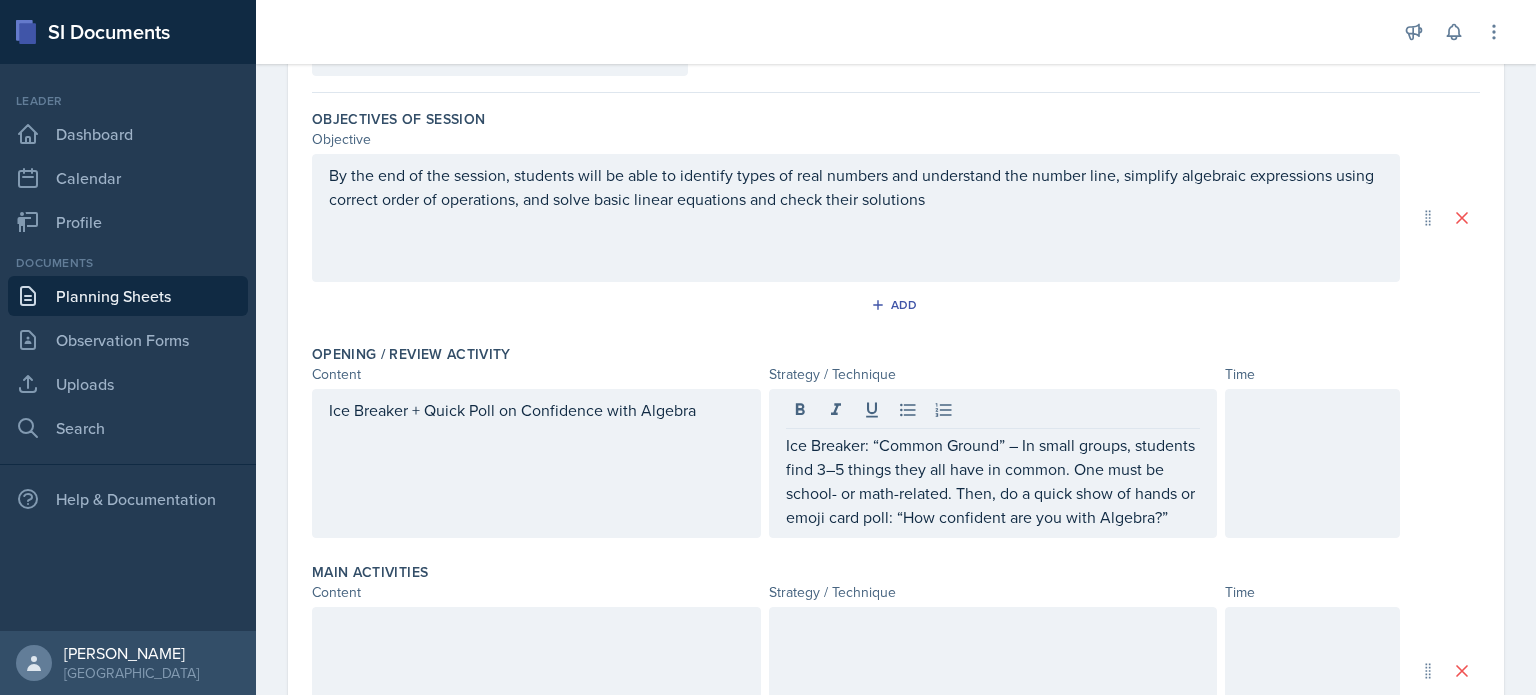 click at bounding box center (1312, 463) 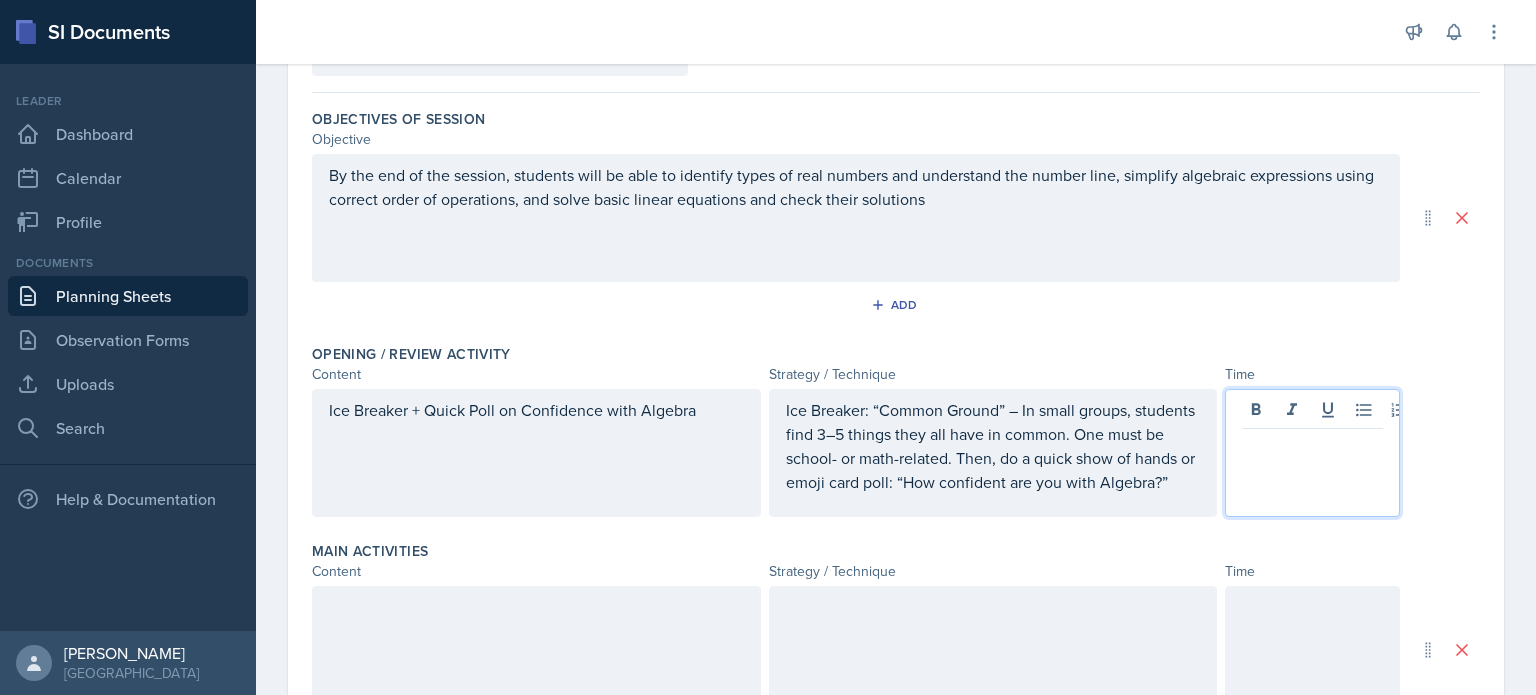 scroll, scrollTop: 197, scrollLeft: 0, axis: vertical 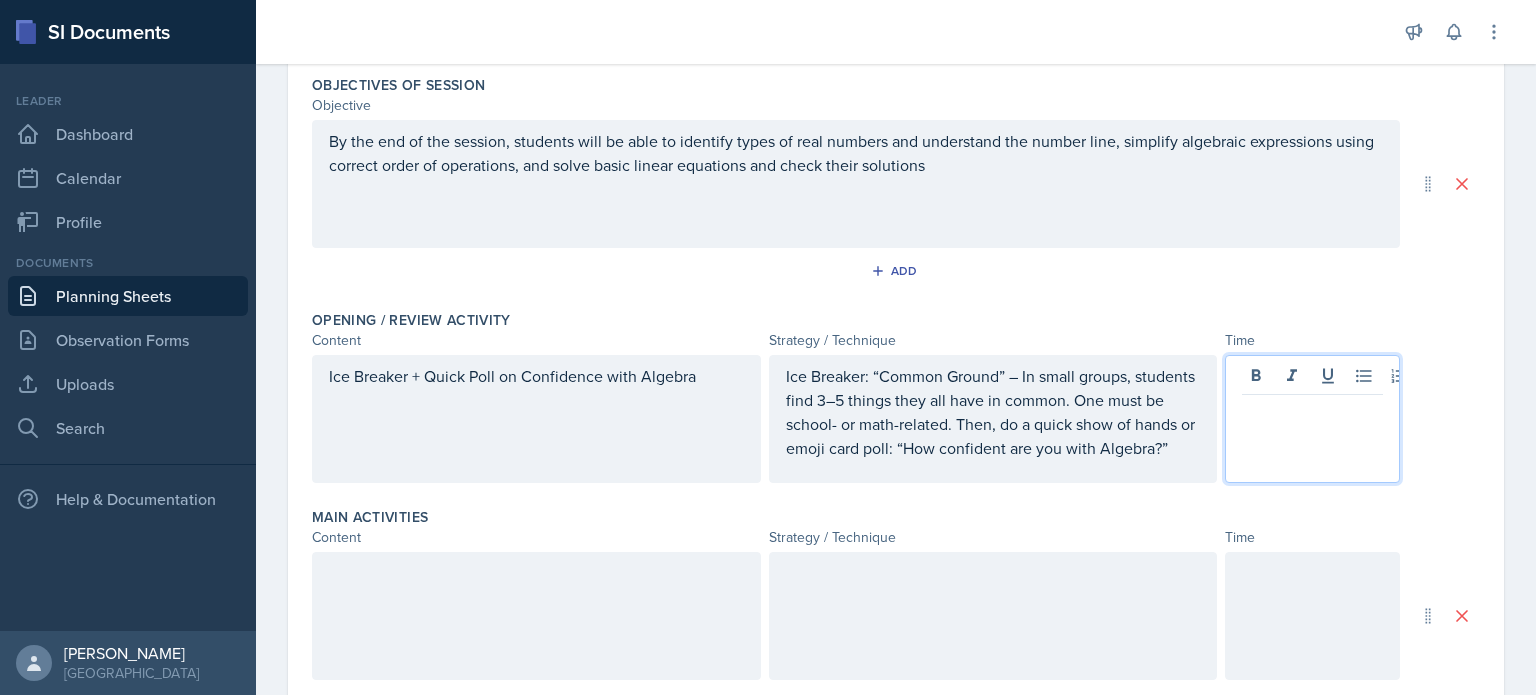 type 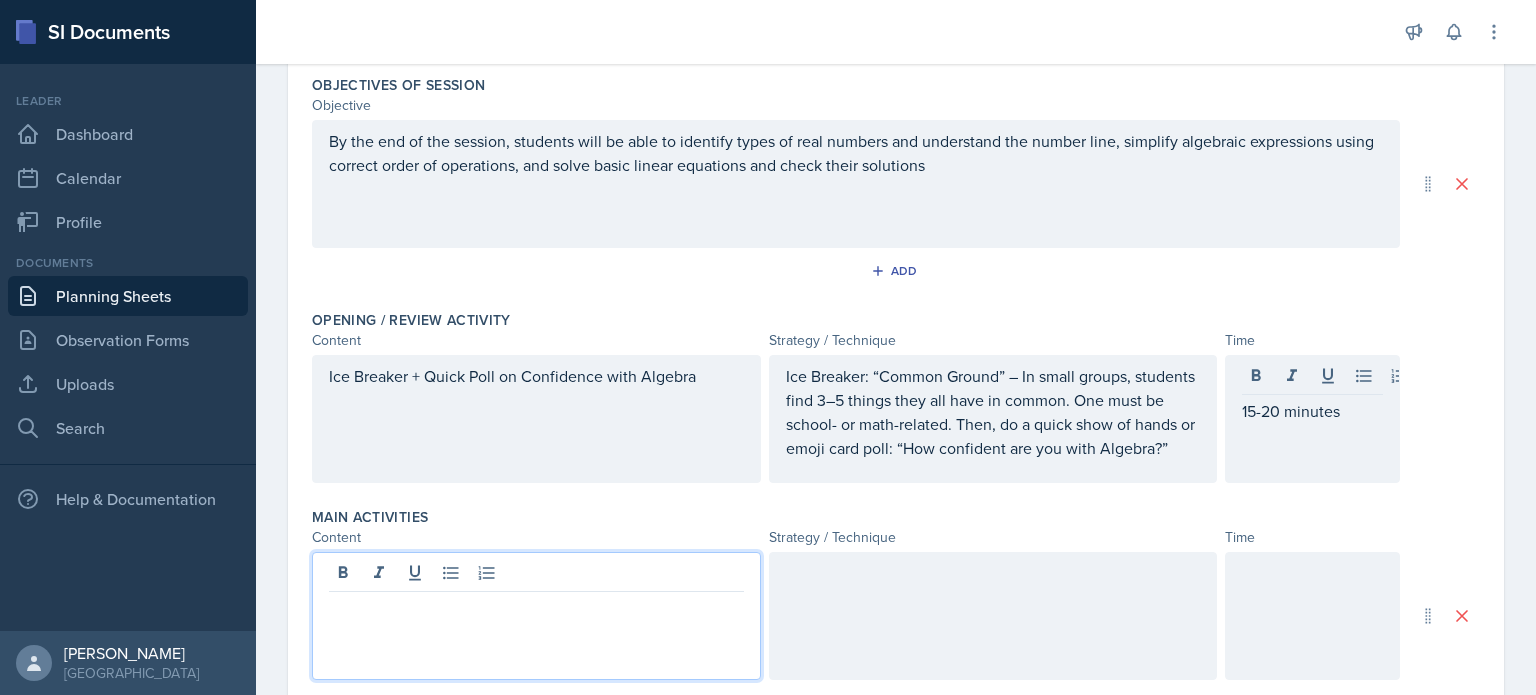 click at bounding box center [536, 616] 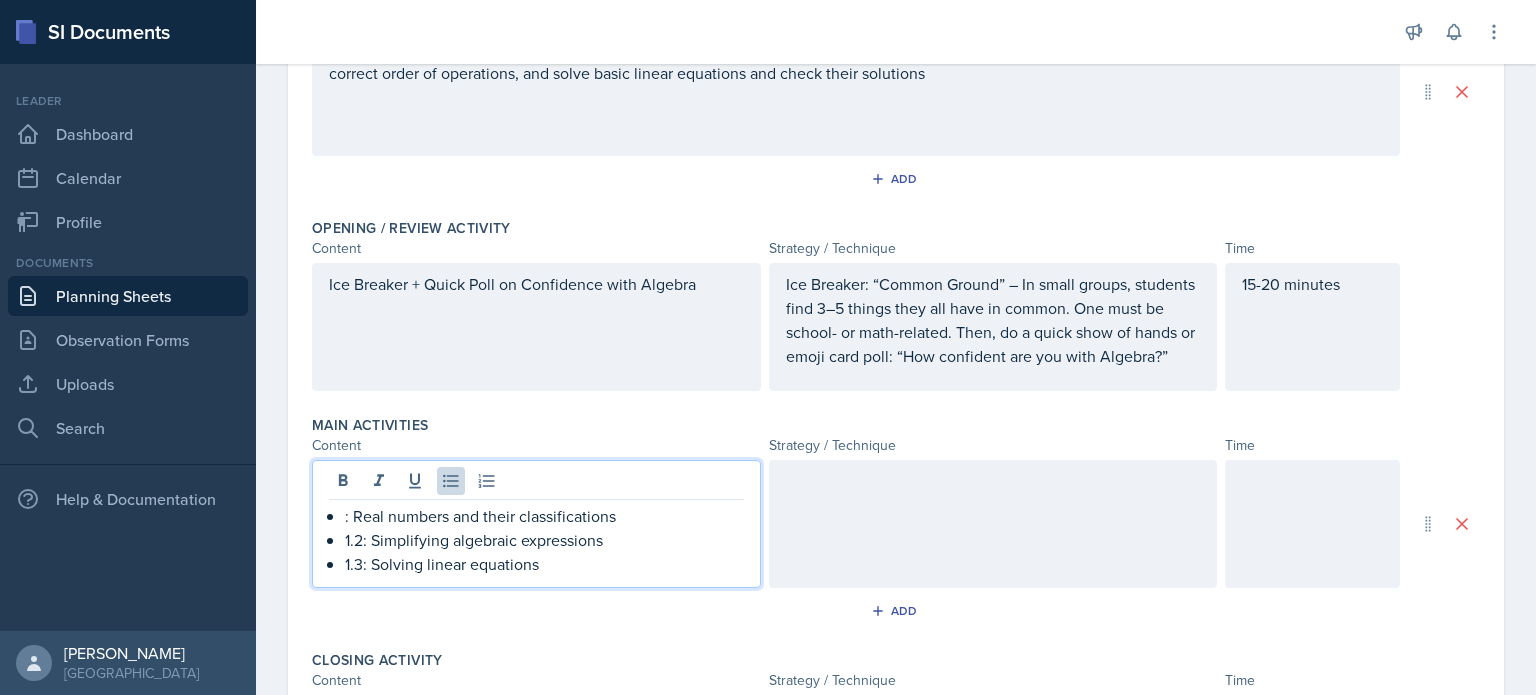 scroll, scrollTop: 291, scrollLeft: 0, axis: vertical 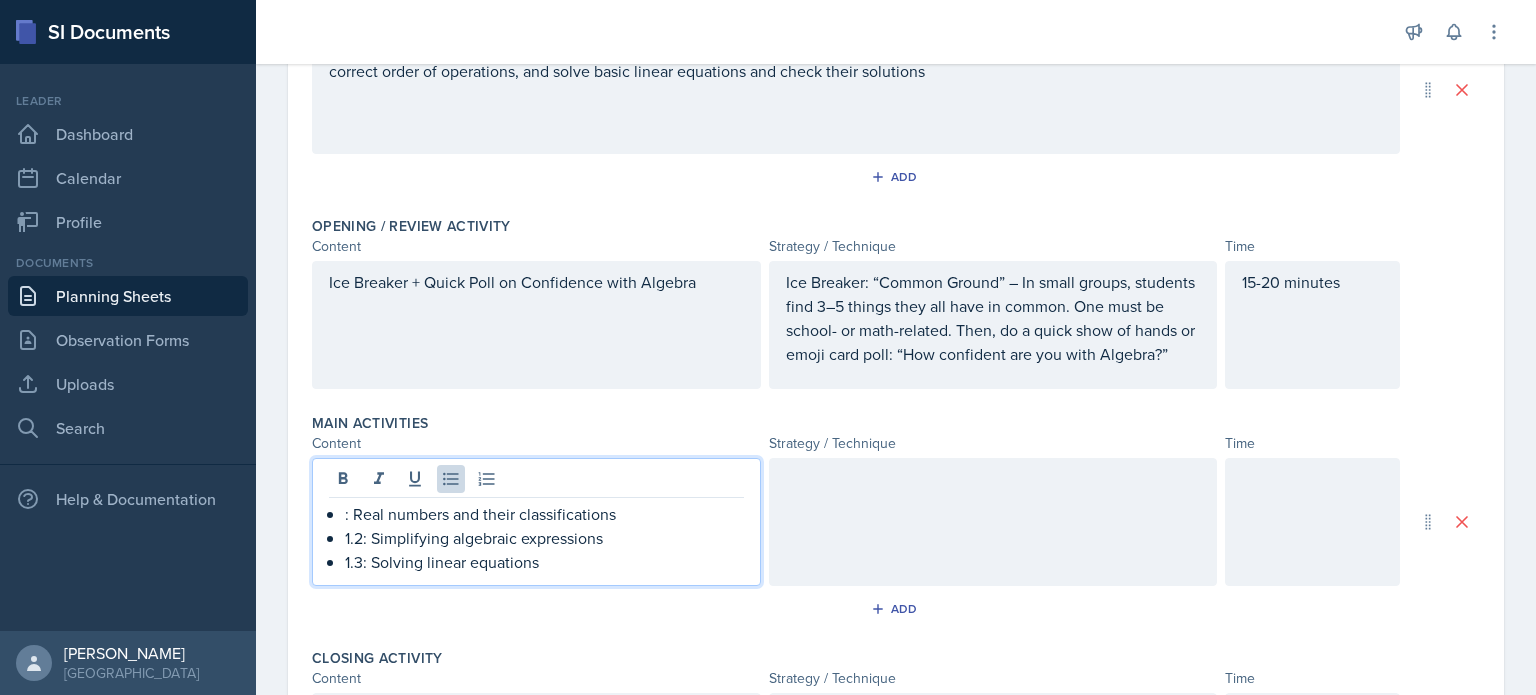 click on "1.2: Simplifying algebraic expressions" at bounding box center [544, 538] 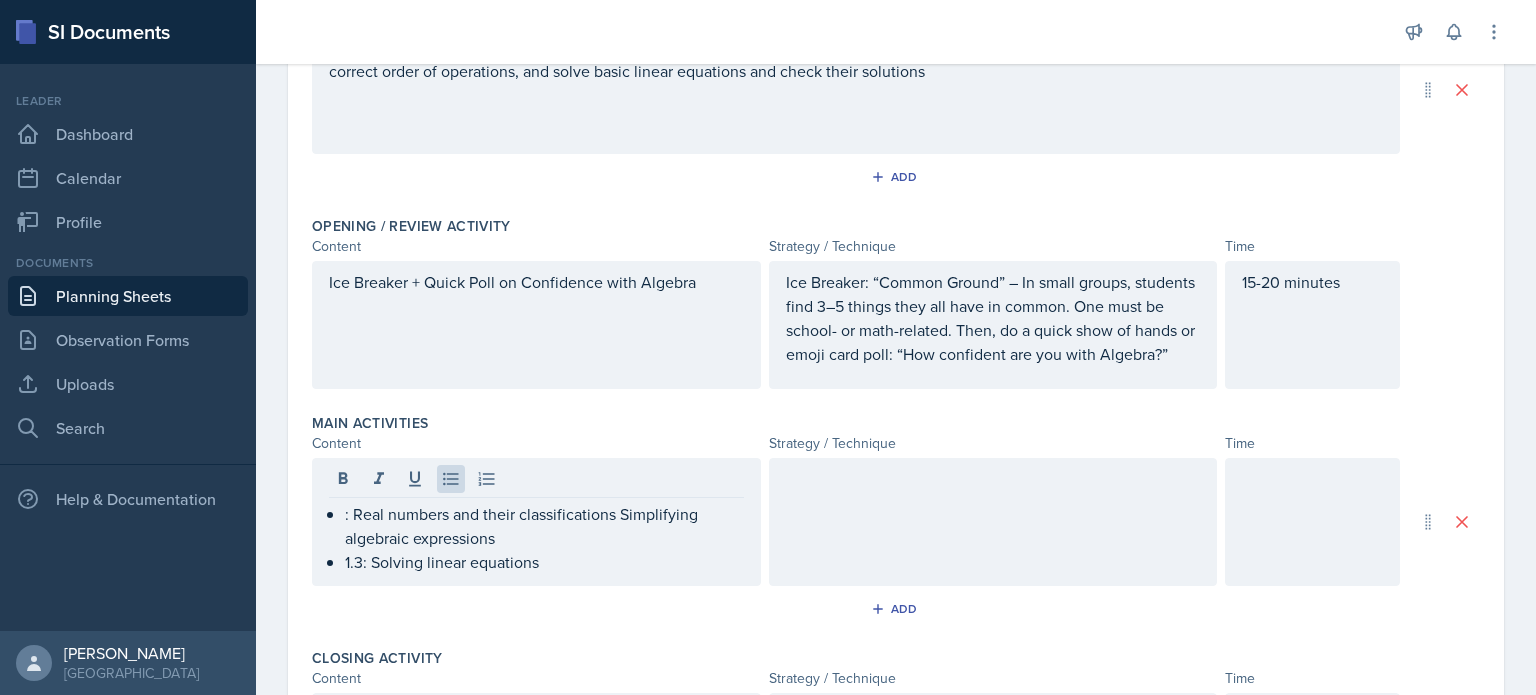 drag, startPoint x: 325, startPoint y: 522, endPoint x: 564, endPoint y: 579, distance: 245.70308 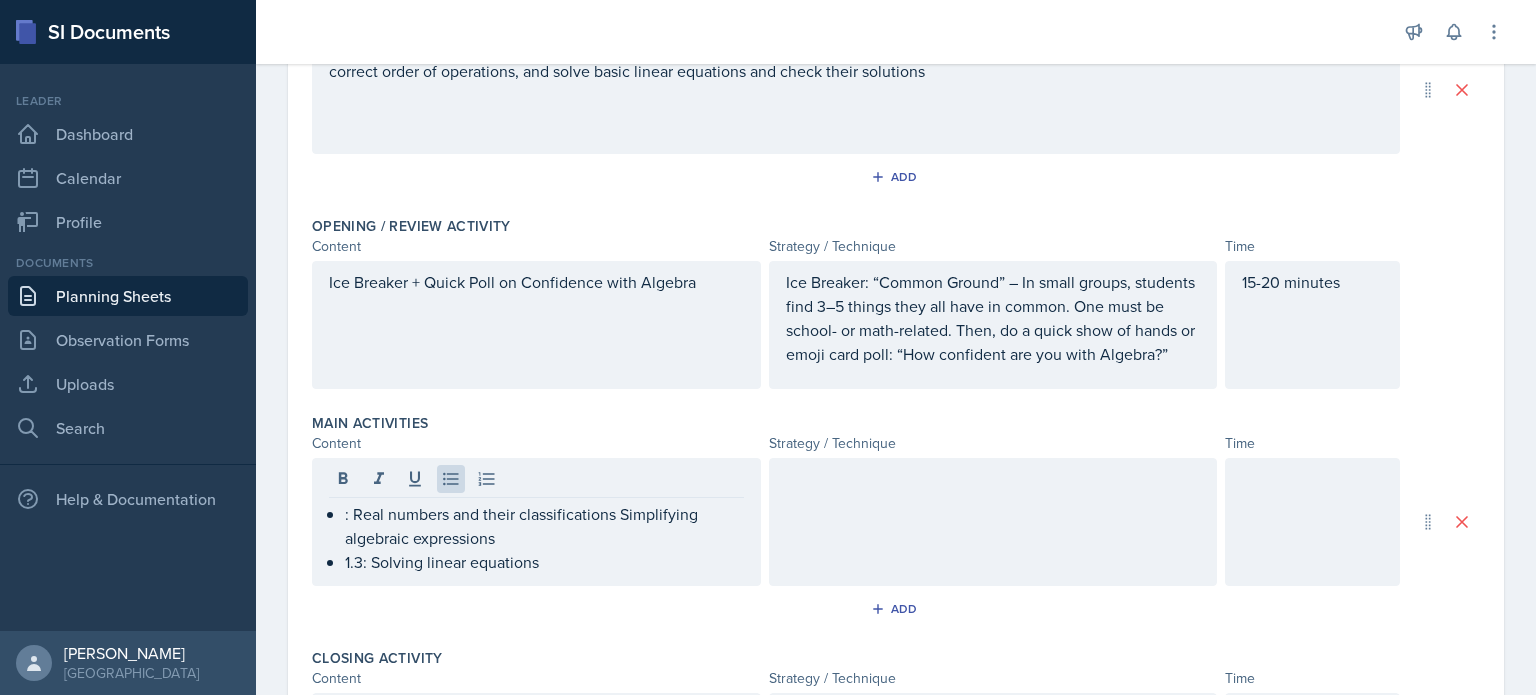 click on ": Real numbers and their classifications Simplifying algebraic expressions 1.3: Solving linear equations" at bounding box center [536, 522] 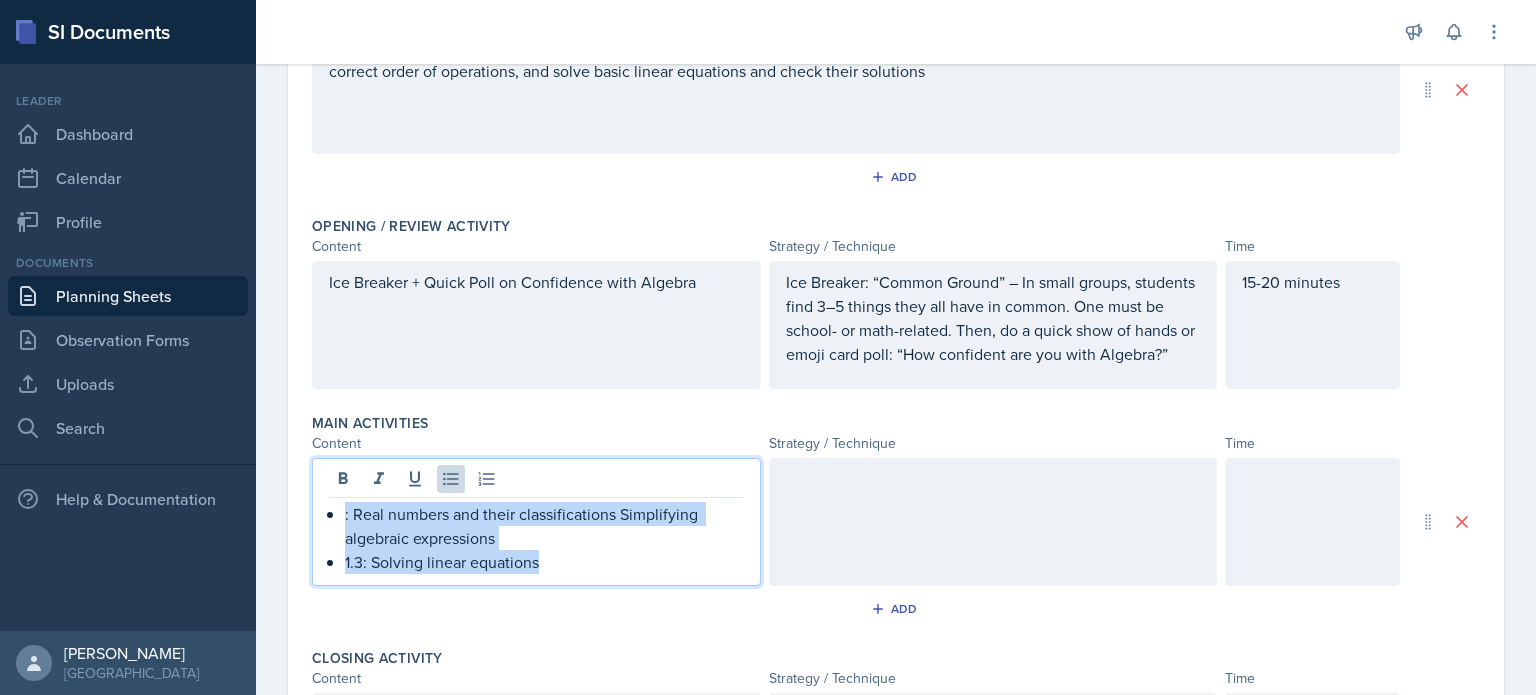drag, startPoint x: 564, startPoint y: 579, endPoint x: 310, endPoint y: 511, distance: 262.94485 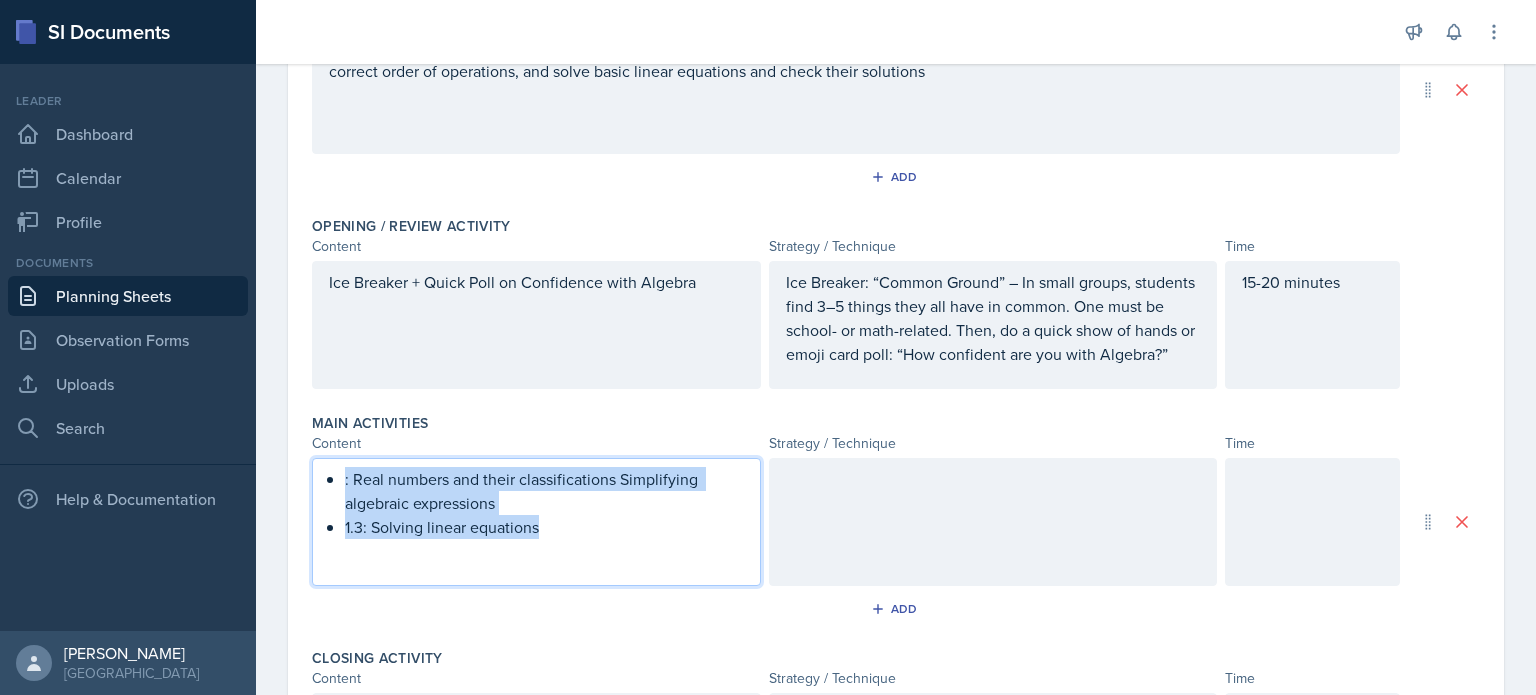 scroll, scrollTop: 256, scrollLeft: 0, axis: vertical 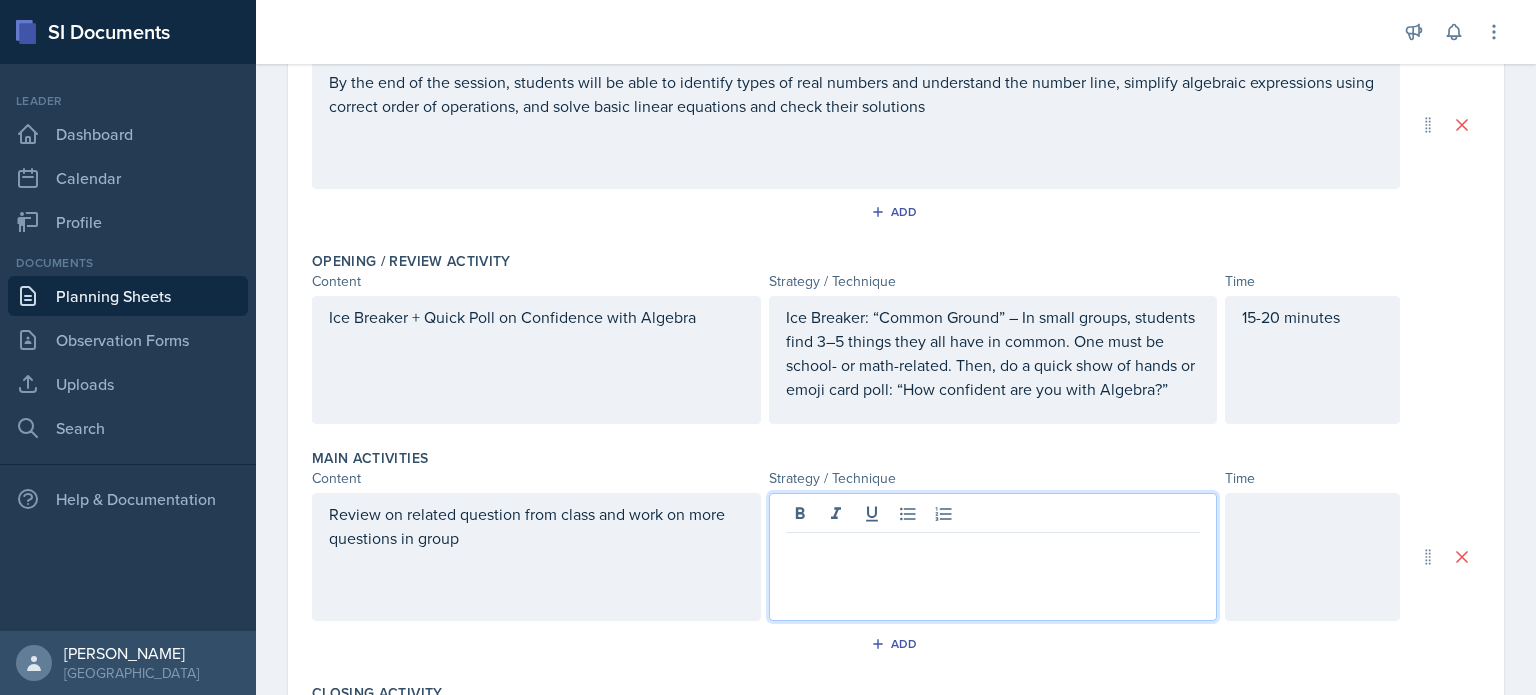 click at bounding box center [993, 557] 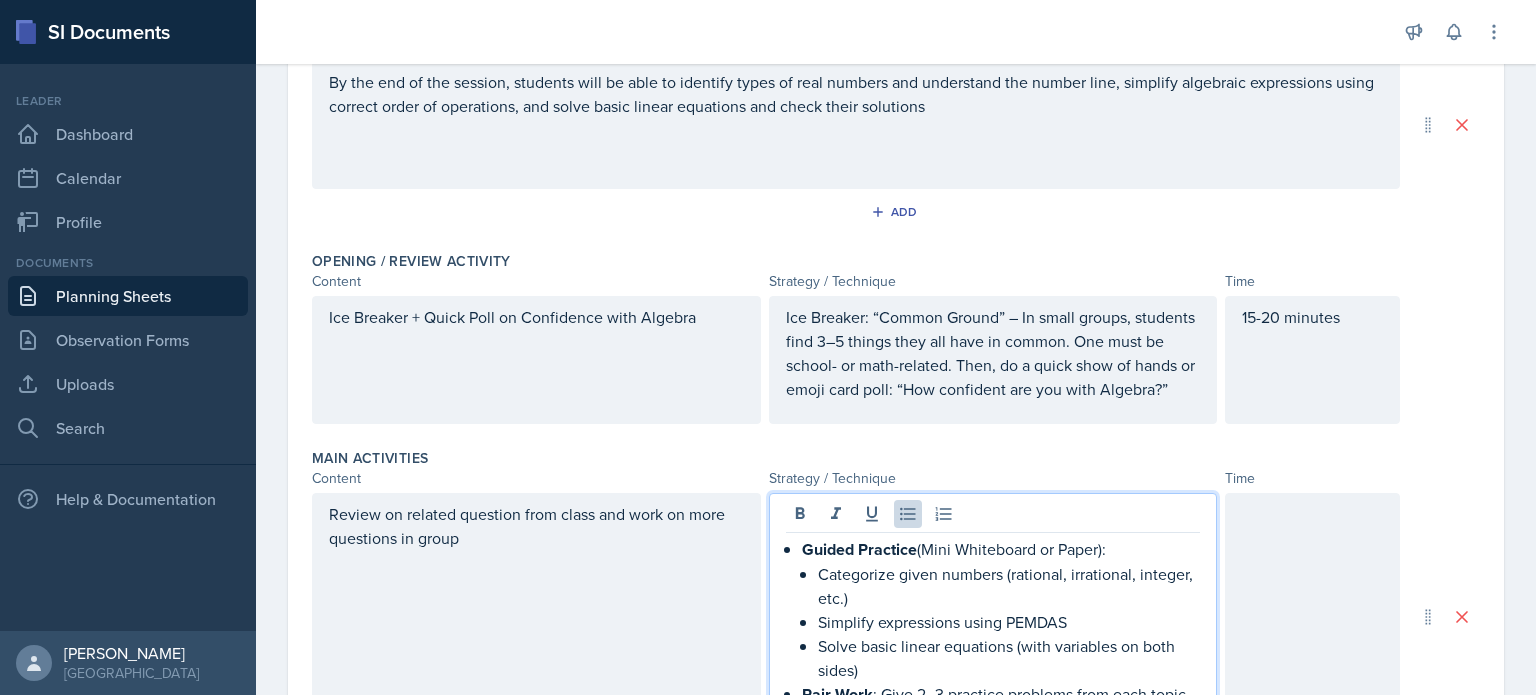 scroll, scrollTop: 302, scrollLeft: 0, axis: vertical 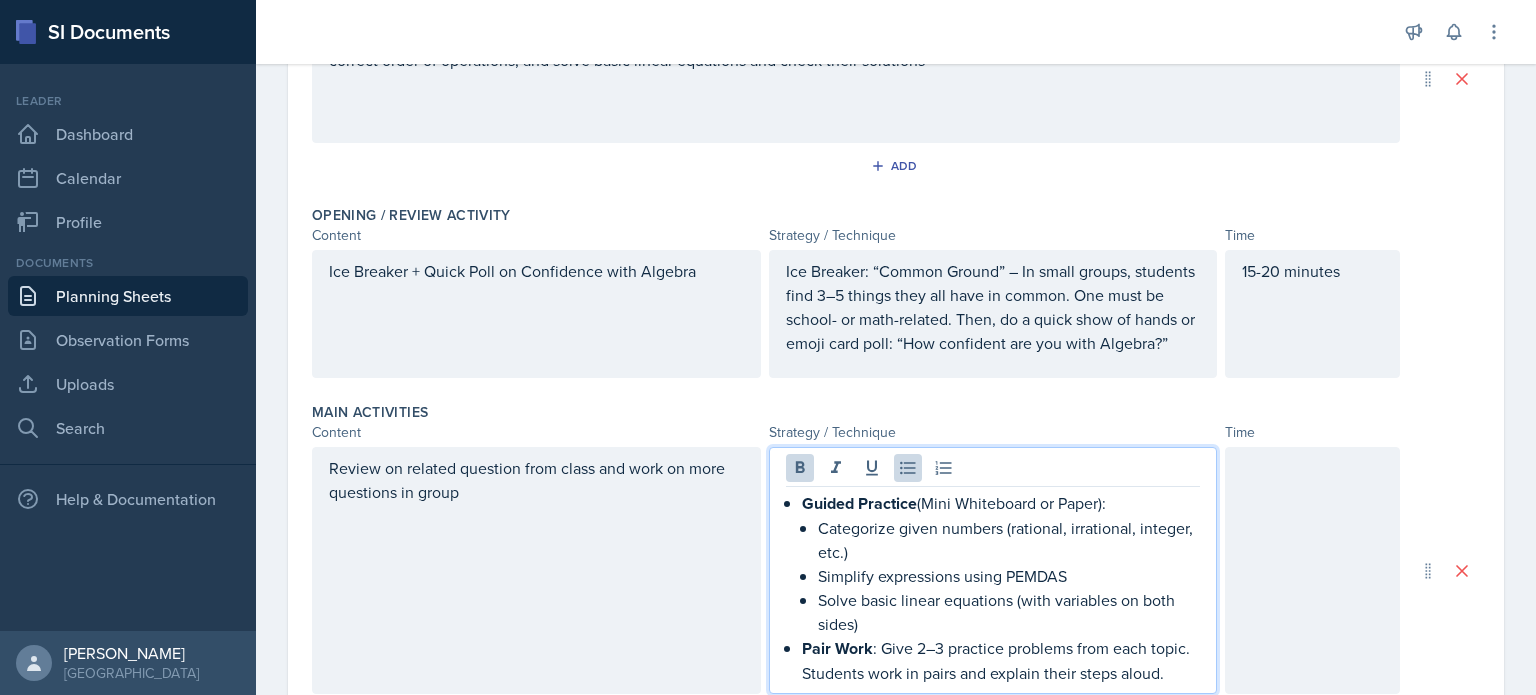click on "Guided Practice" at bounding box center [859, 503] 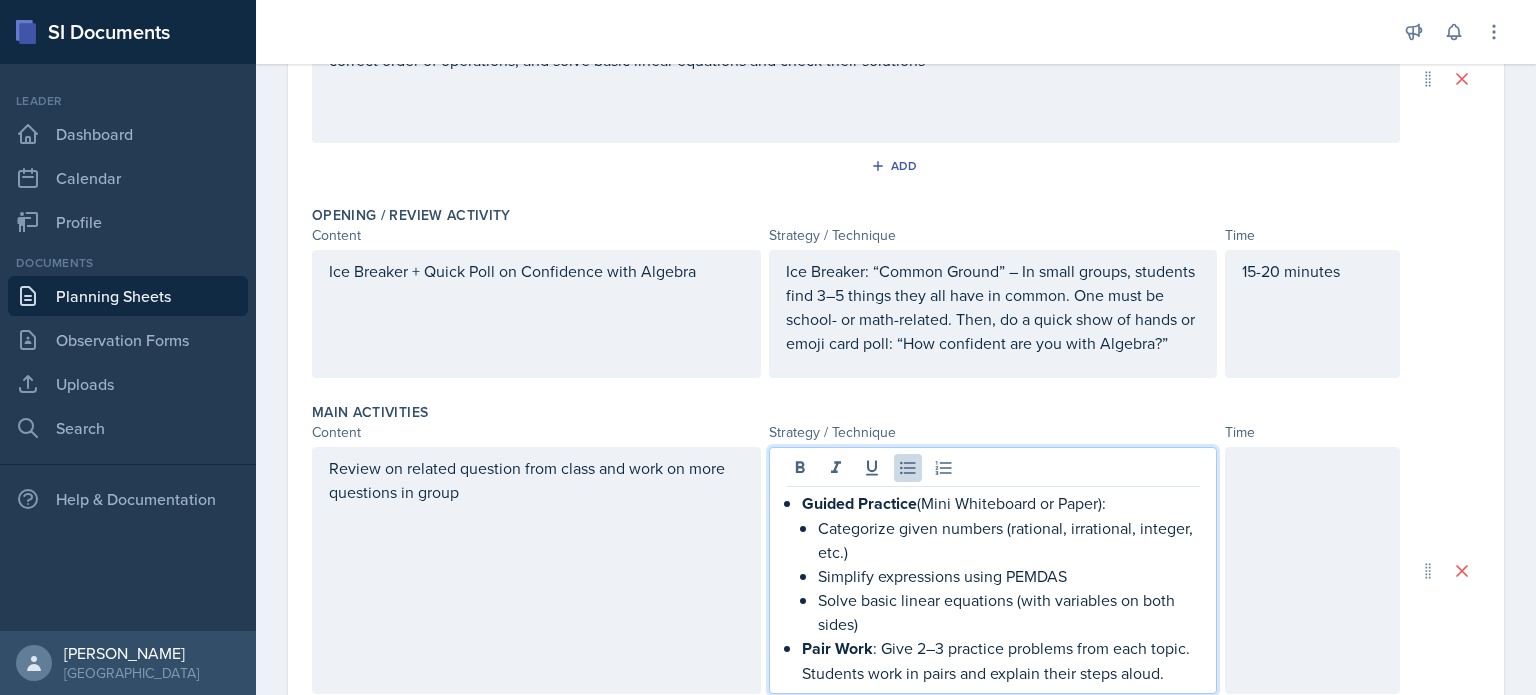 click on "Guided Practice  (Mini Whiteboard or Paper): Categorize given numbers (rational, irrational, integer, etc.) Simplify expressions using PEMDAS Solve basic linear equations (with variables on both sides)" at bounding box center (1001, 563) 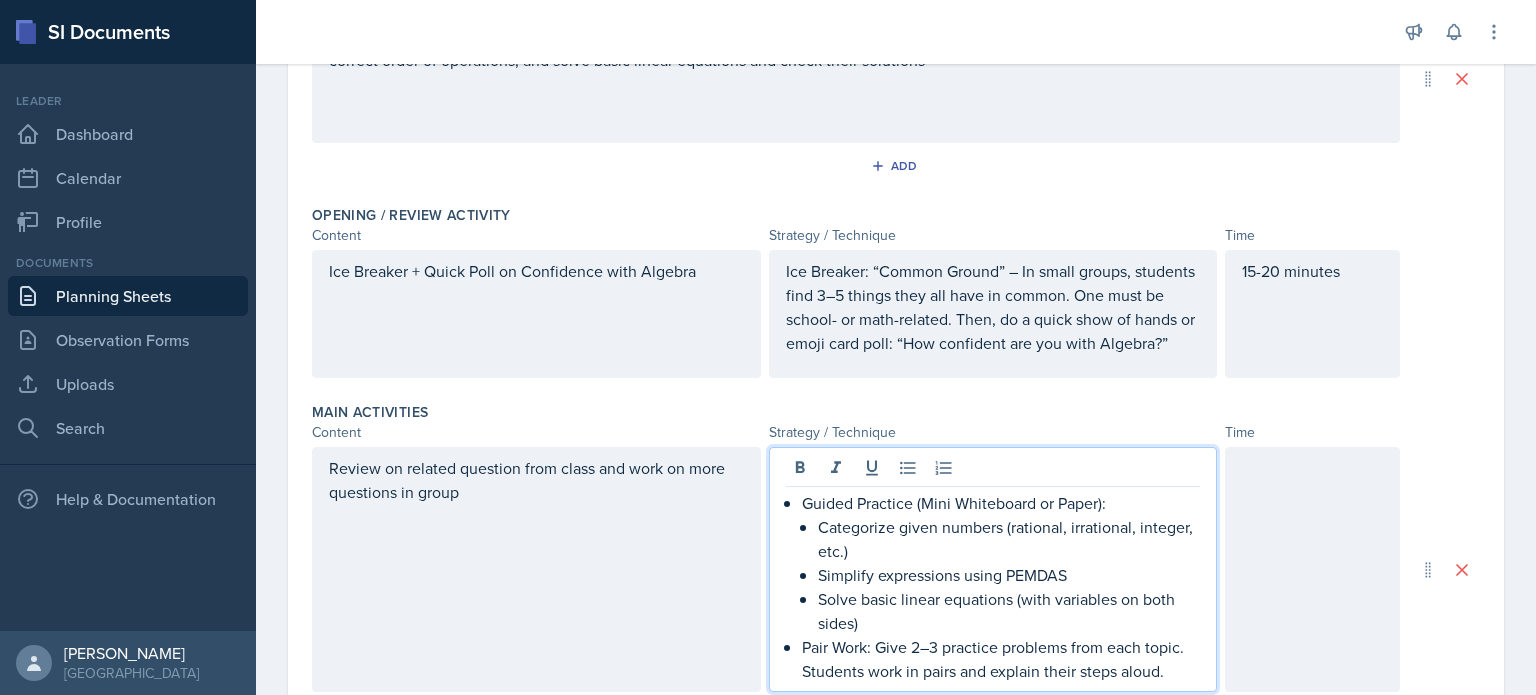 scroll, scrollTop: 327, scrollLeft: 0, axis: vertical 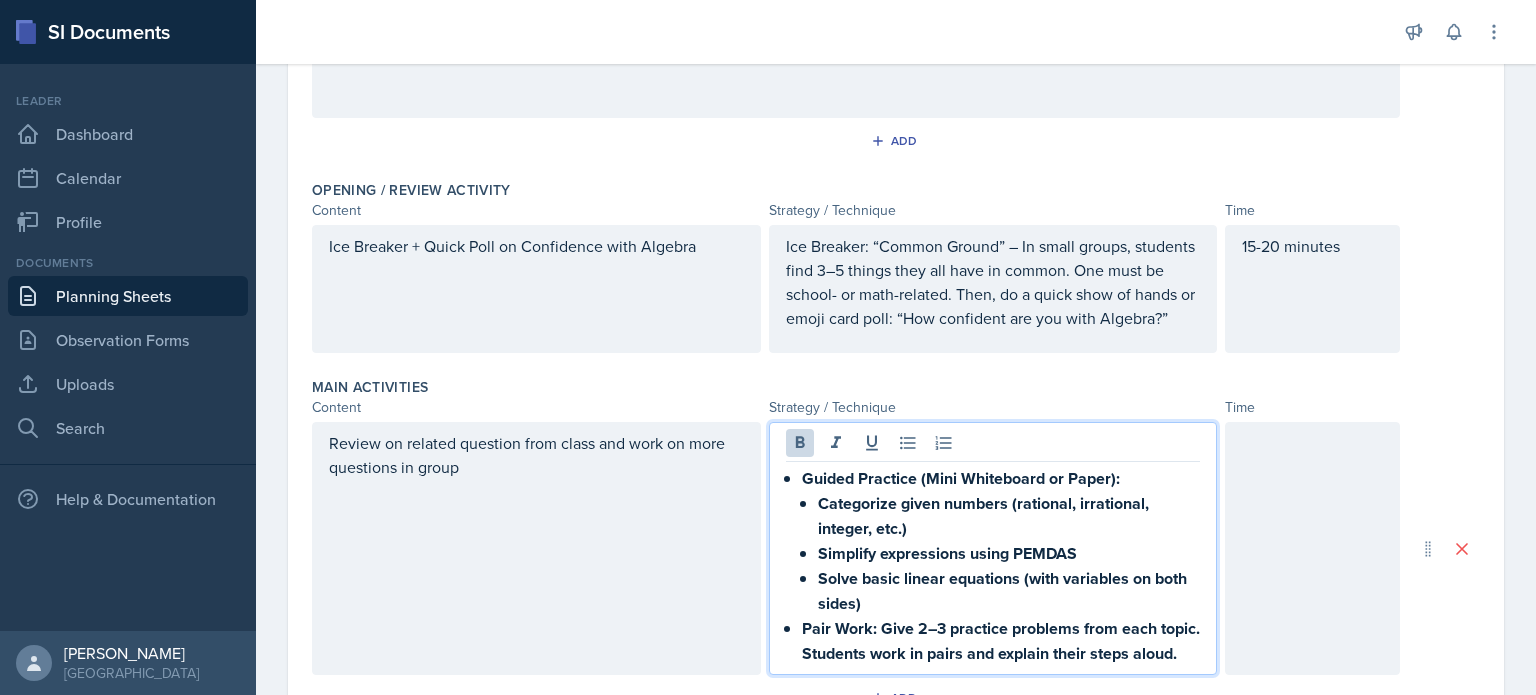 click on "Guided Practice (Mini Whiteboard or Paper): Categorize given numbers (rational, irrational, integer, etc.) Simplify expressions using PEMDAS Solve basic linear equations (with variables on both sides)" at bounding box center (1001, 541) 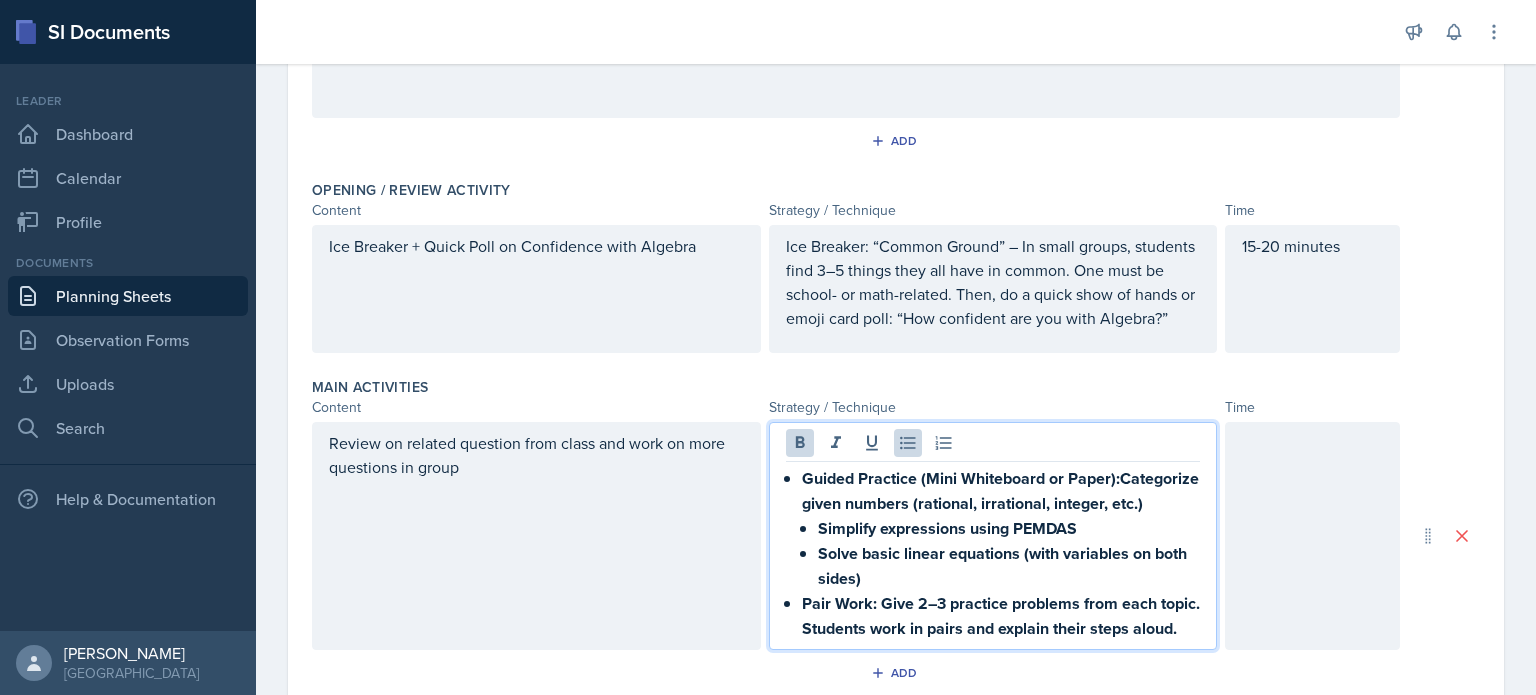 type 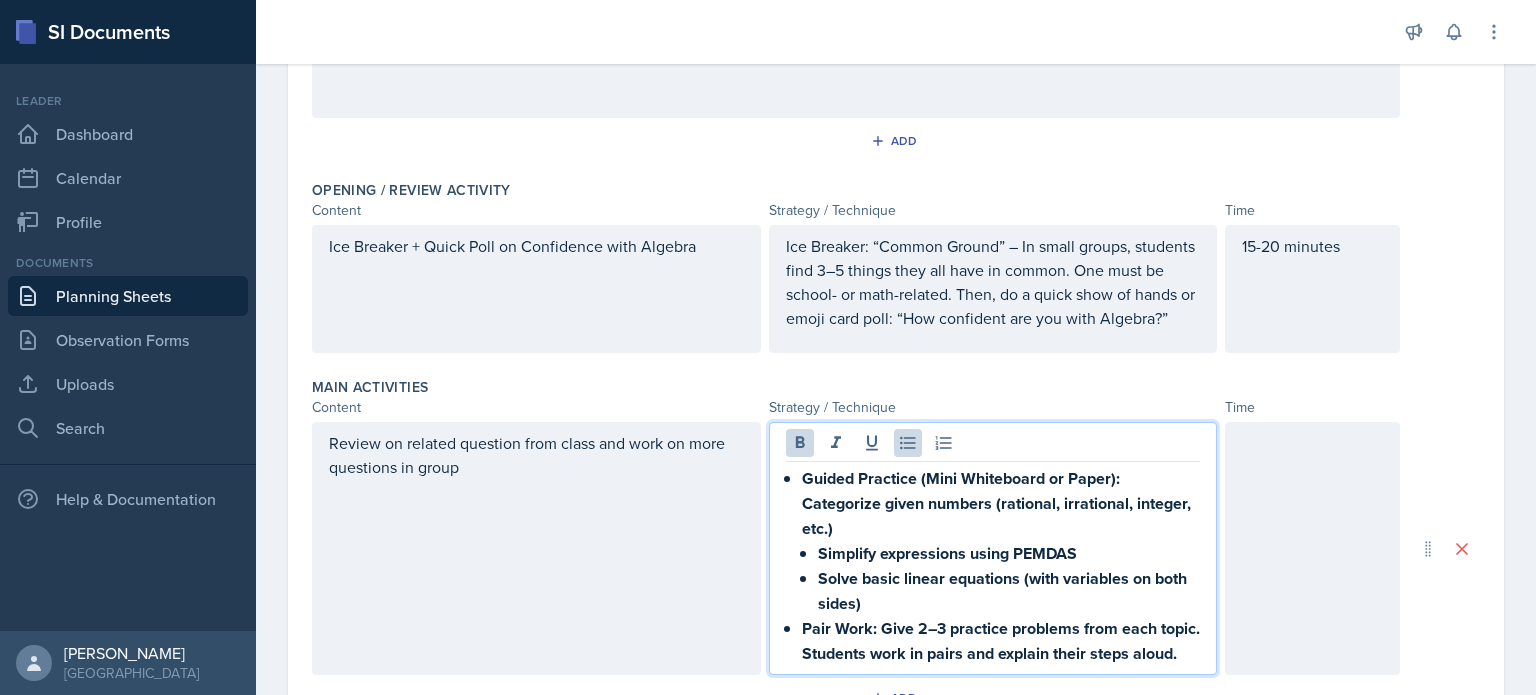 click on "Guided Practice (Mini Whiteboard or Paper): Categorize given numbers (rational, irrational, integer, etc.)" at bounding box center [998, 503] 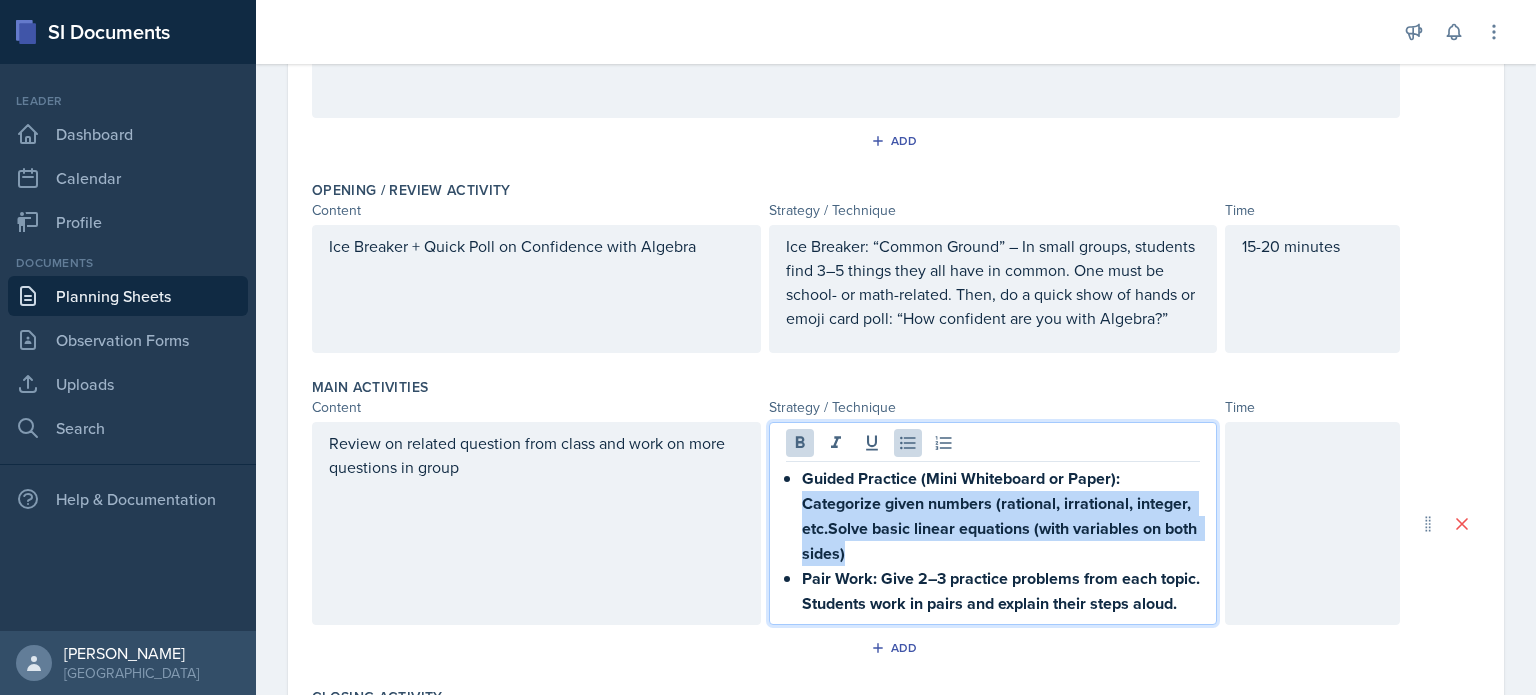 drag, startPoint x: 797, startPoint y: 505, endPoint x: 876, endPoint y: 559, distance: 95.692215 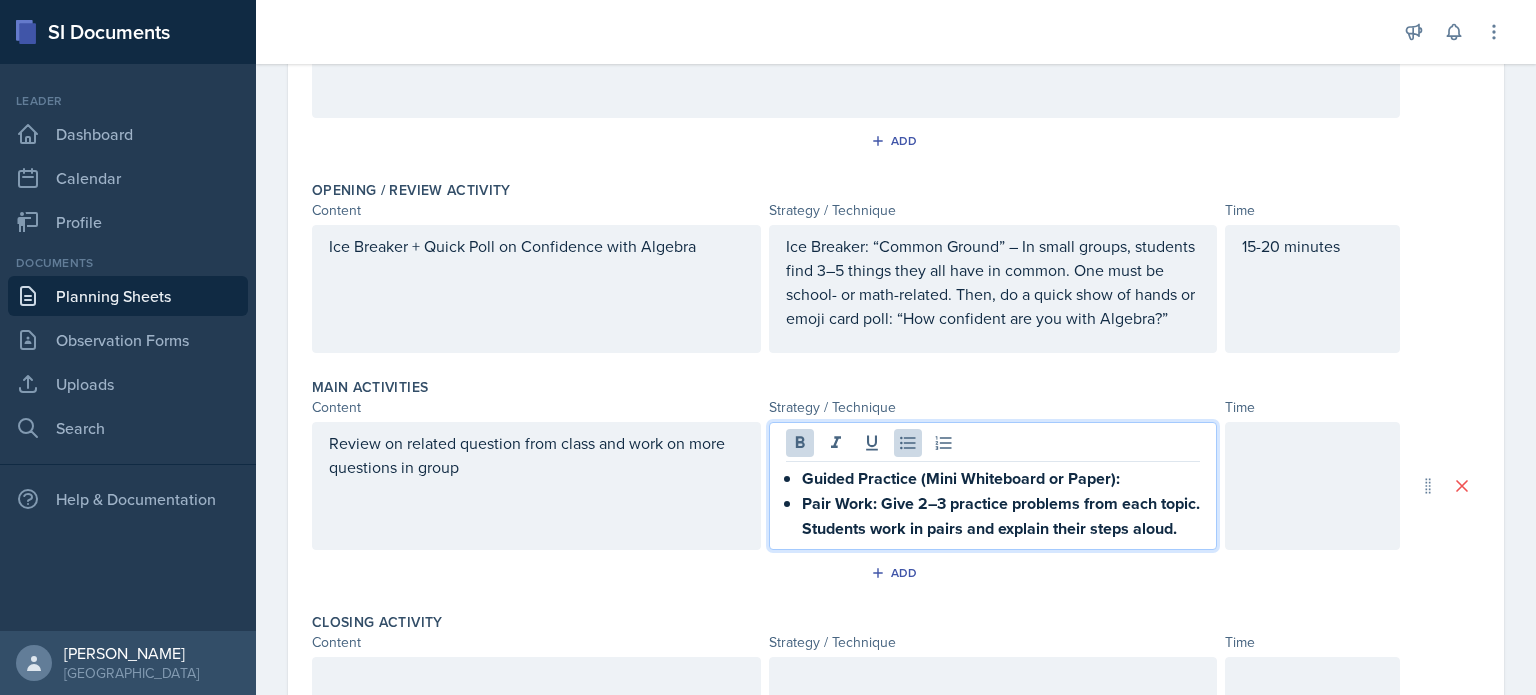 click on "Pair Work: Give 2–3 practice problems from each topic. Students work in pairs and explain their steps aloud." at bounding box center [1003, 516] 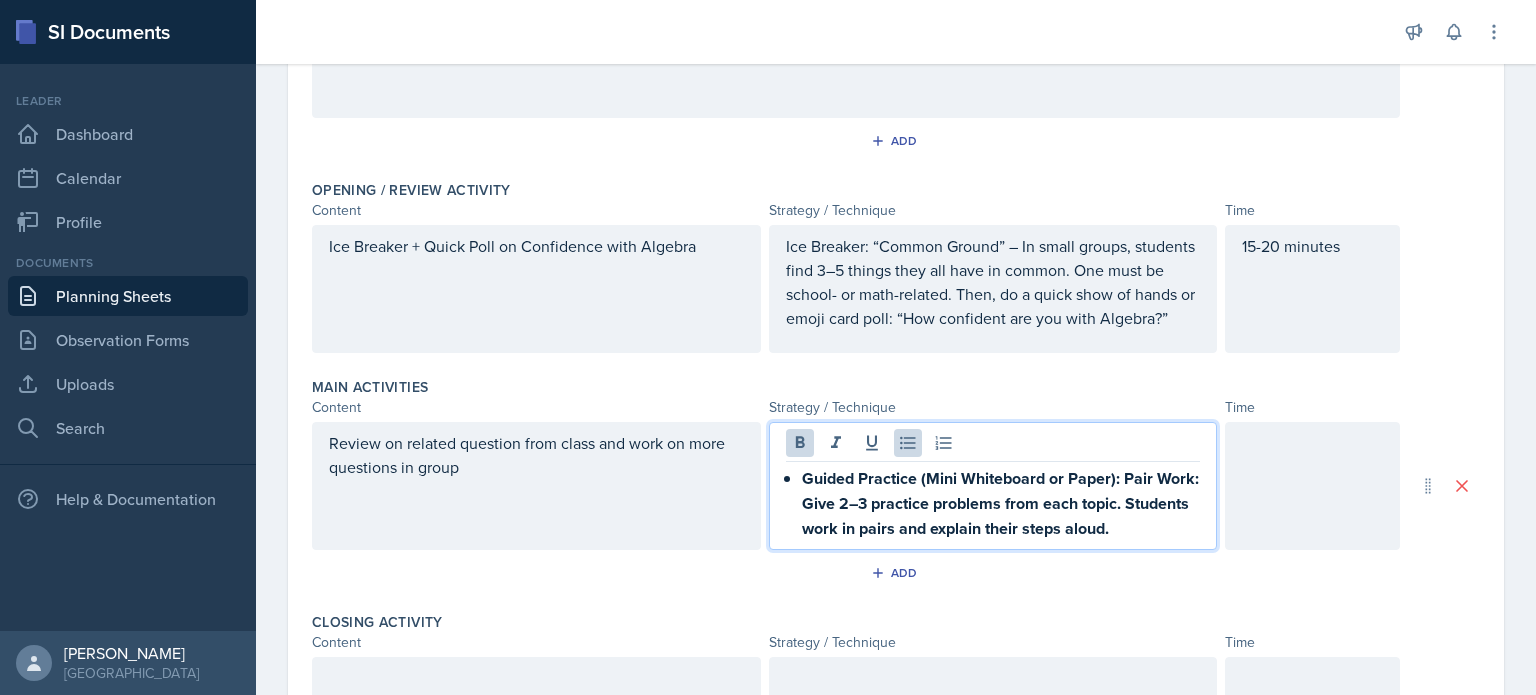click on "Guided Practice (Mini Whiteboard or Paper): Pair Work: Give 2–3 practice problems from each topic. Students work in pairs and explain their steps aloud." at bounding box center (1002, 503) 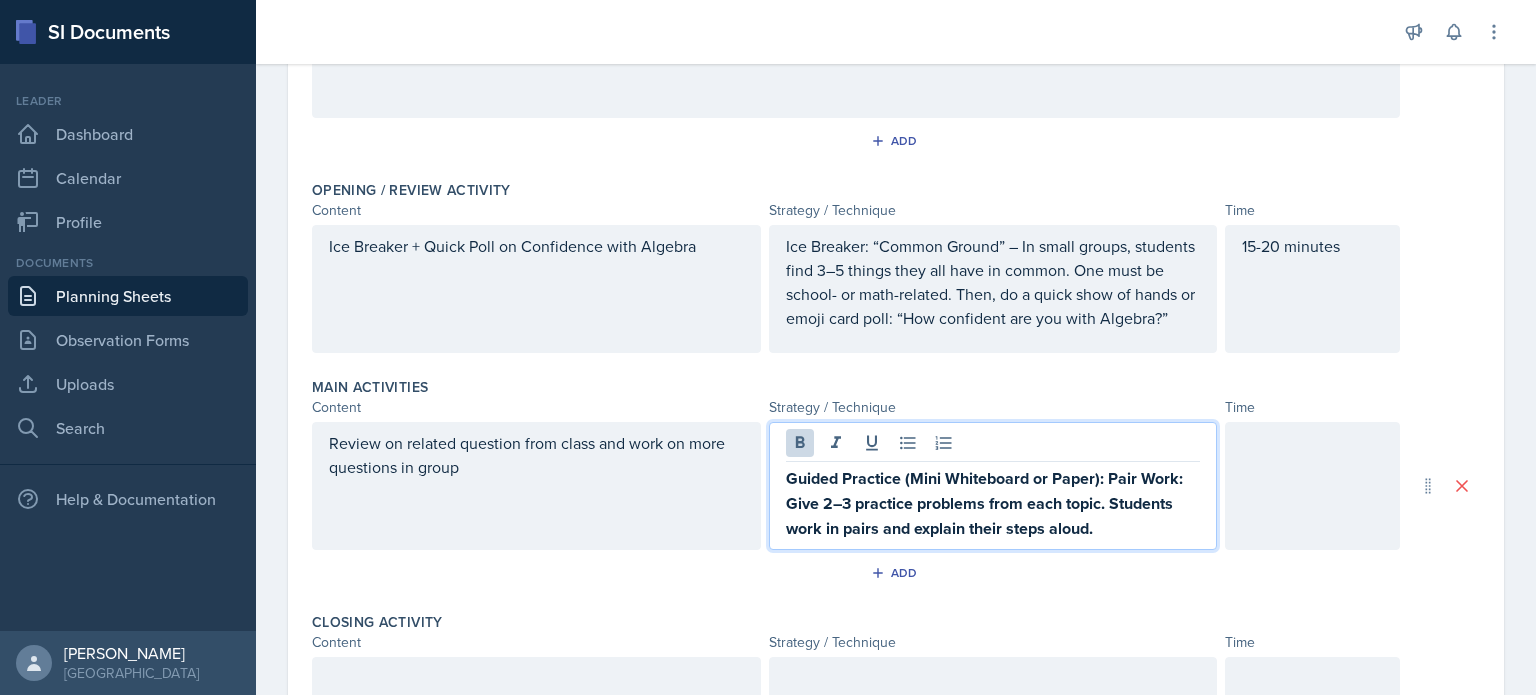 click on "Guided Practice (Mini Whiteboard or Paper): Pair Work: Give 2–3 practice problems from each topic. Students work in pairs and explain their steps aloud." at bounding box center [986, 503] 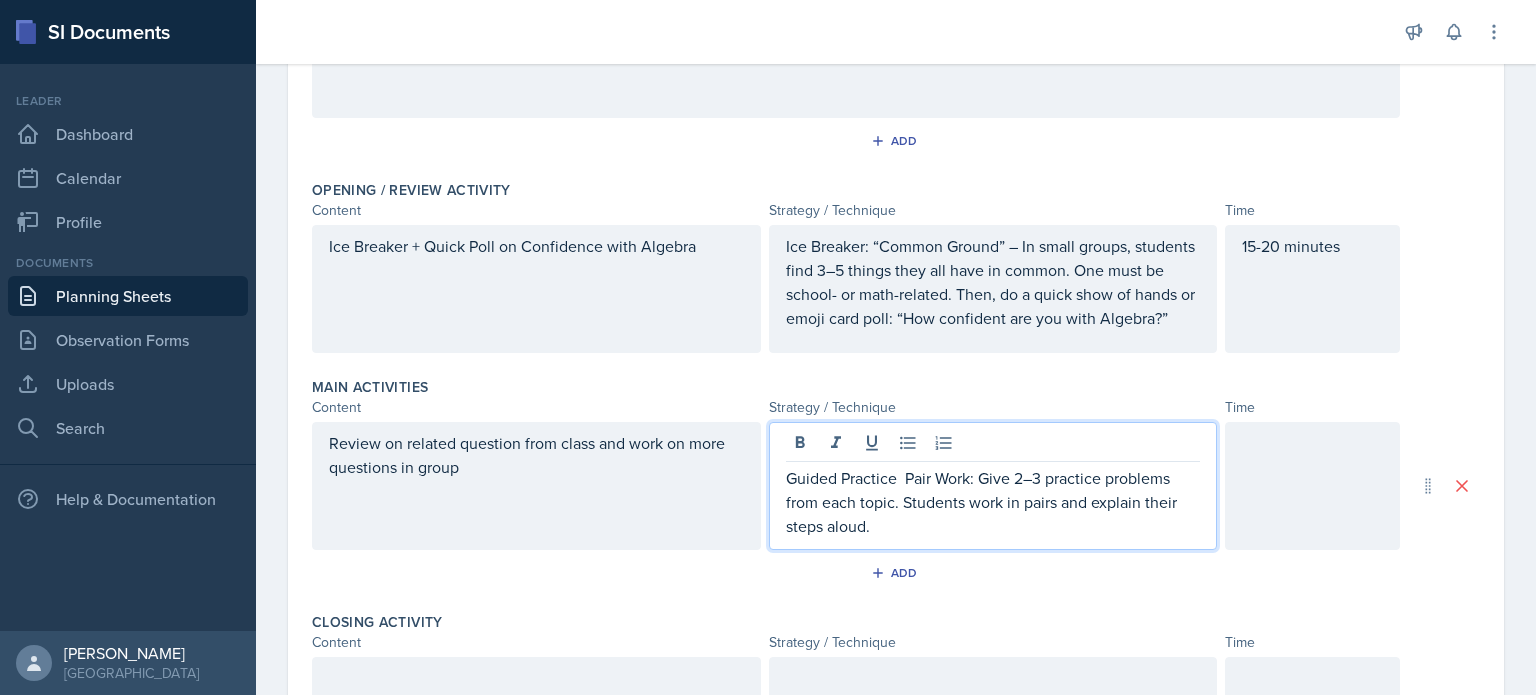 click on "Guided Practice  Pair Work: Give 2–3 practice problems from each topic. Students work in pairs and explain their steps aloud." at bounding box center [993, 502] 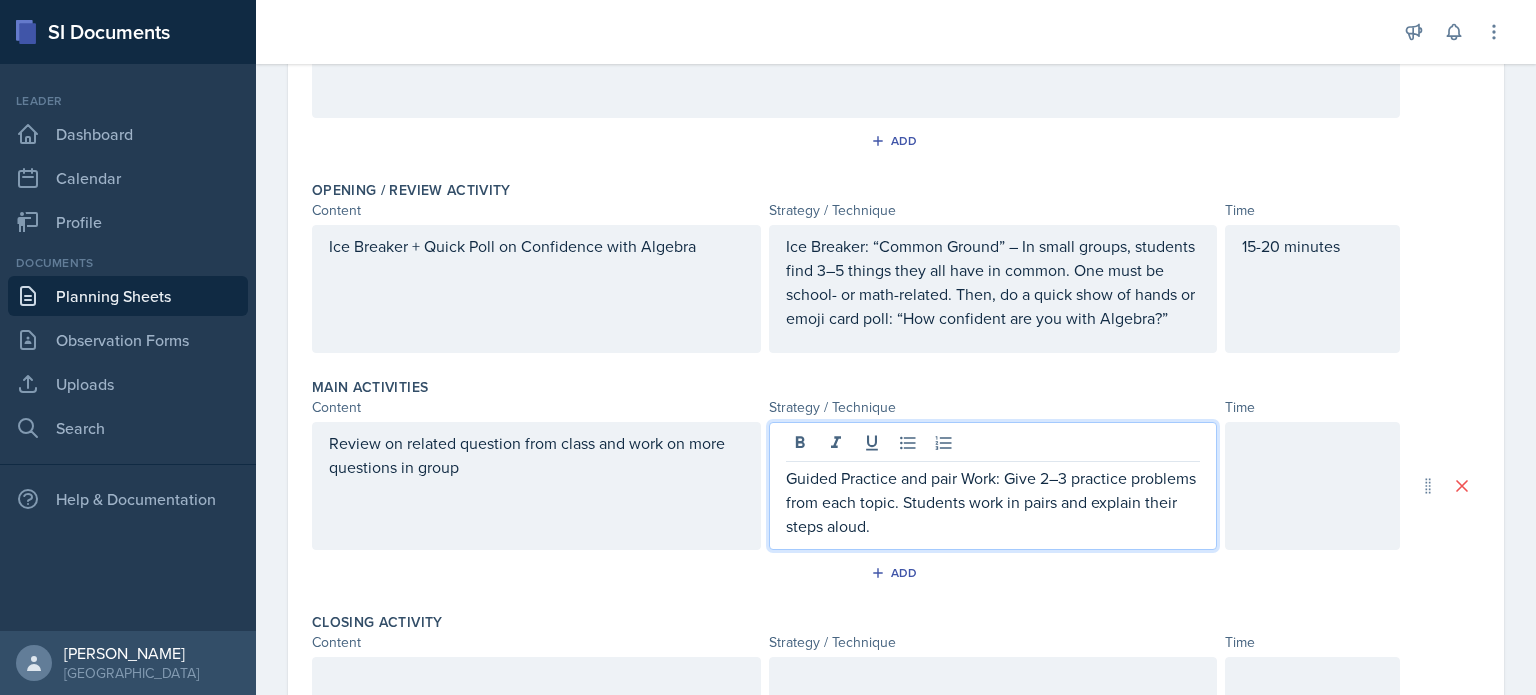 click on "Guided Practice and pair Work: Give 2–3 practice problems from each topic. Students work in pairs and explain their steps aloud." at bounding box center (993, 502) 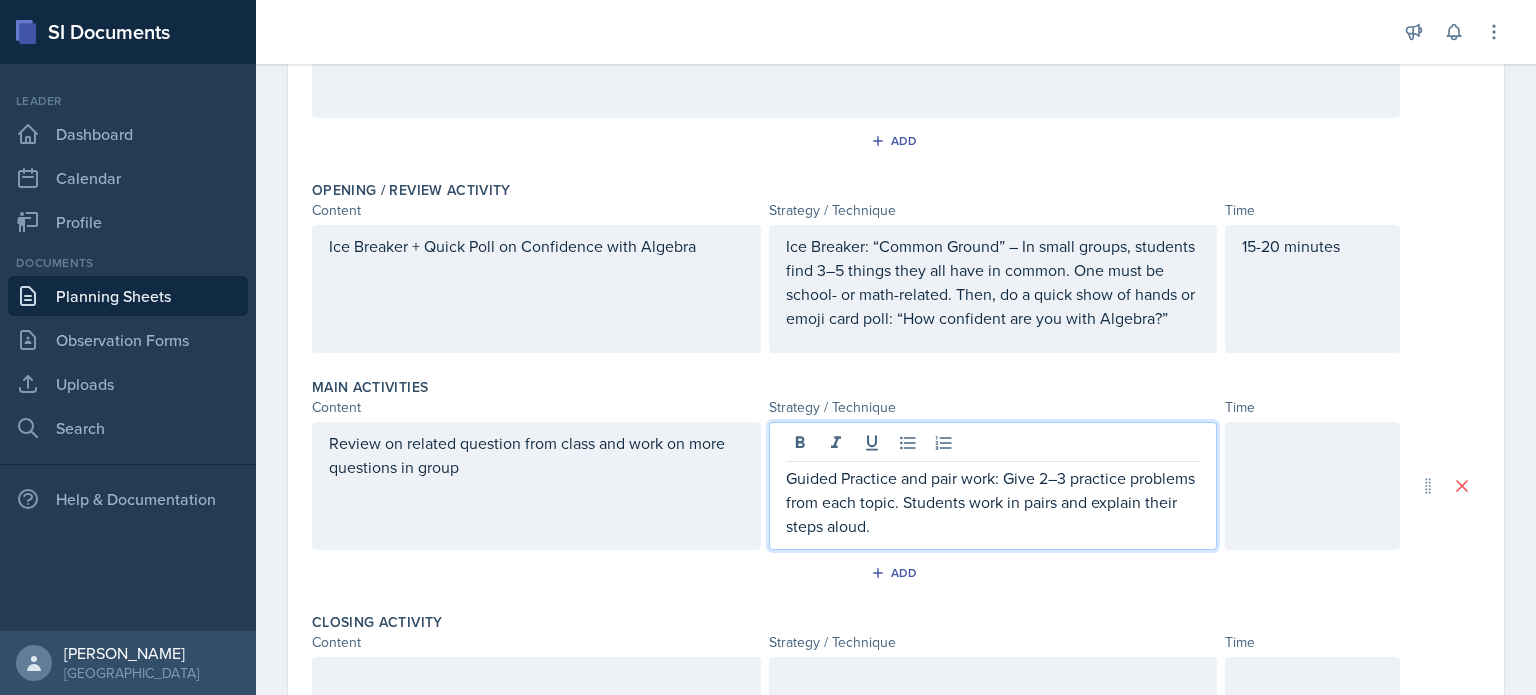 click on "Guided Practice and pair work: Give 2–3 practice problems from each topic. Students work in pairs and explain their steps aloud." at bounding box center (993, 502) 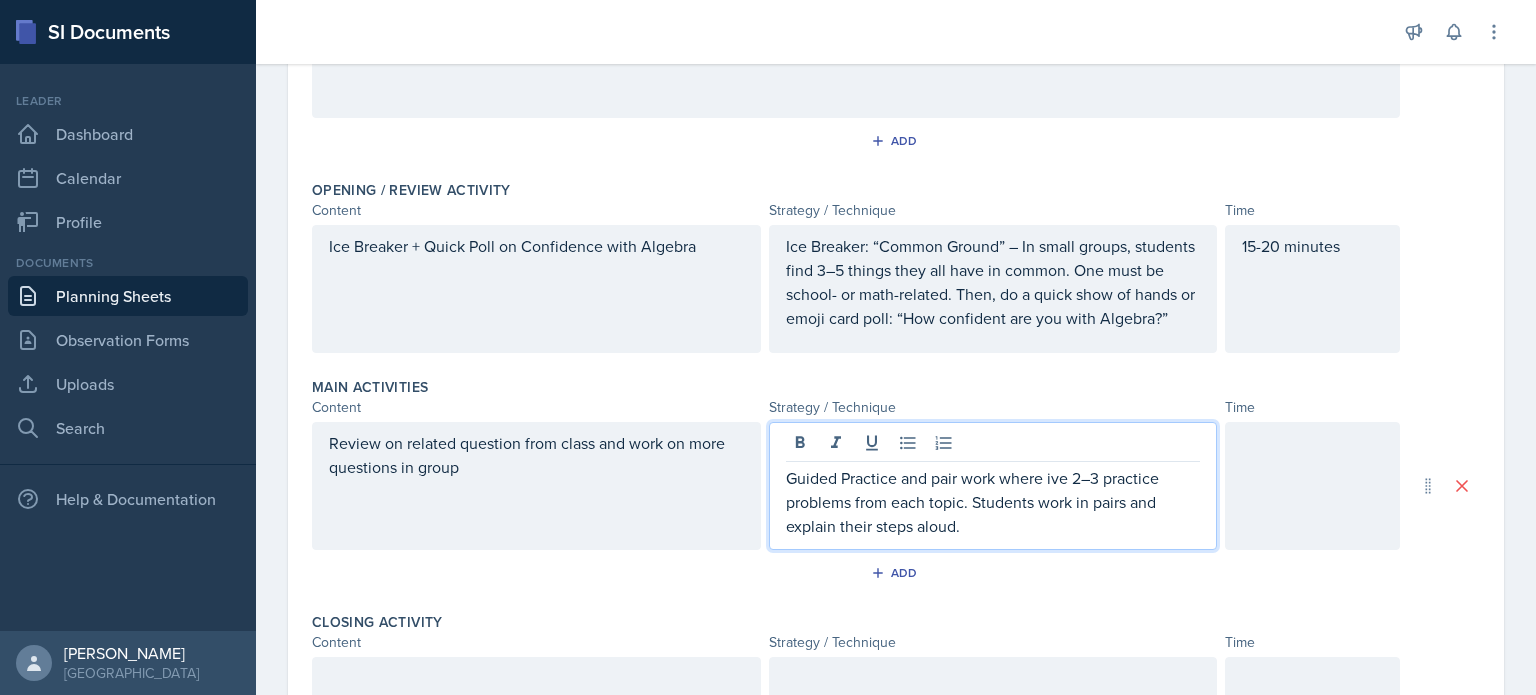 click on "Guided Practice and pair work where ive 2–3 practice problems from each topic. Students work in pairs and explain their steps aloud." at bounding box center [993, 502] 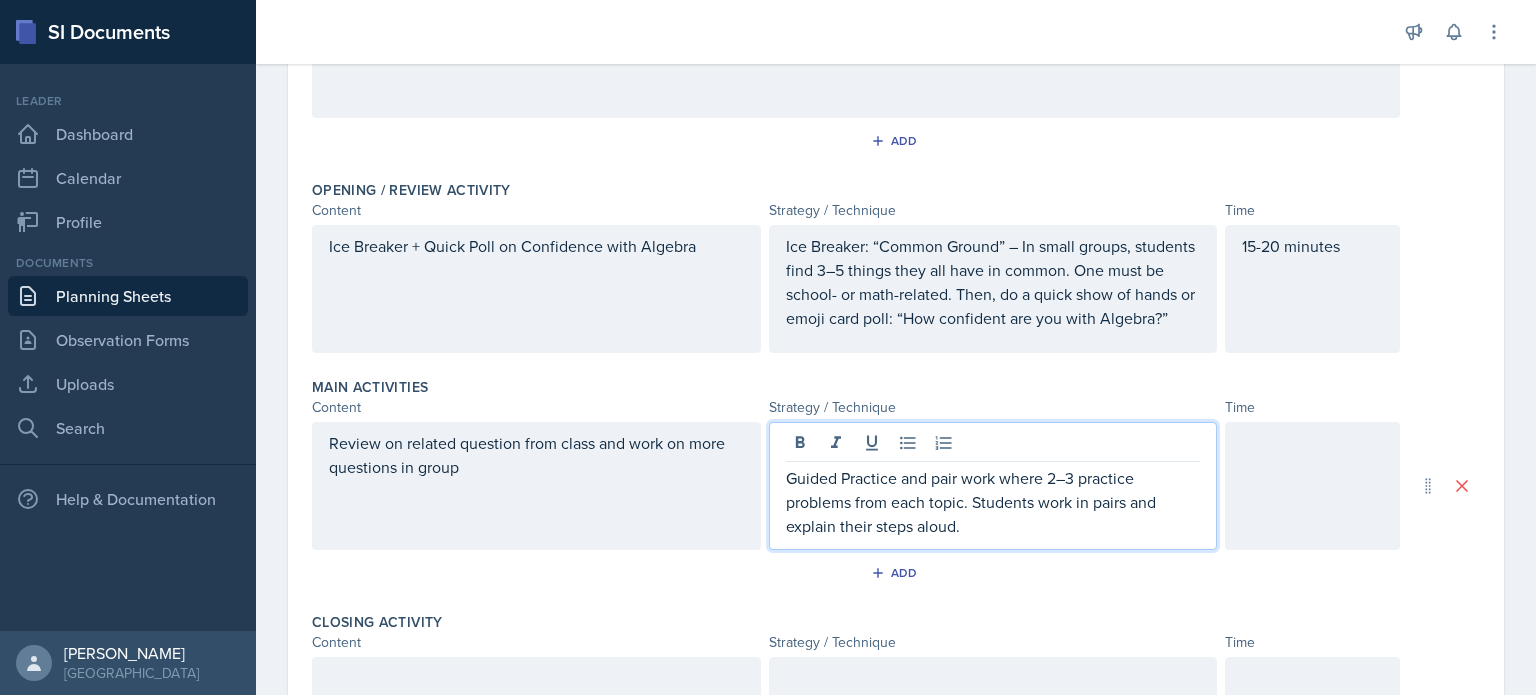 click on "Guided Practice and pair work where 2–3 practice problems from each topic. Students work in pairs and explain their steps aloud." at bounding box center (993, 502) 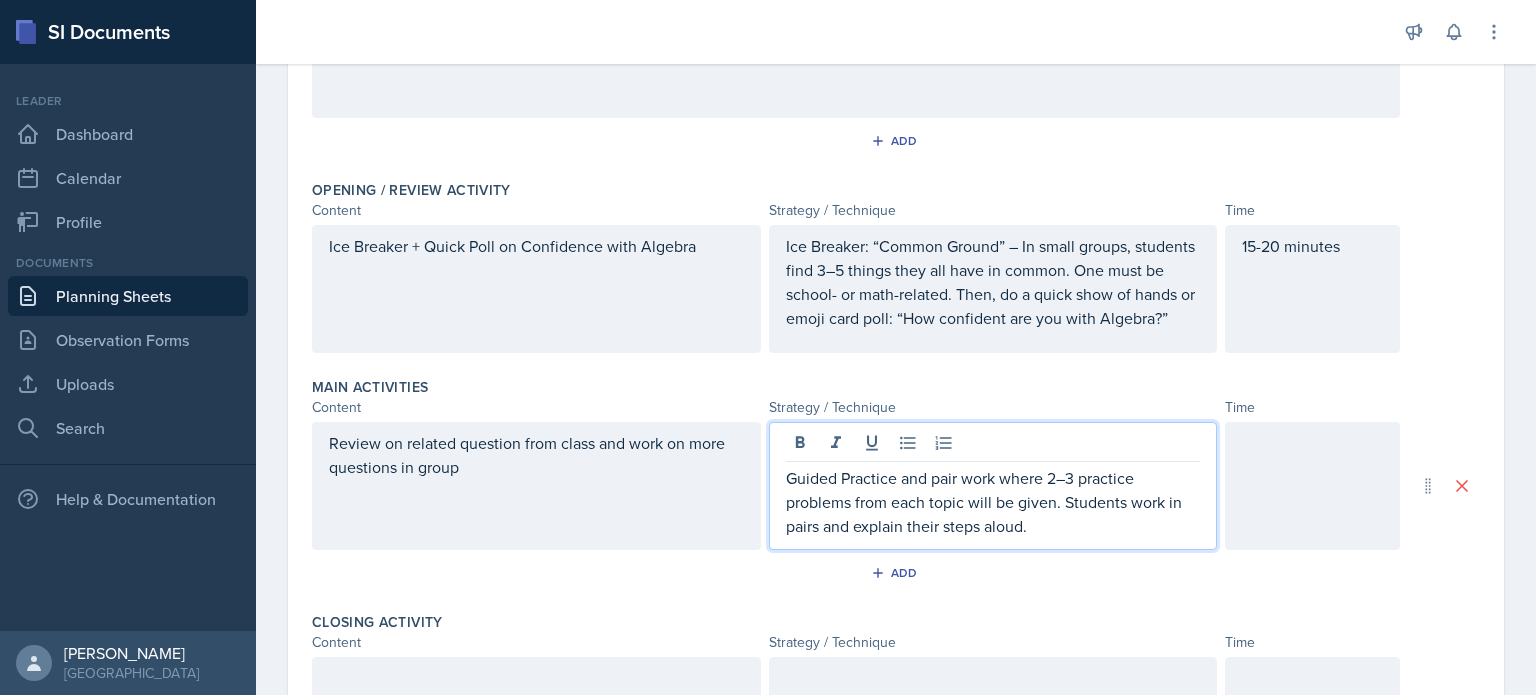 click on "Guided Practice and pair work where 2–3 practice problems from each topic will be given. Students work in pairs and explain their steps aloud." at bounding box center (993, 502) 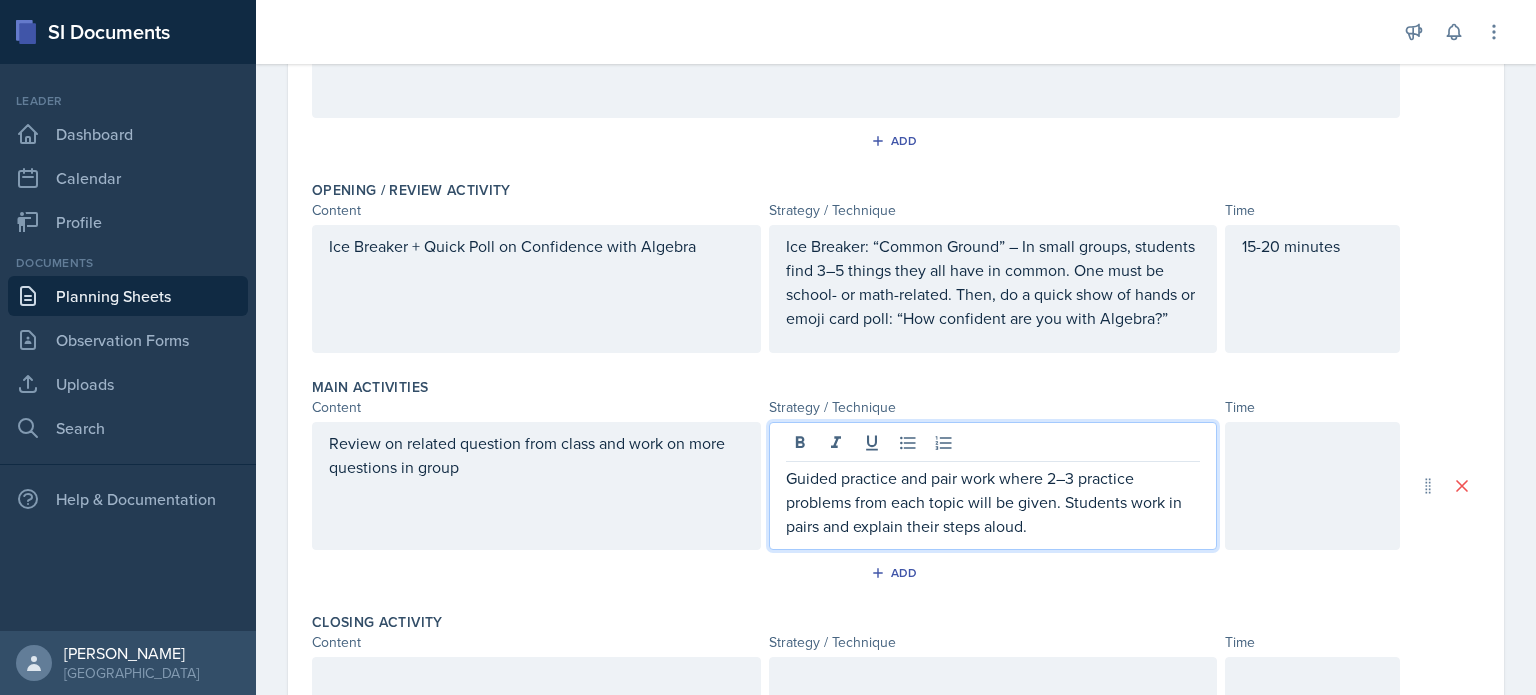 click at bounding box center [1312, 486] 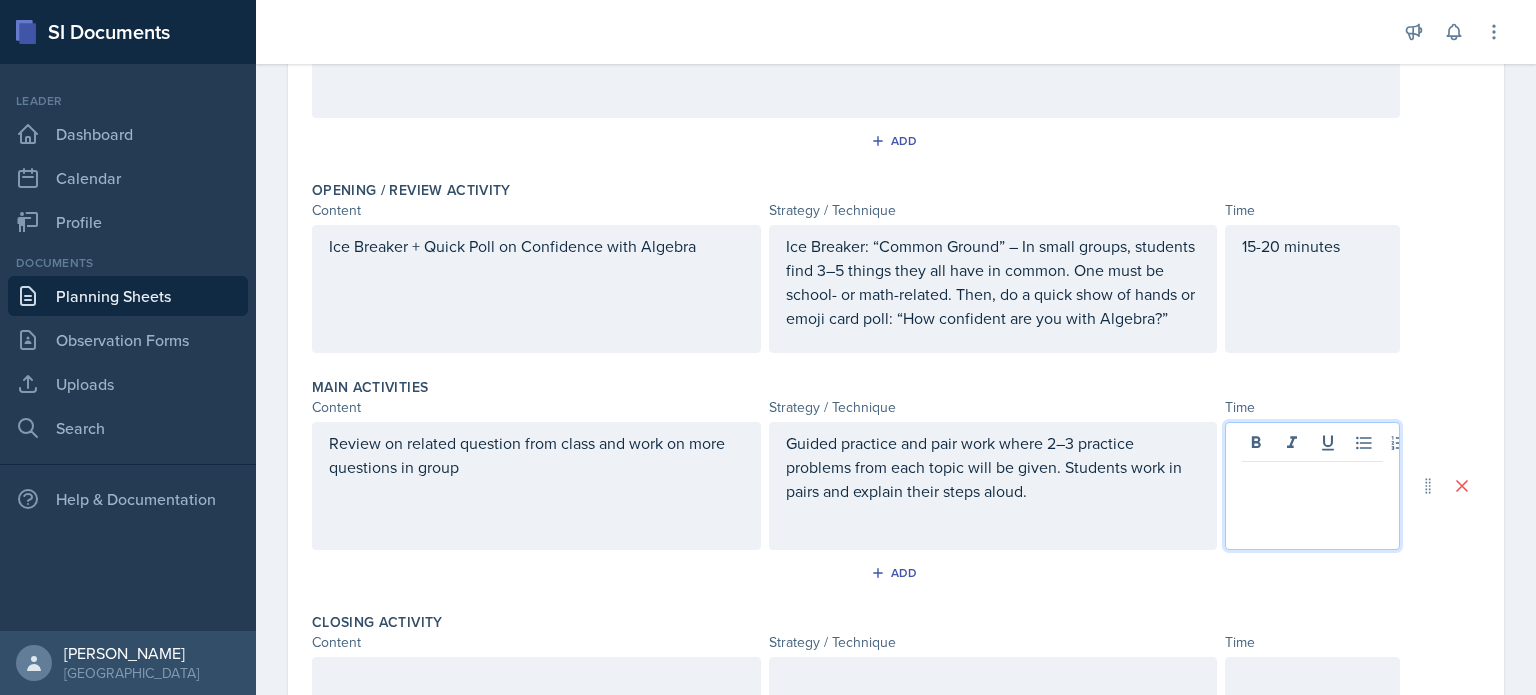 scroll, scrollTop: 362, scrollLeft: 0, axis: vertical 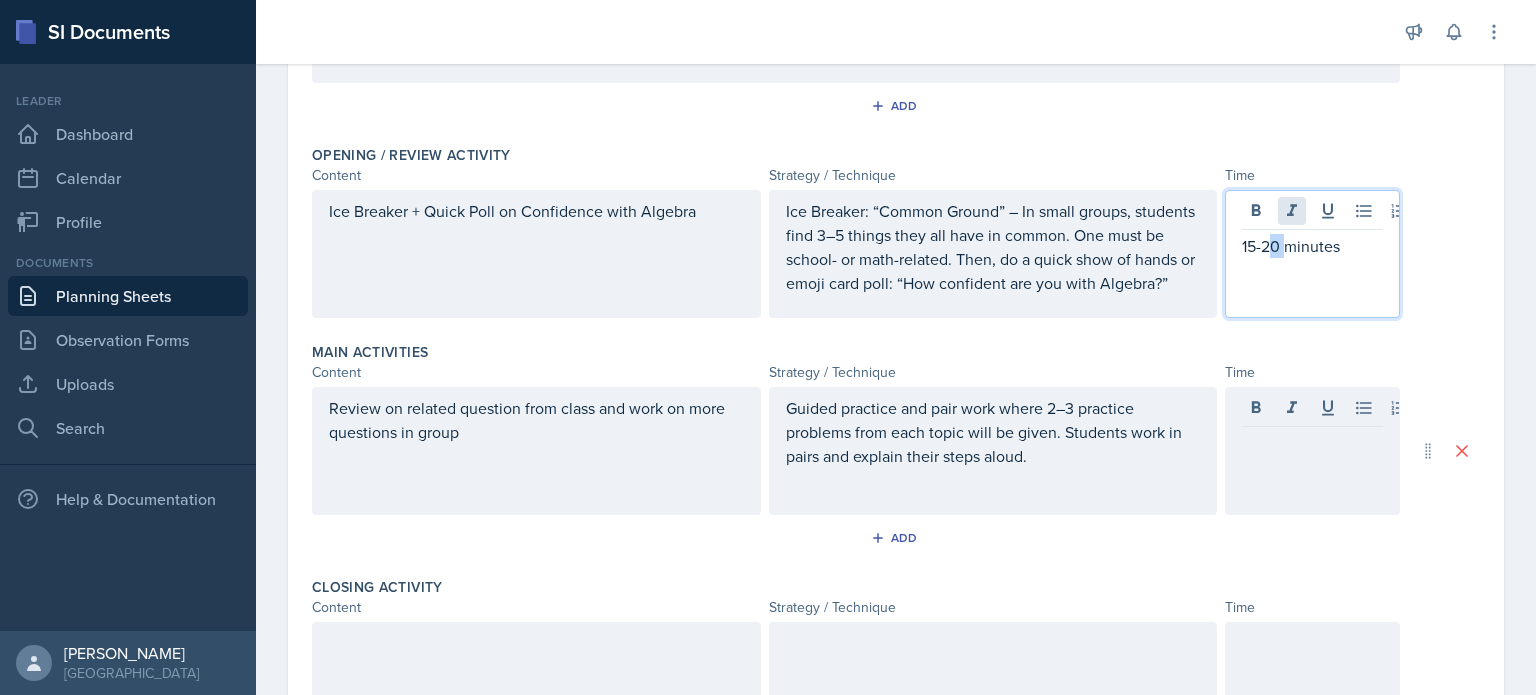 drag, startPoint x: 1260, startPoint y: 199, endPoint x: 1271, endPoint y: 215, distance: 19.416489 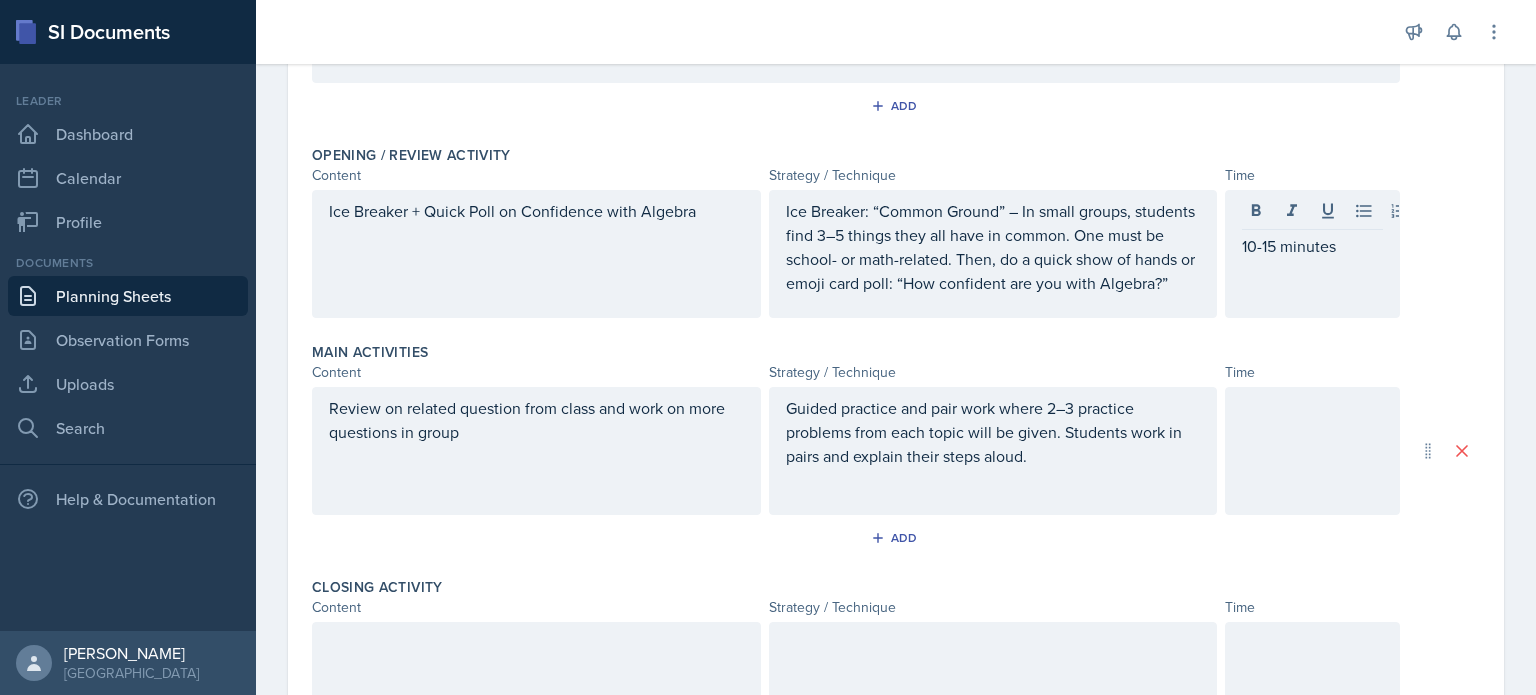 click at bounding box center [1312, 451] 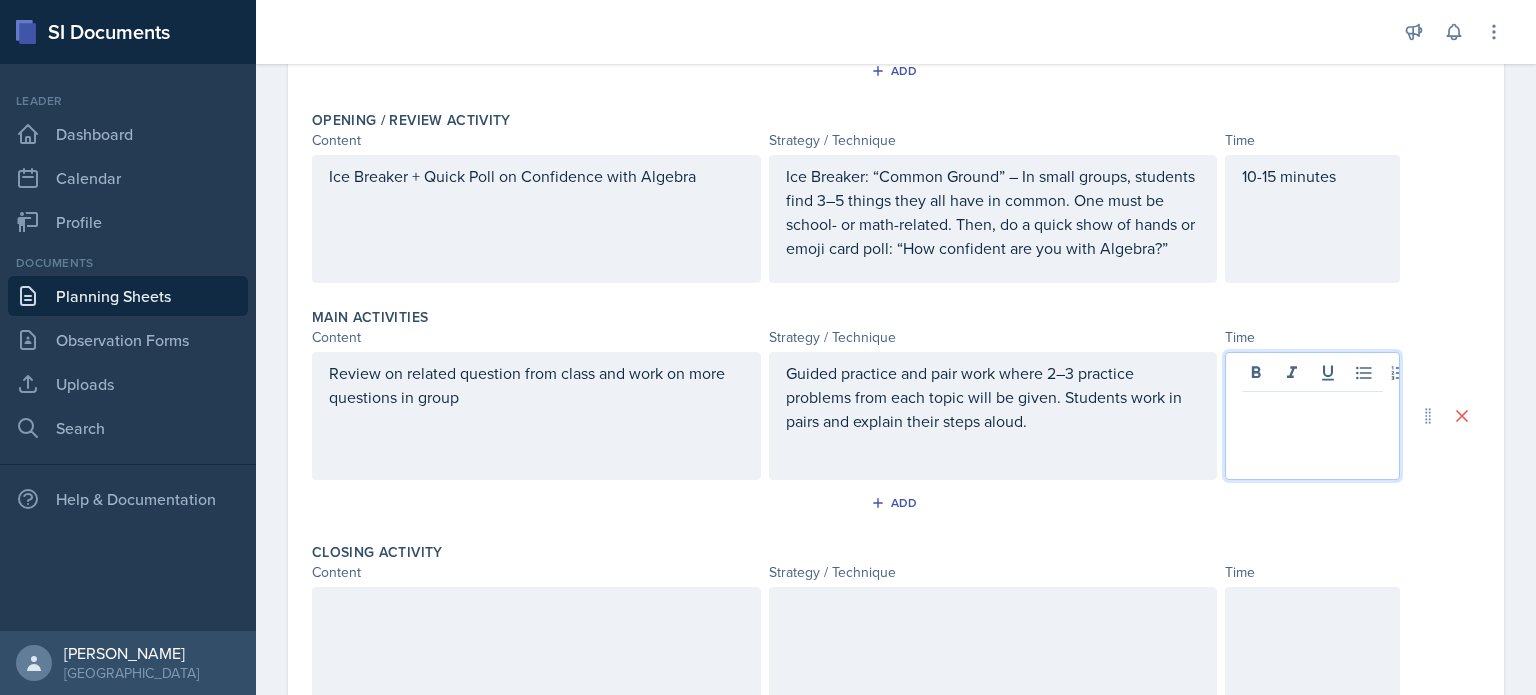 type 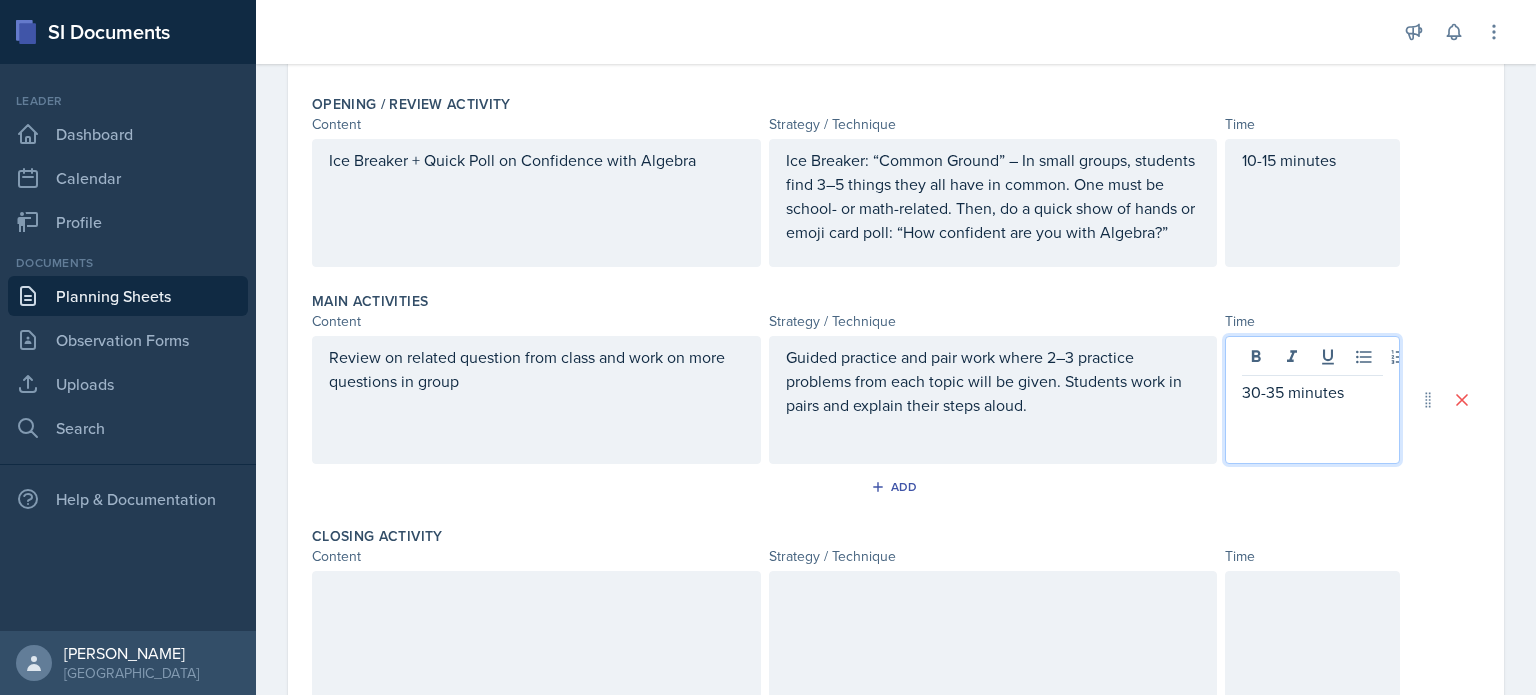 scroll, scrollTop: 424, scrollLeft: 0, axis: vertical 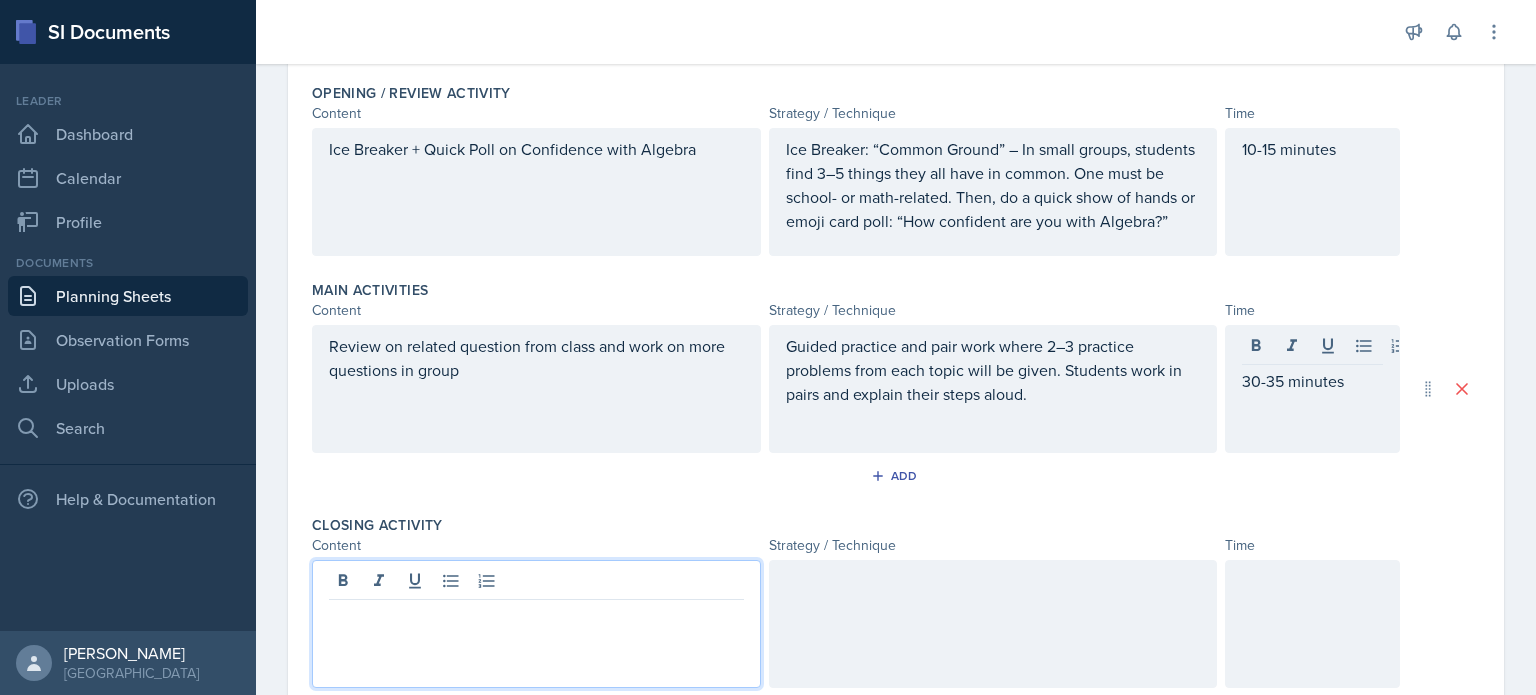 click at bounding box center (536, 624) 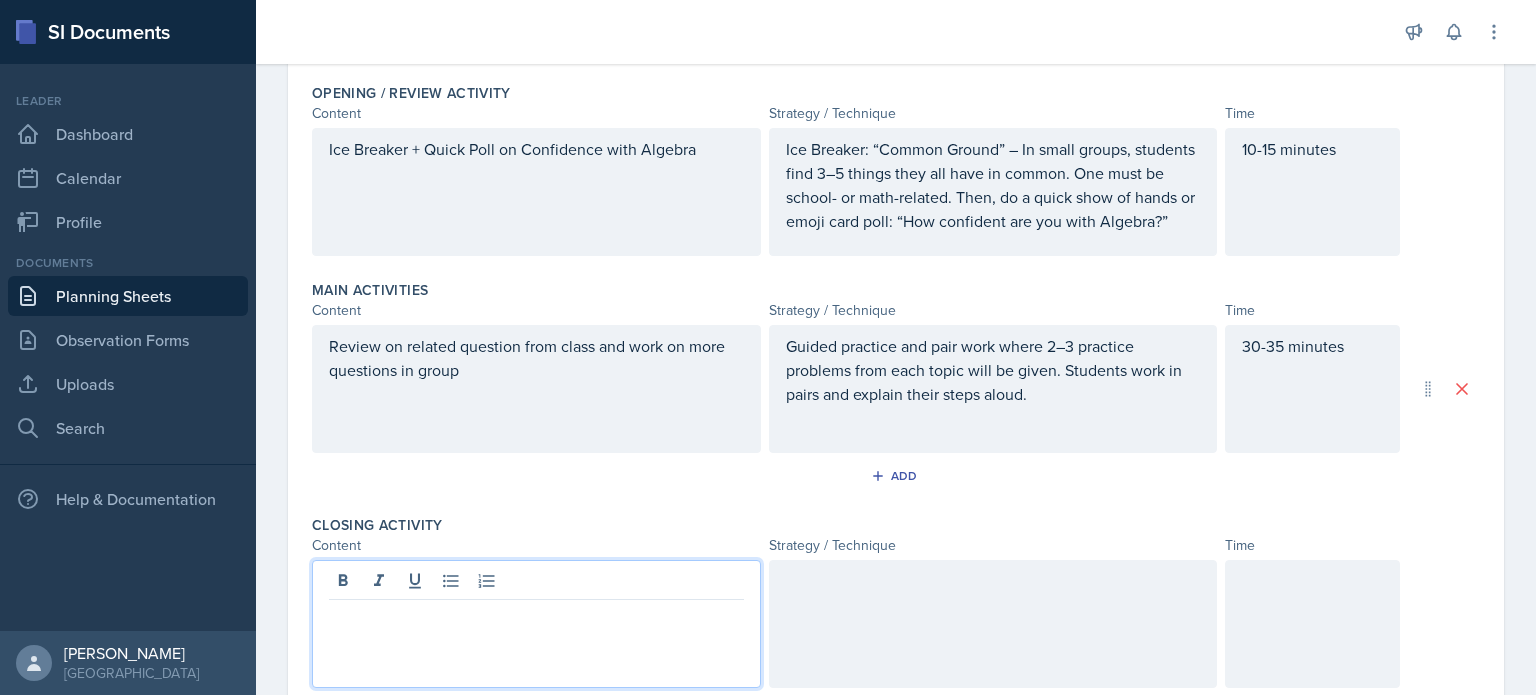 type 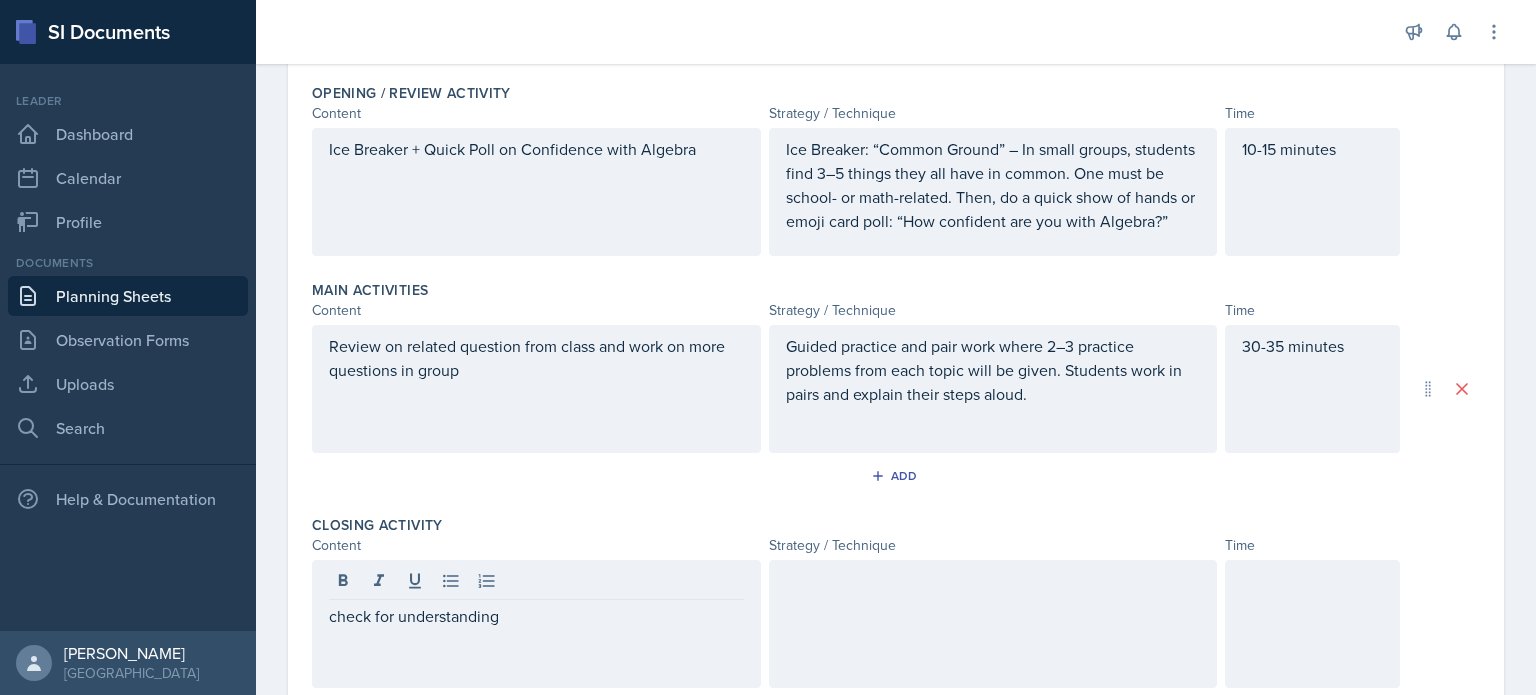 click at bounding box center [993, 624] 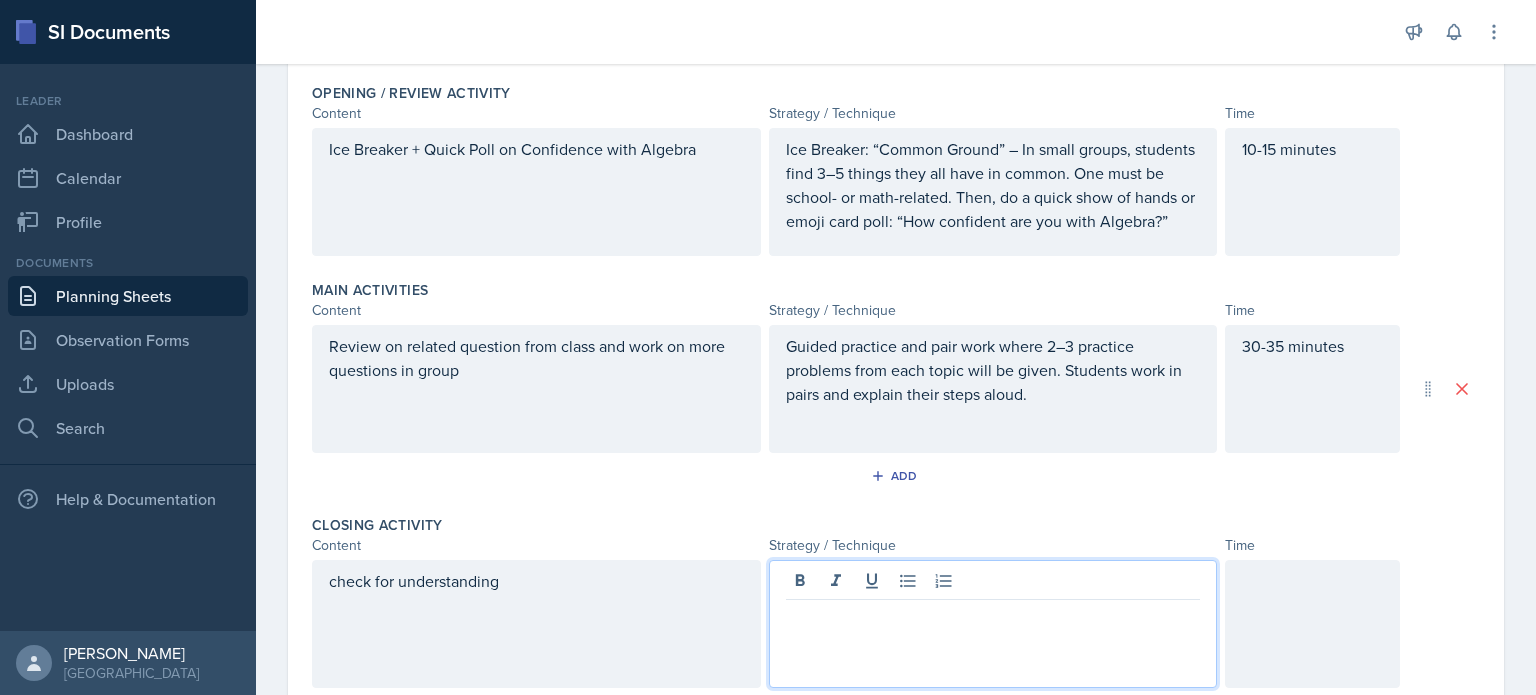 scroll, scrollTop: 459, scrollLeft: 0, axis: vertical 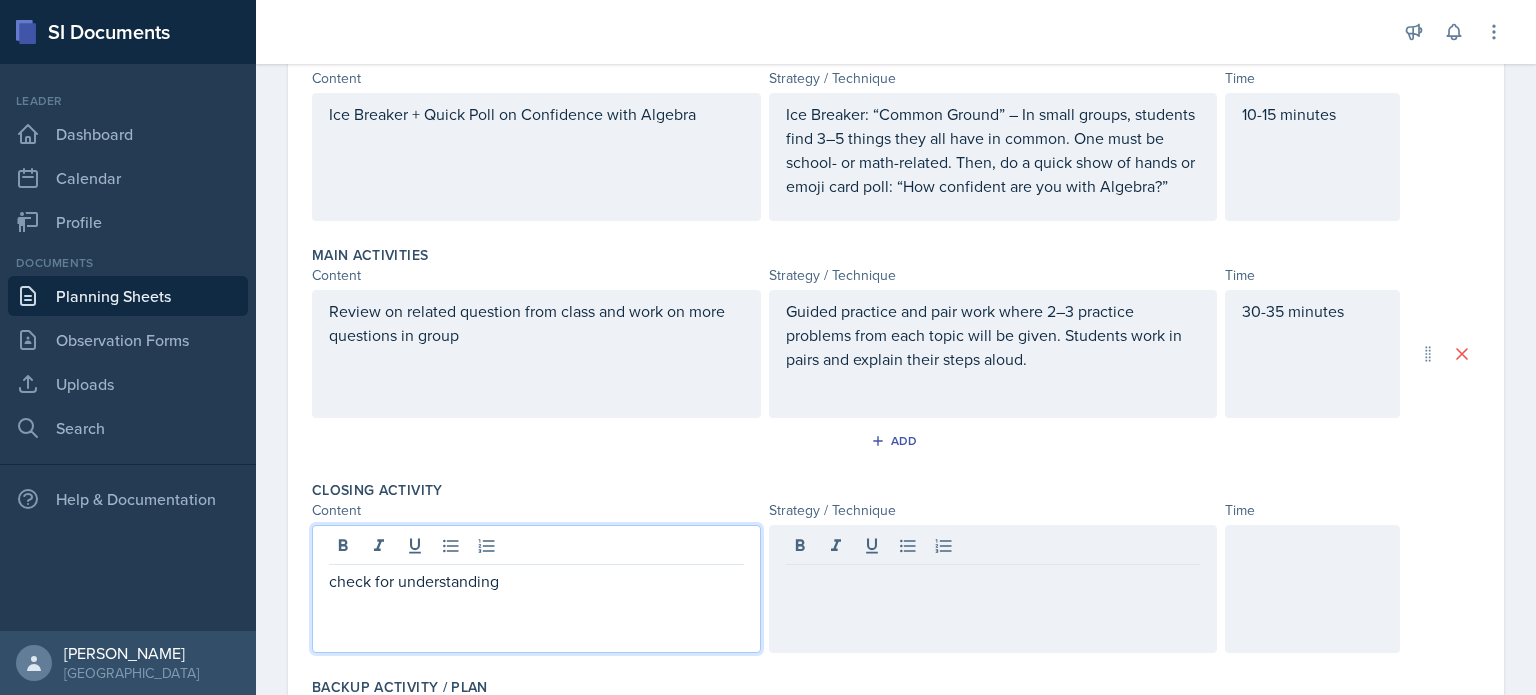 click on "check for understanding" at bounding box center (536, 589) 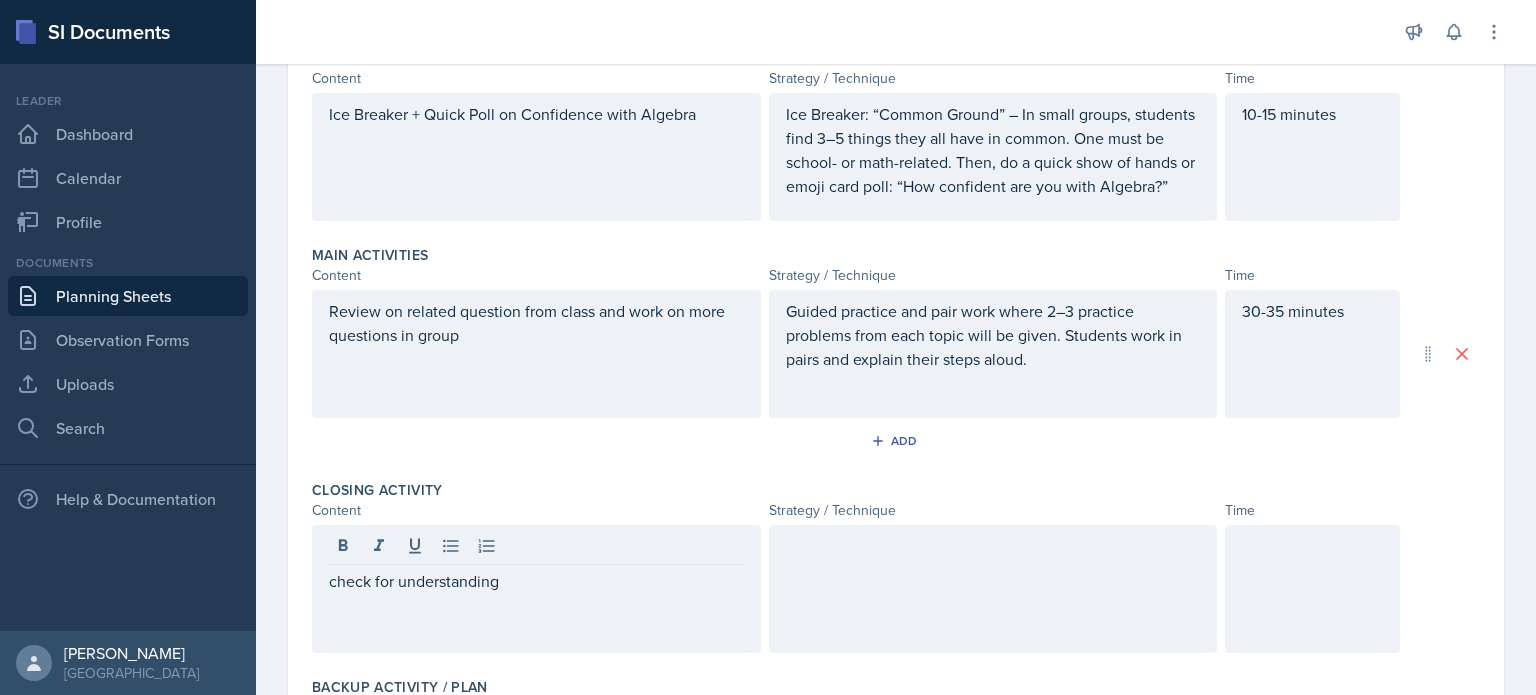 click at bounding box center [993, 589] 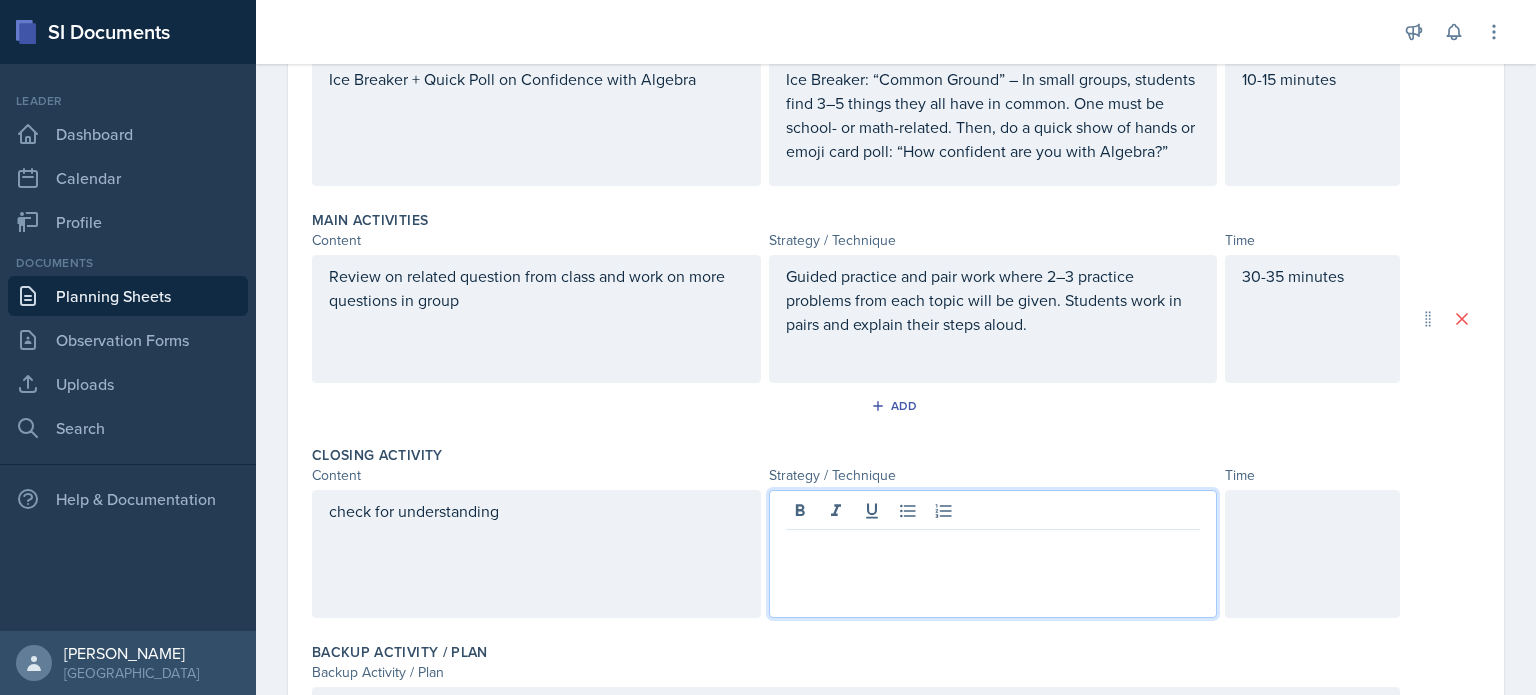 paste 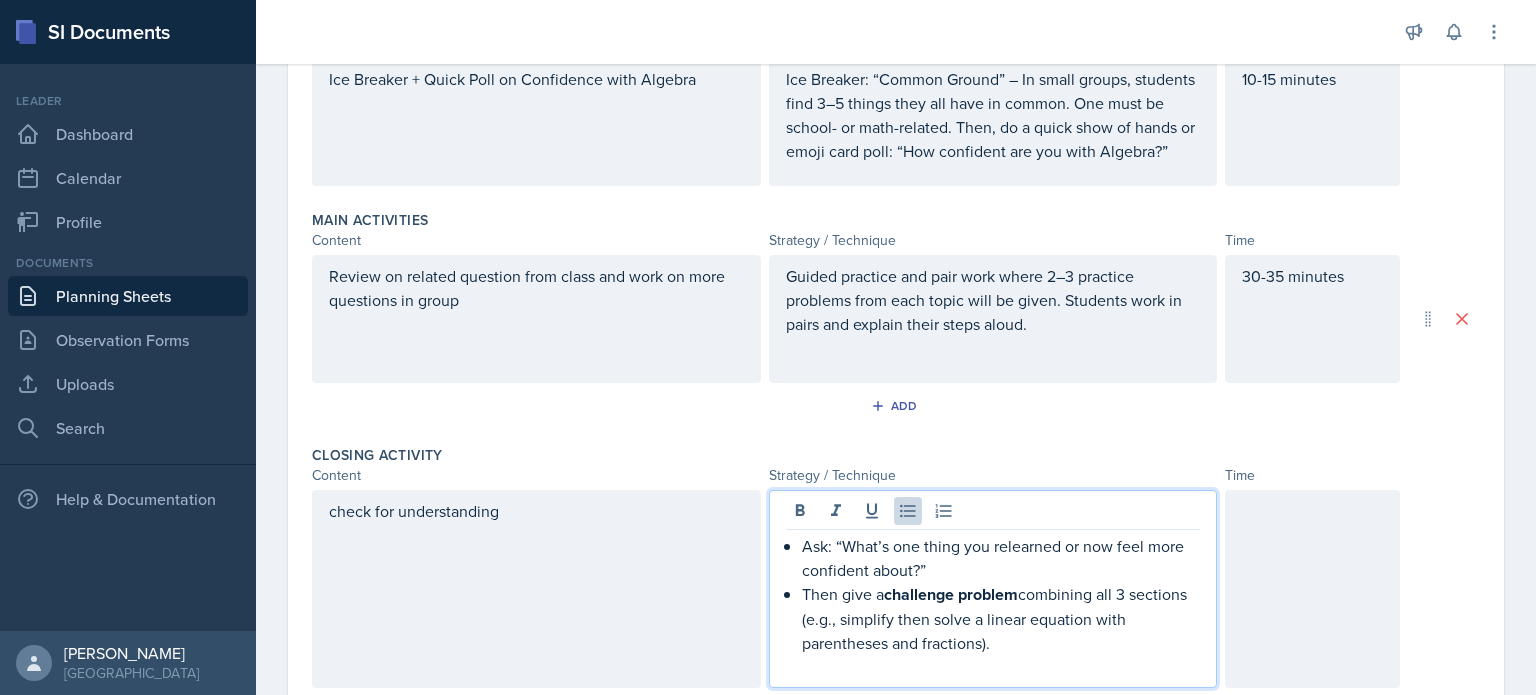 click on "Ask: “What’s one thing you relearned or now feel more confident about?”" at bounding box center (1001, 558) 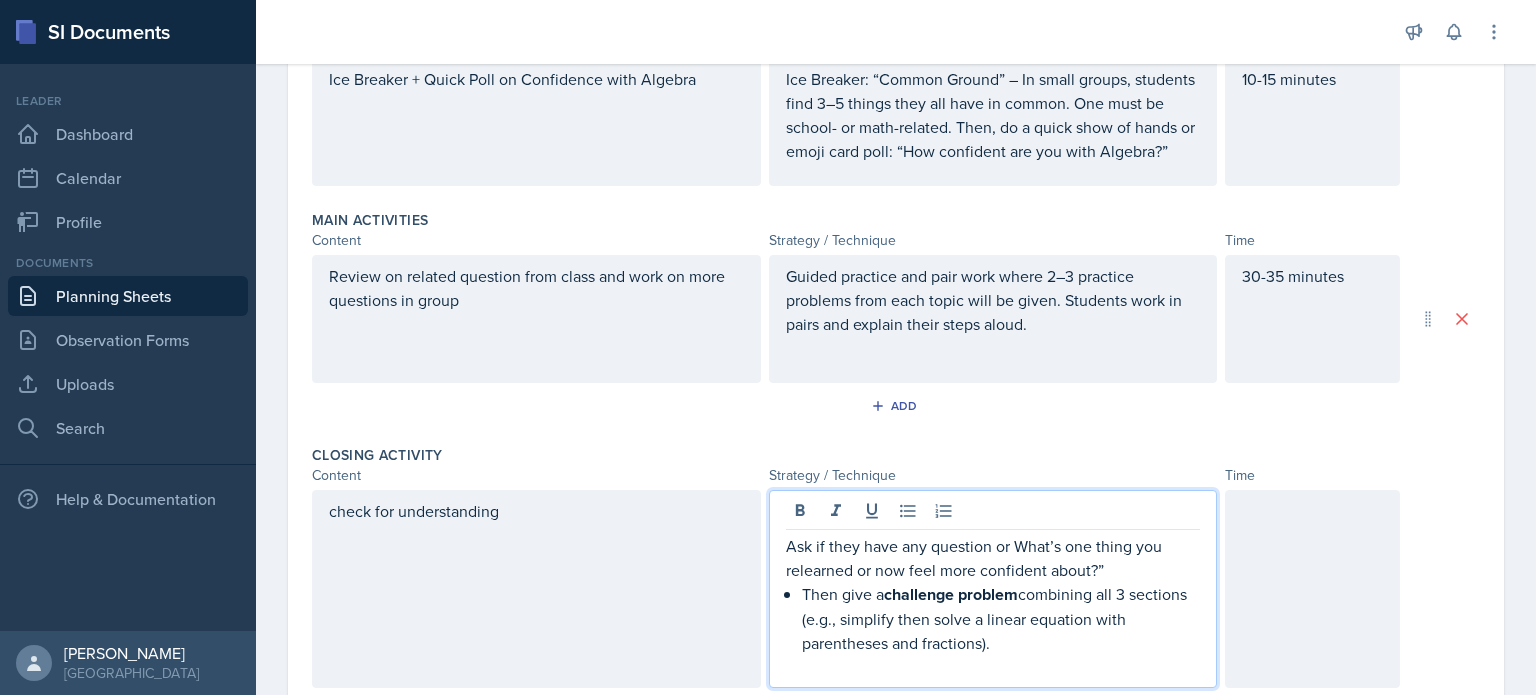 click on "Ask if they have any question or What’s one thing you relearned or now feel more confident about?”" at bounding box center [993, 558] 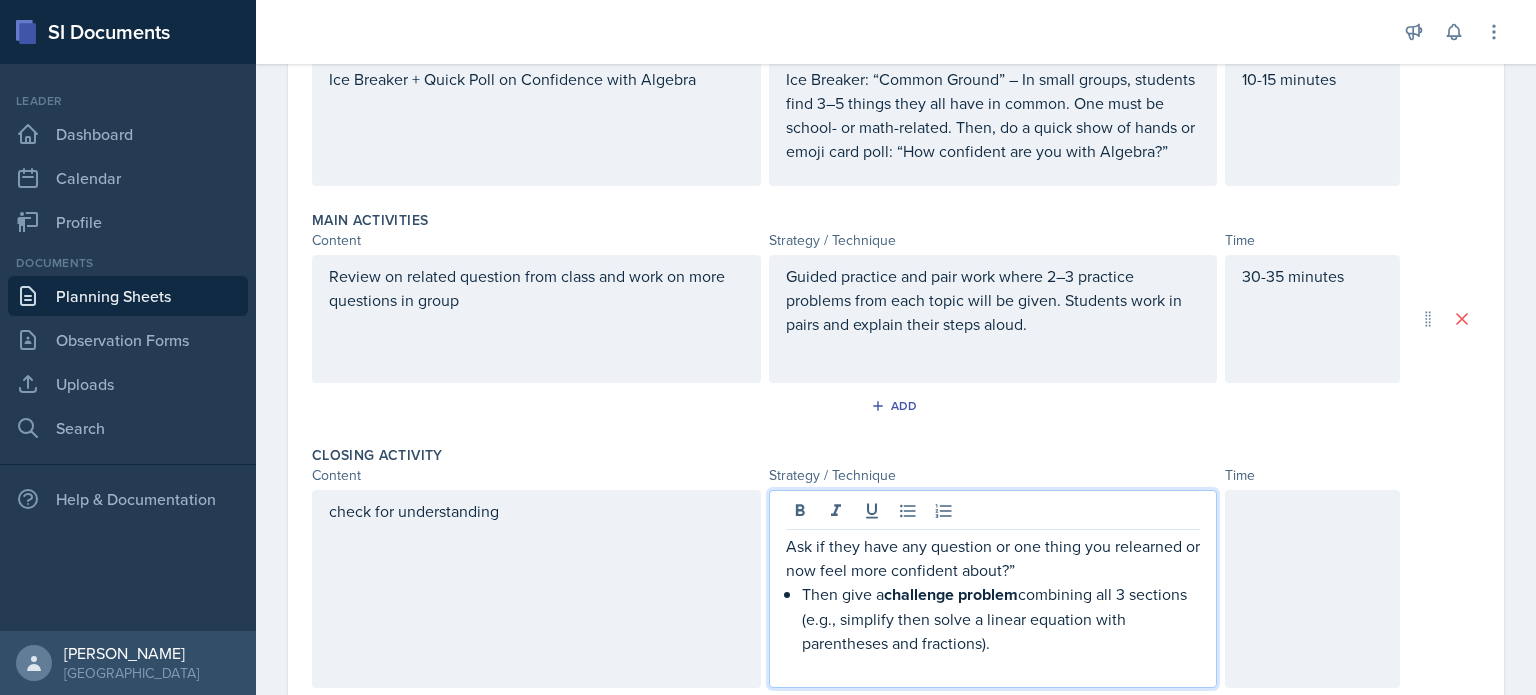 click on "Ask if they have any question or one thing you relearned or now feel more confident about?”" at bounding box center [993, 558] 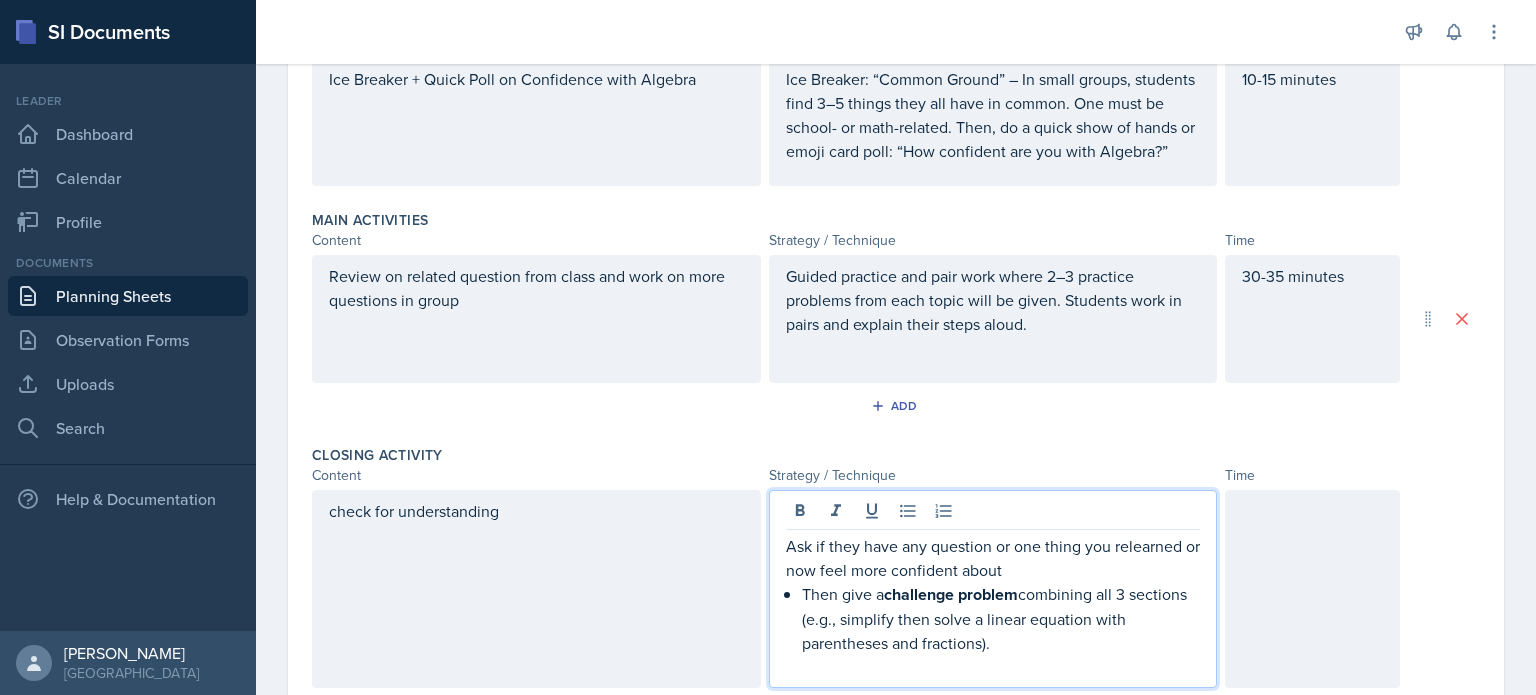 click on "Ask if they have any question or one thing you relearned or now feel more confident about" at bounding box center (993, 558) 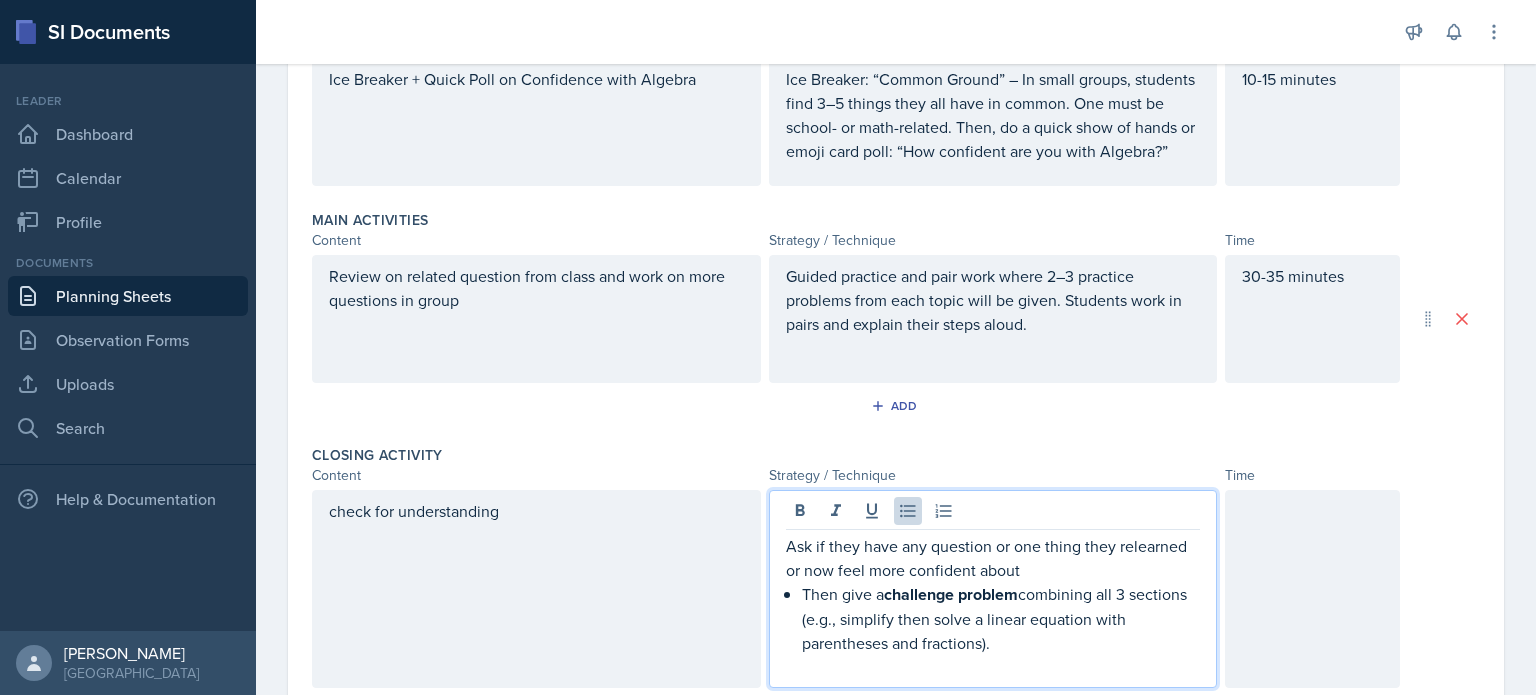 click on "Ask if they have any question or one thing they relearned or now feel more confident about Then give a  challenge problem  combining all 3 sections (e.g., simplify then solve a linear equation with parentheses and fractions)." at bounding box center (993, 606) 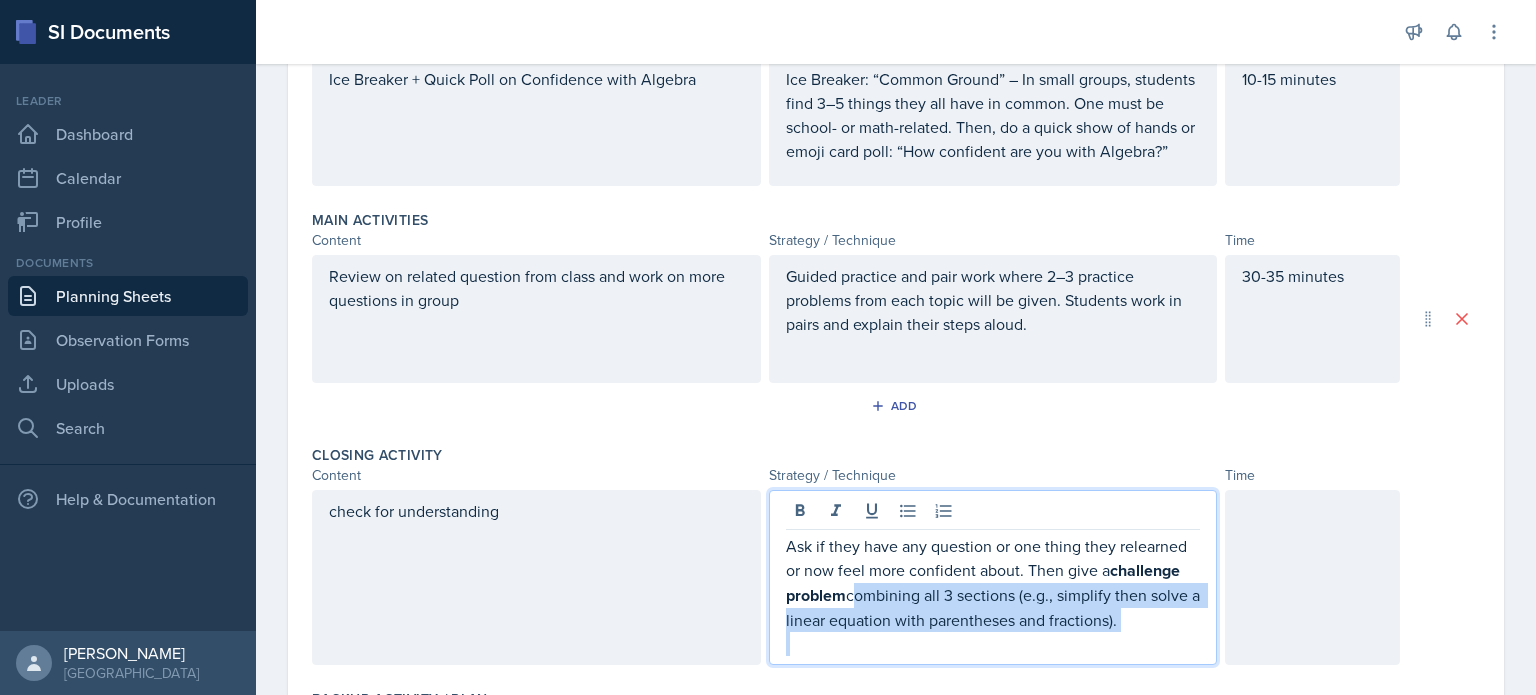 drag, startPoint x: 841, startPoint y: 605, endPoint x: 1085, endPoint y: 645, distance: 247.25696 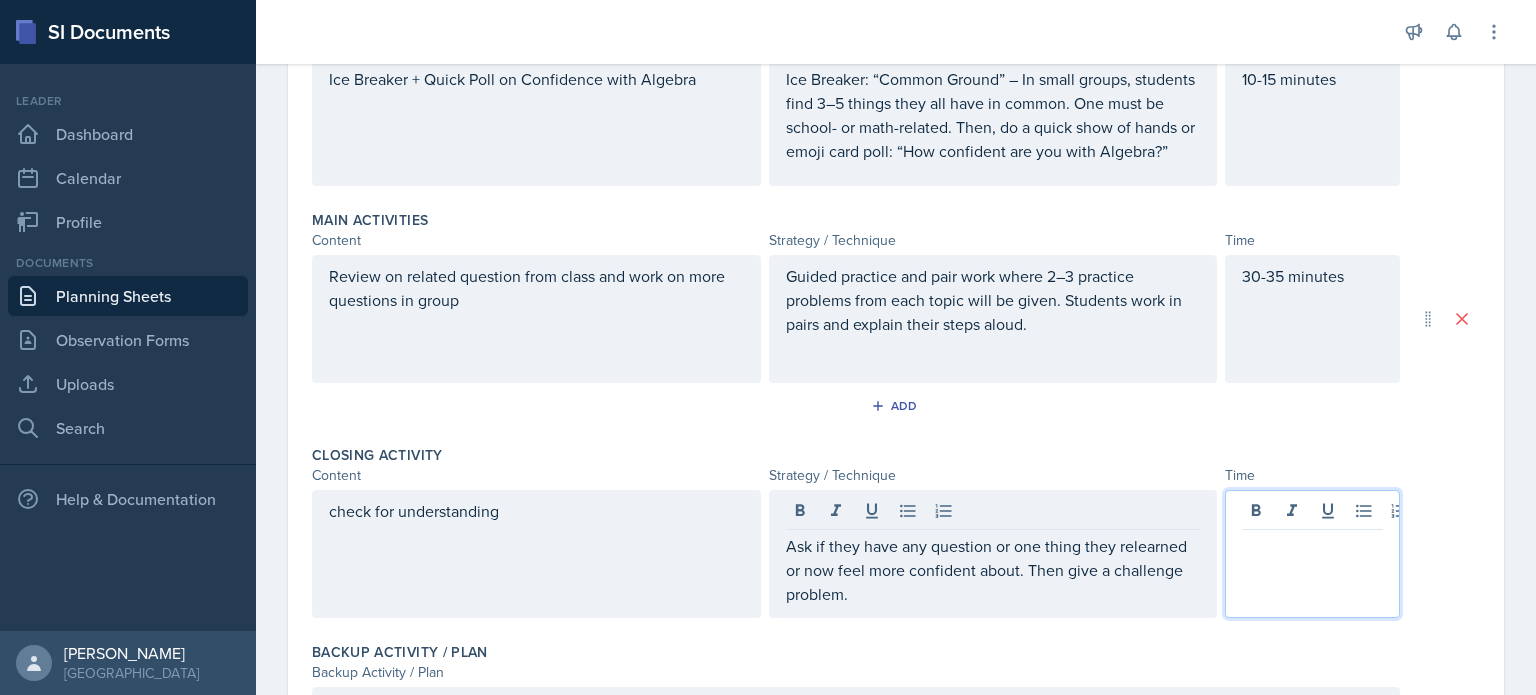 click at bounding box center (1312, 554) 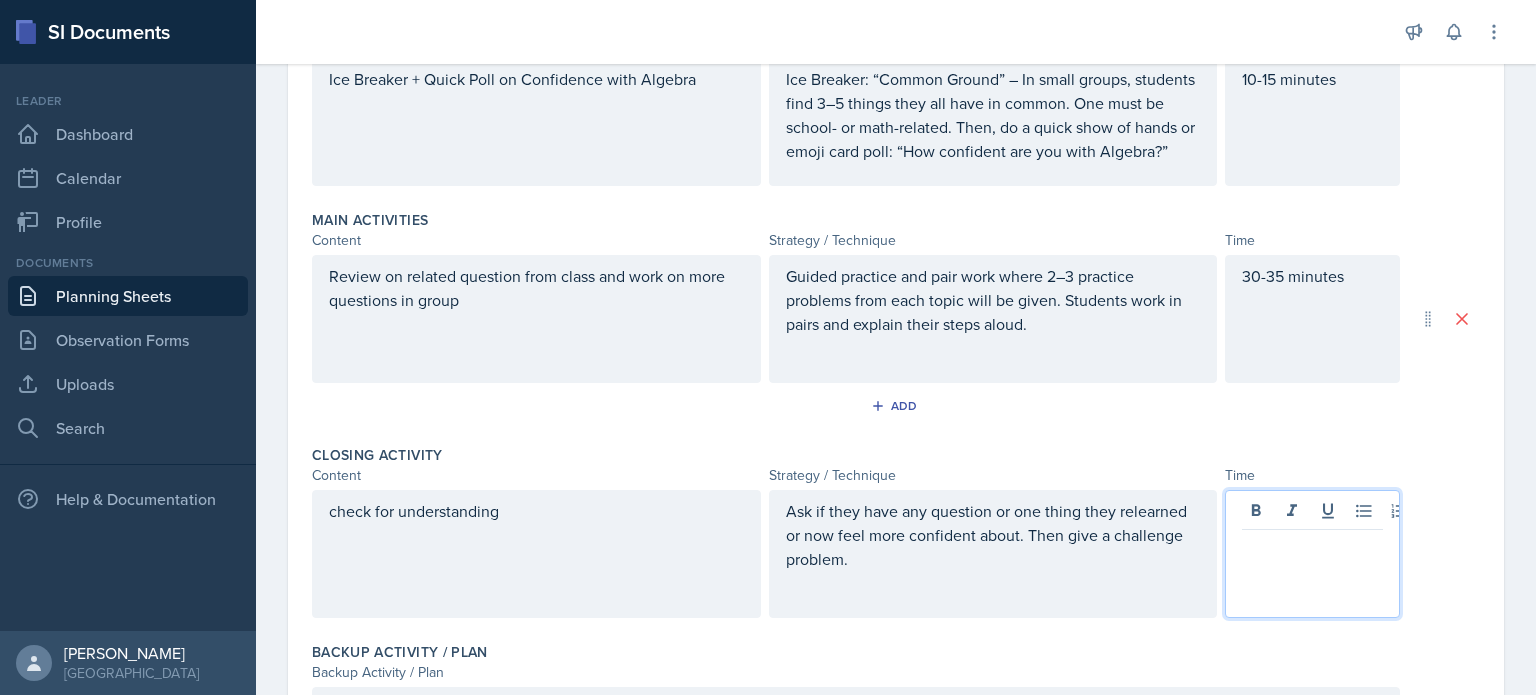 type 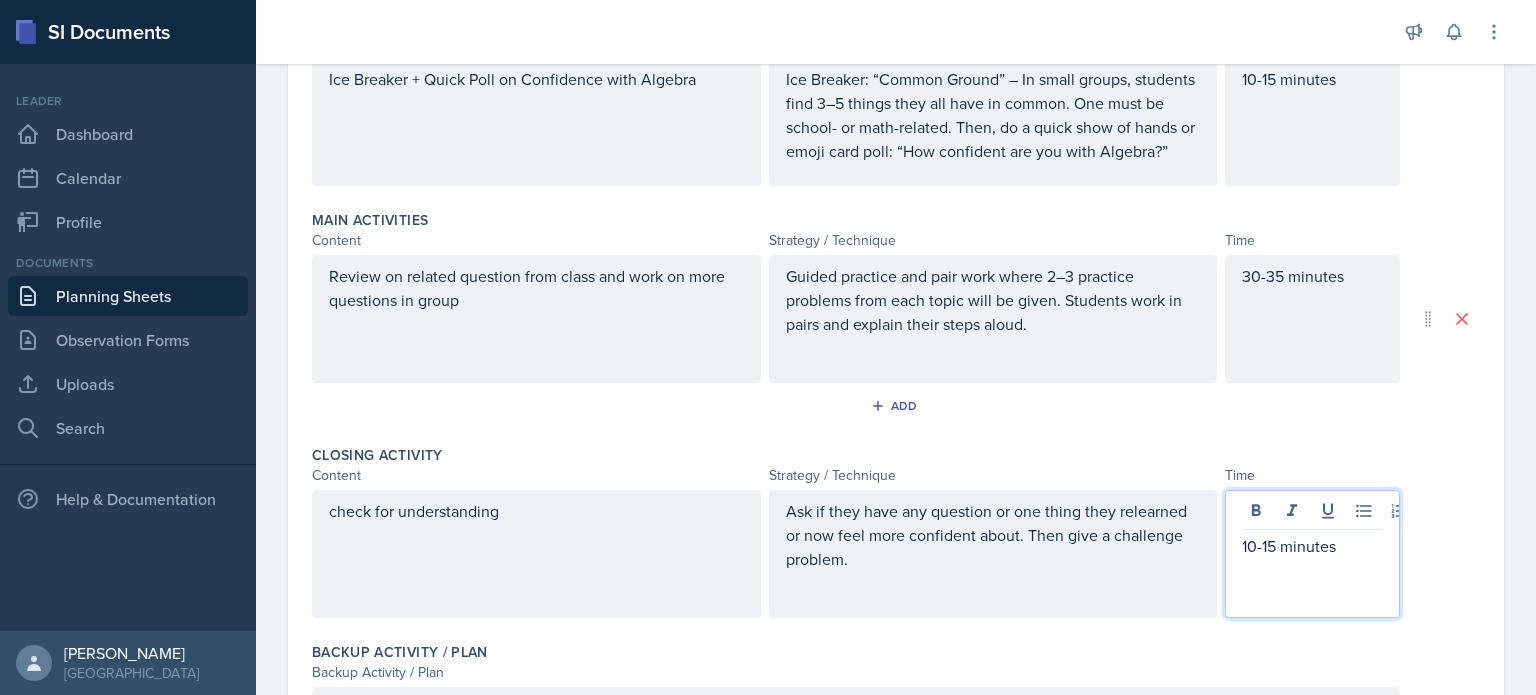 scroll, scrollTop: 702, scrollLeft: 0, axis: vertical 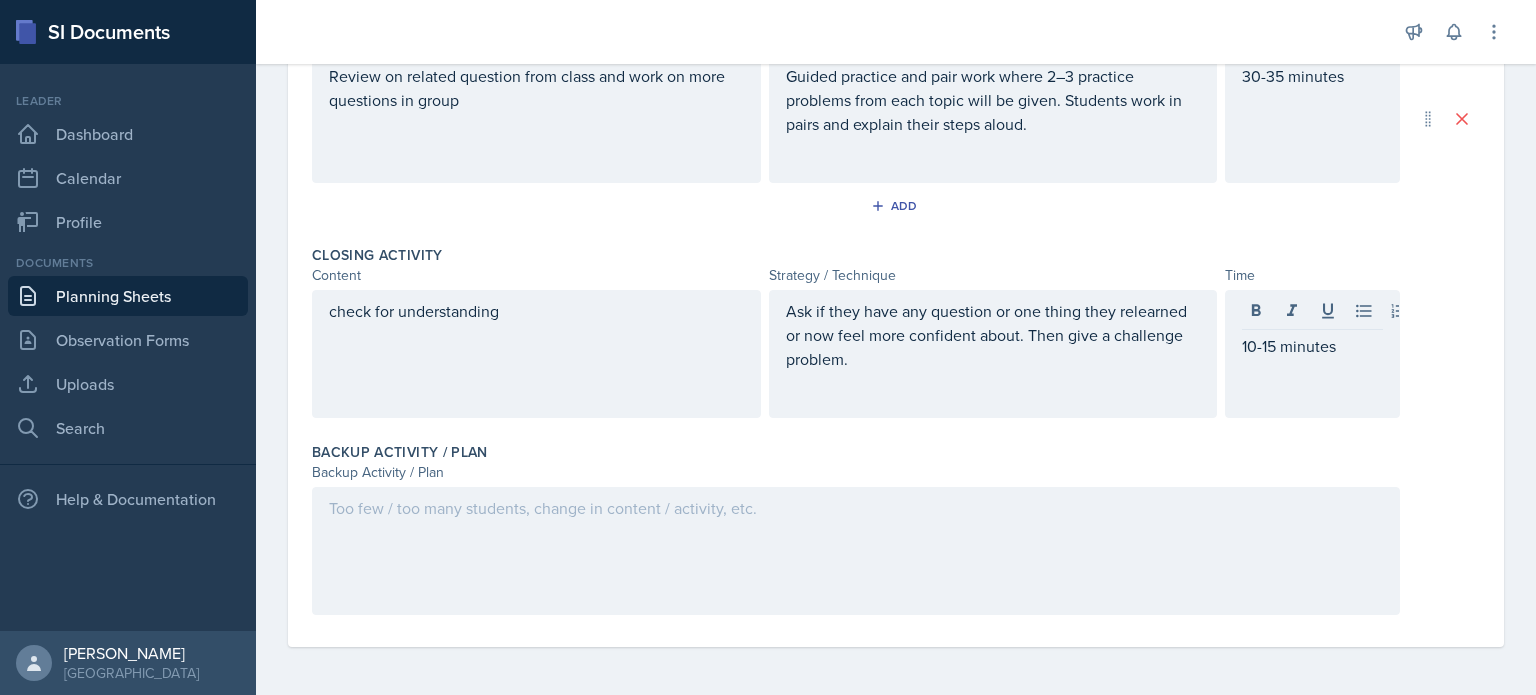 click at bounding box center (856, 551) 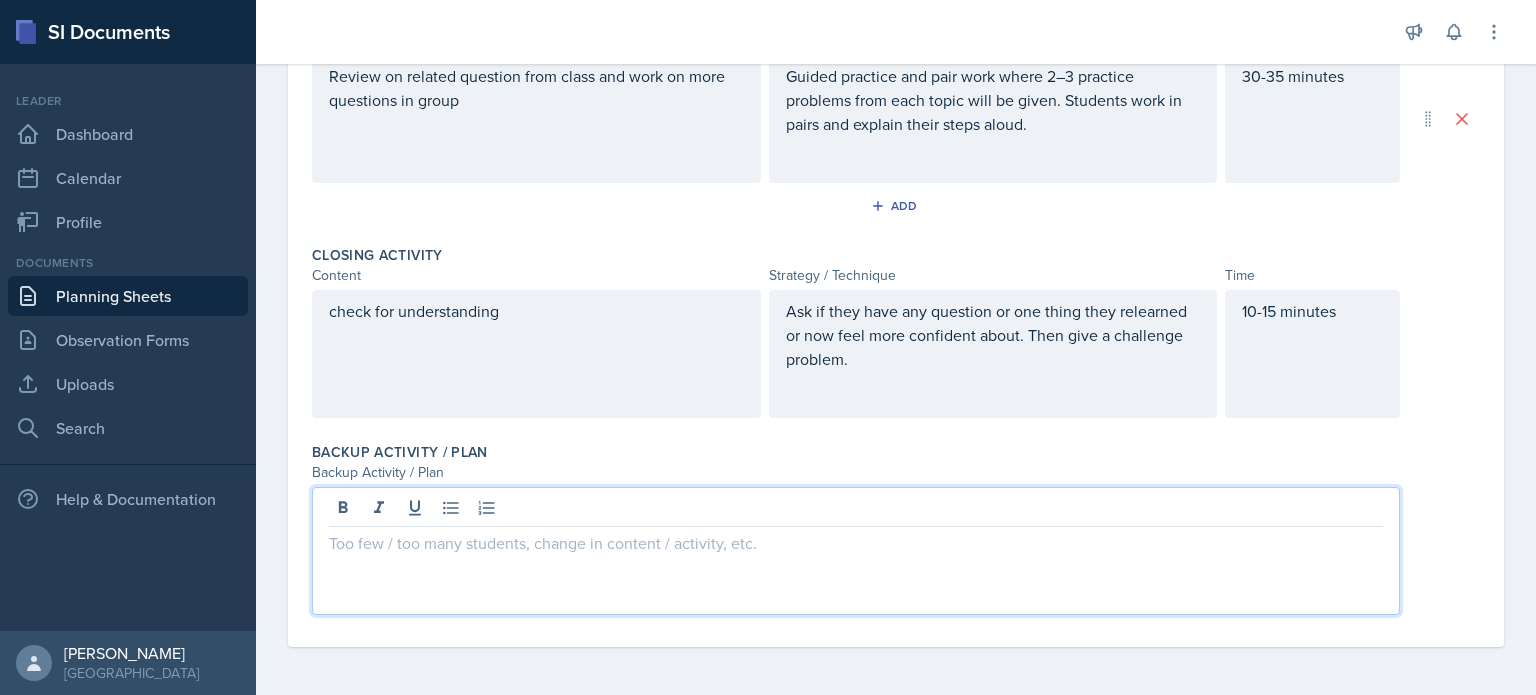 click on "check for understanding" at bounding box center (536, 354) 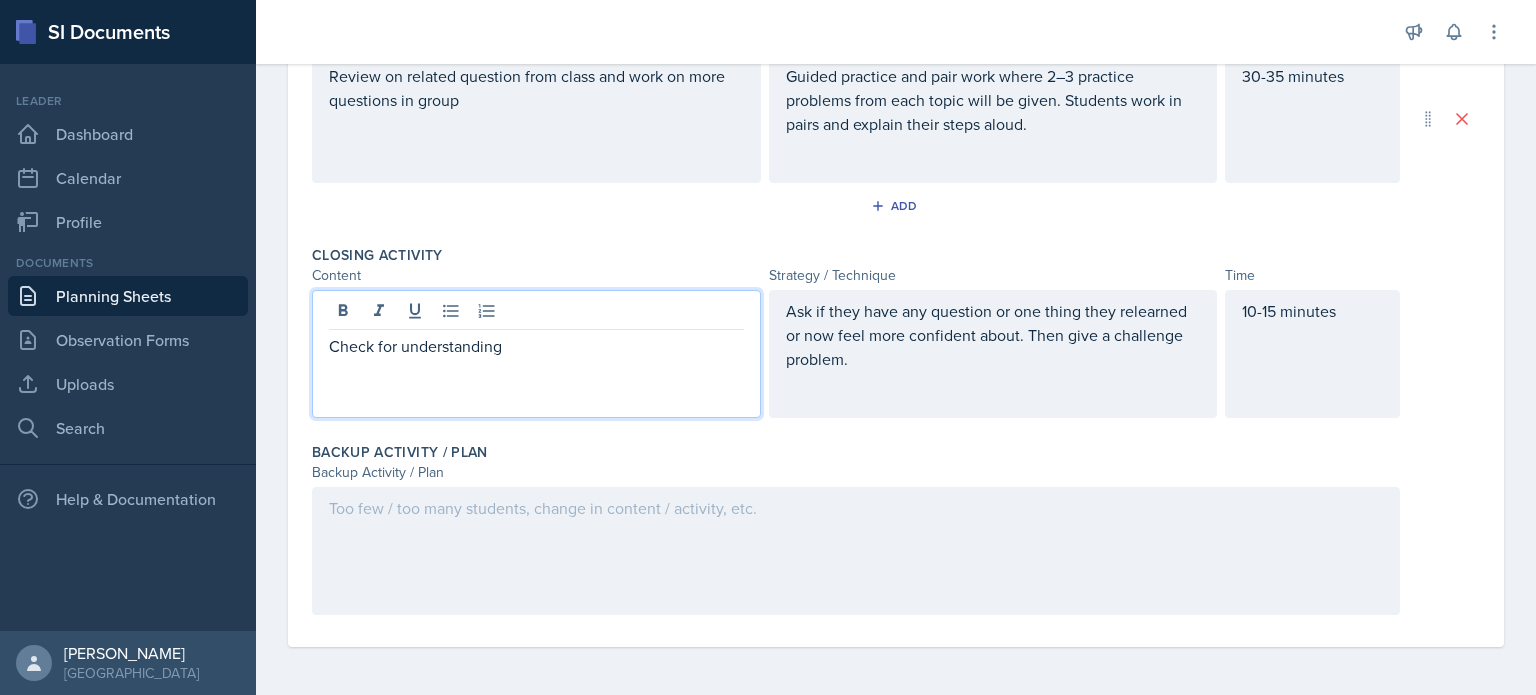 click at bounding box center [856, 551] 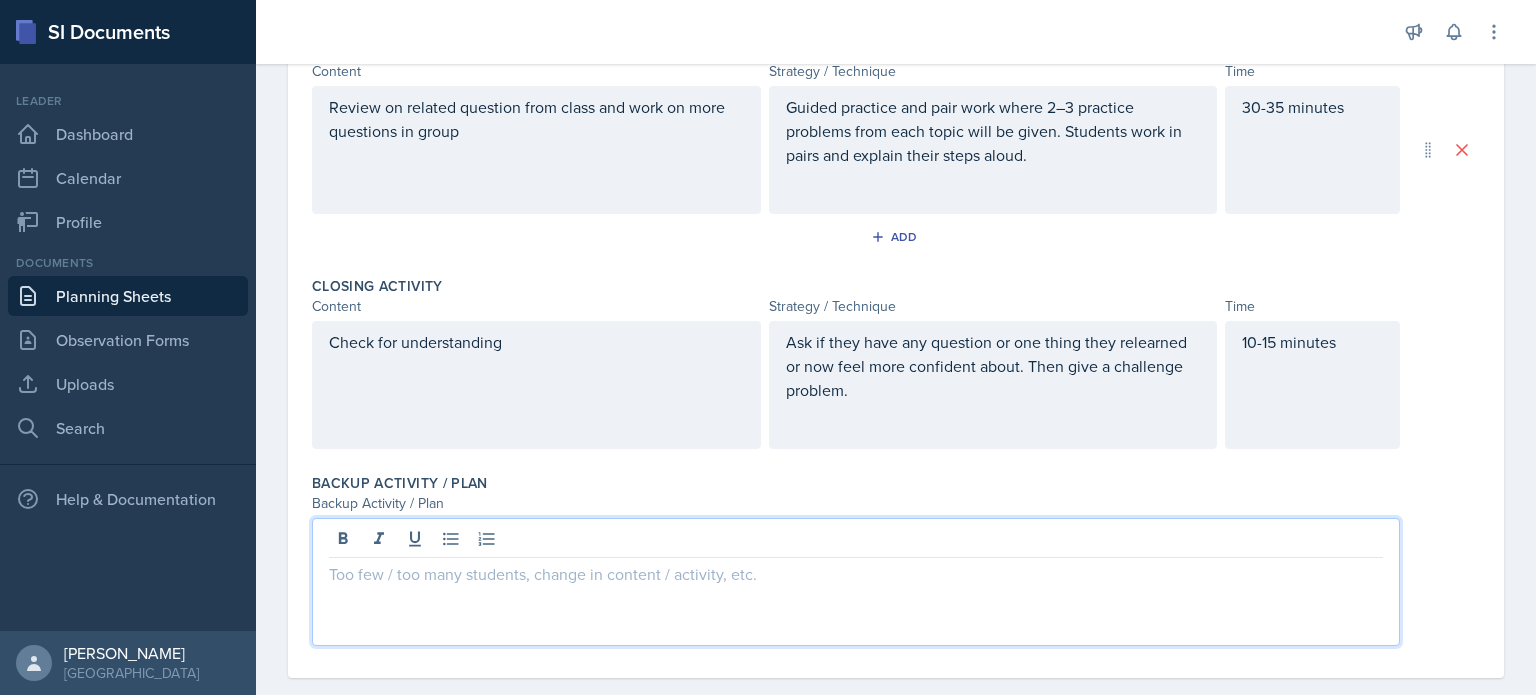 scroll, scrollTop: 695, scrollLeft: 0, axis: vertical 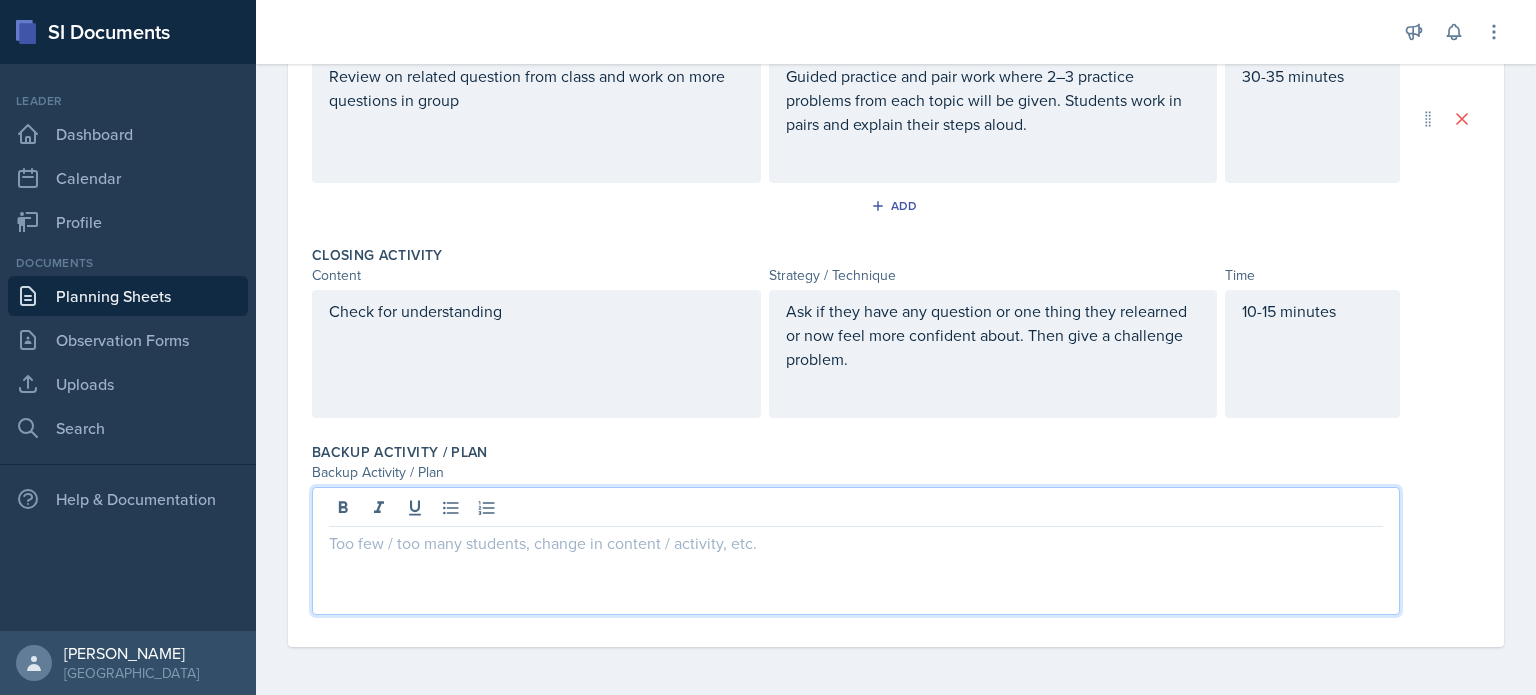 type 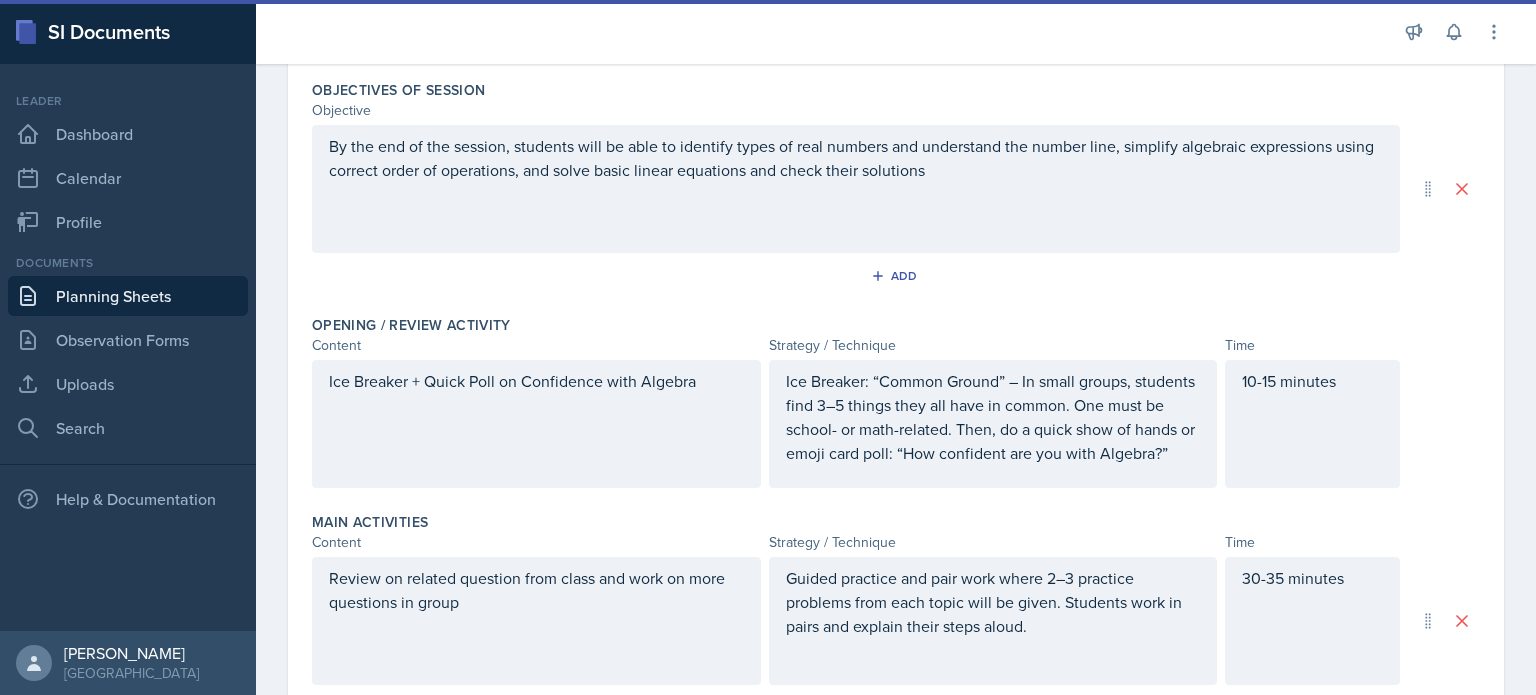 scroll, scrollTop: 196, scrollLeft: 0, axis: vertical 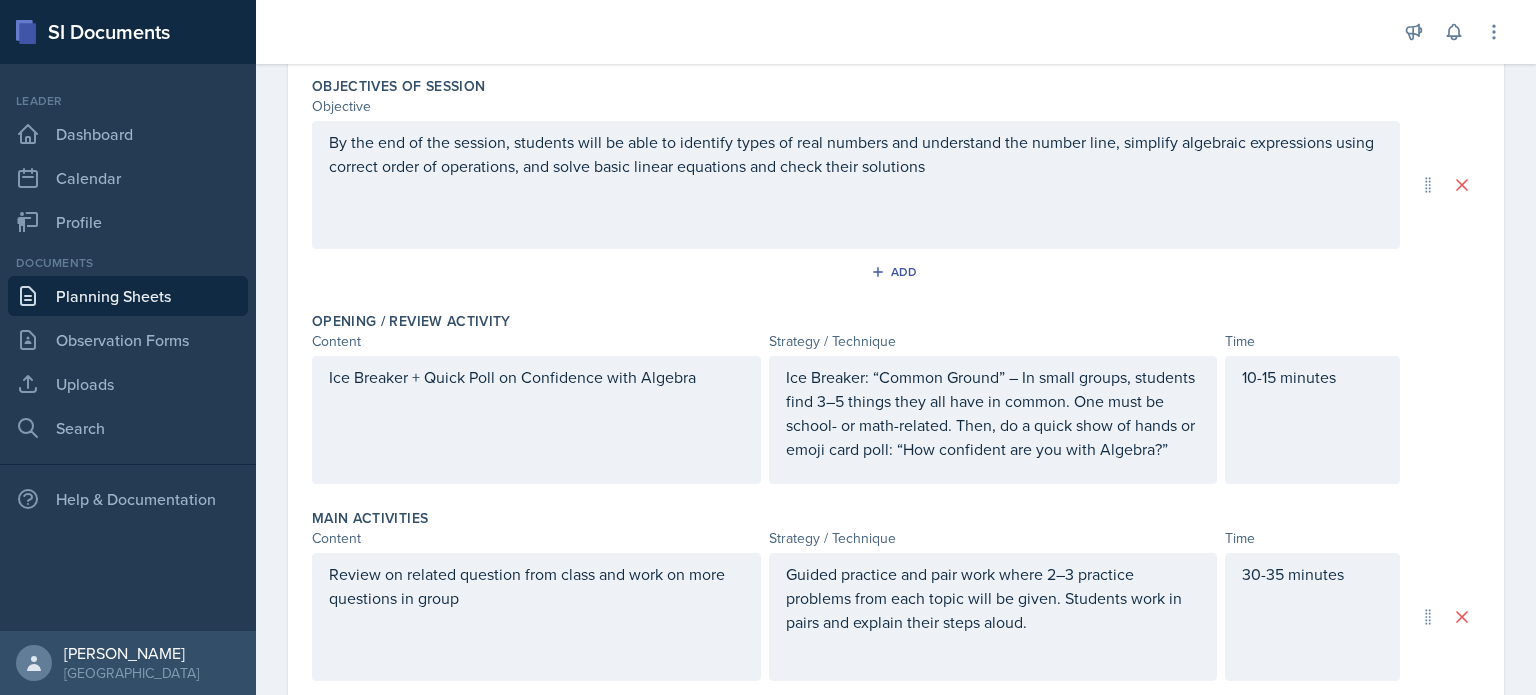 click on "Ice Breaker: “Common Ground” – In small groups, students find 3–5 things they all have in common. One must be school- or math-related. Then, do a quick show of hands or emoji card poll: “How confident are you with Algebra?”" at bounding box center [993, 420] 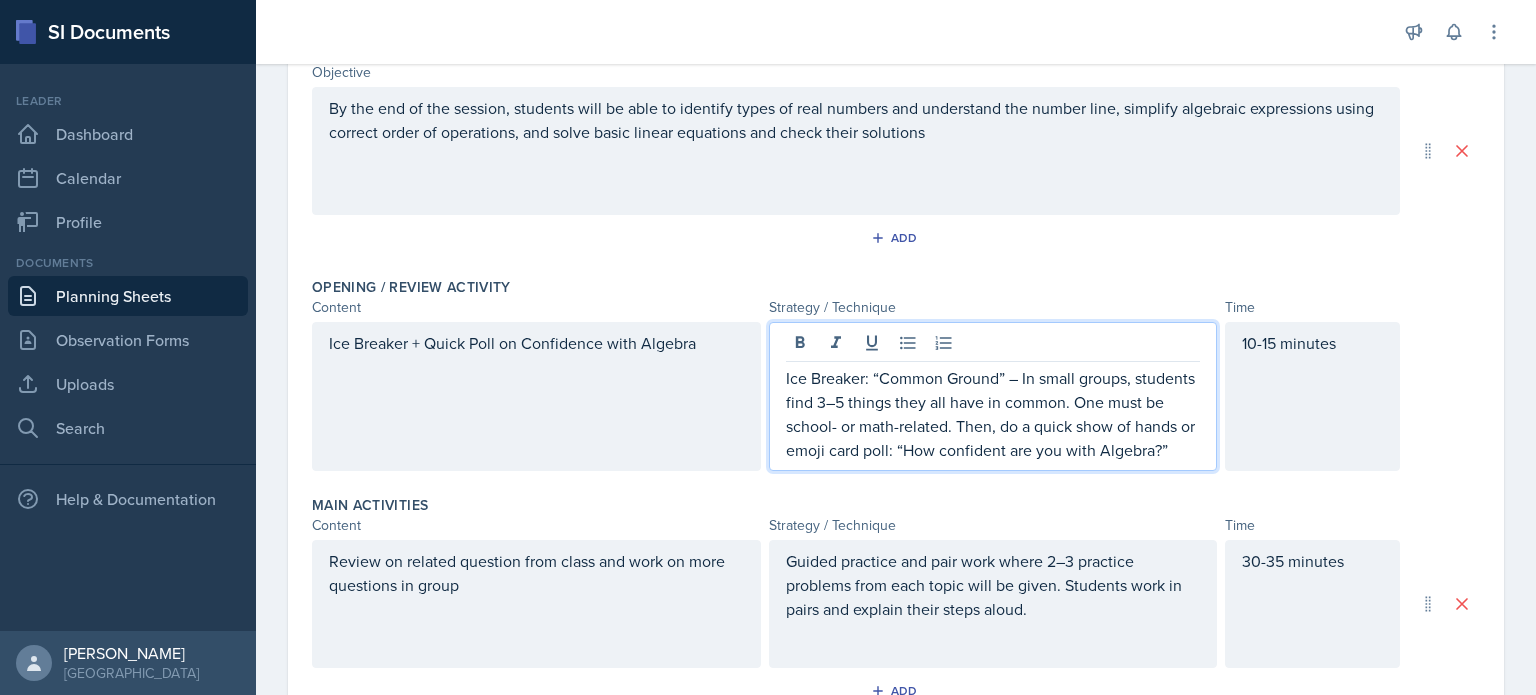 click on "Ice Breaker: “Common Ground” – In small groups, students find 3–5 things they all have in common. One must be school- or math-related. Then, do a quick show of hands or emoji card poll: “How confident are you with Algebra?”" at bounding box center (993, 414) 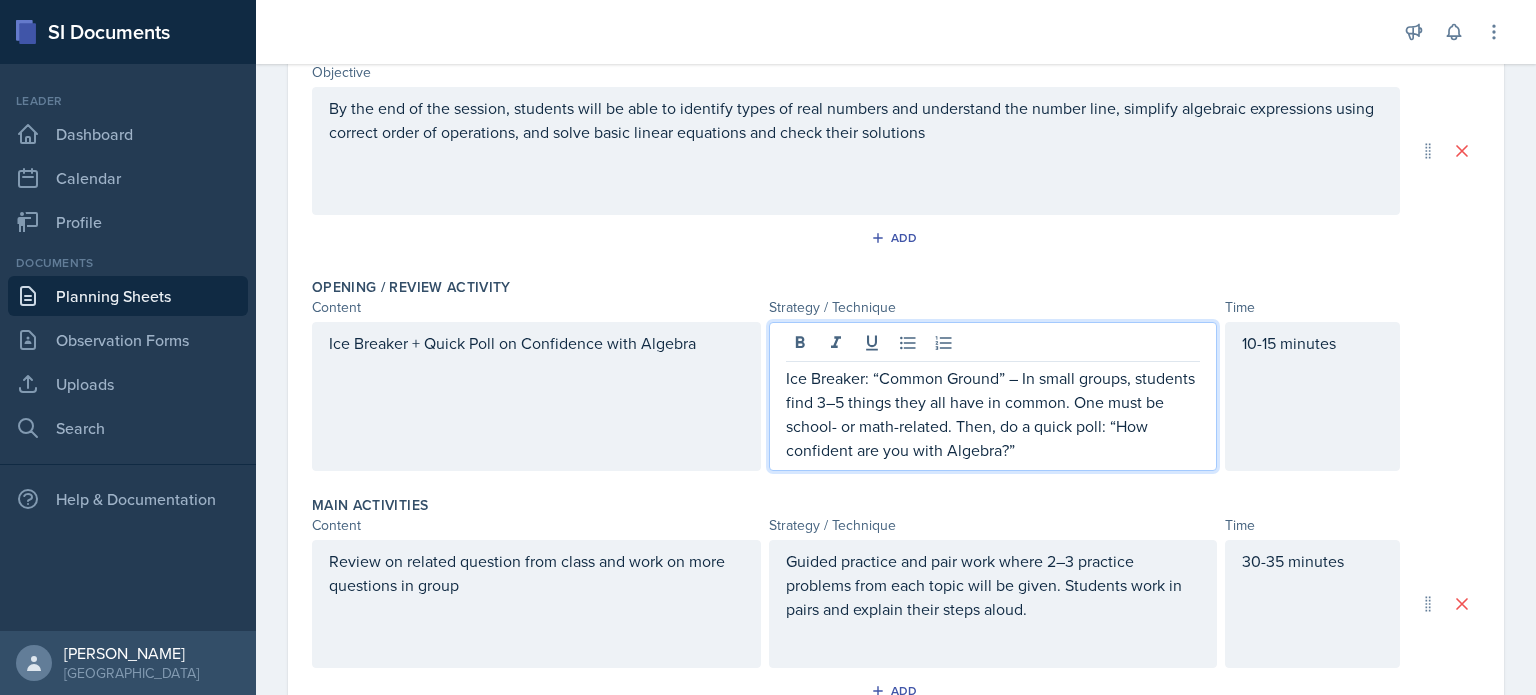 click on "Ice Breaker: “Common Ground” – In small groups, students find 3–5 things they all have in common. One must be school- or math-related. Then, do a quick poll: “How confident are you with Algebra?”" at bounding box center (993, 414) 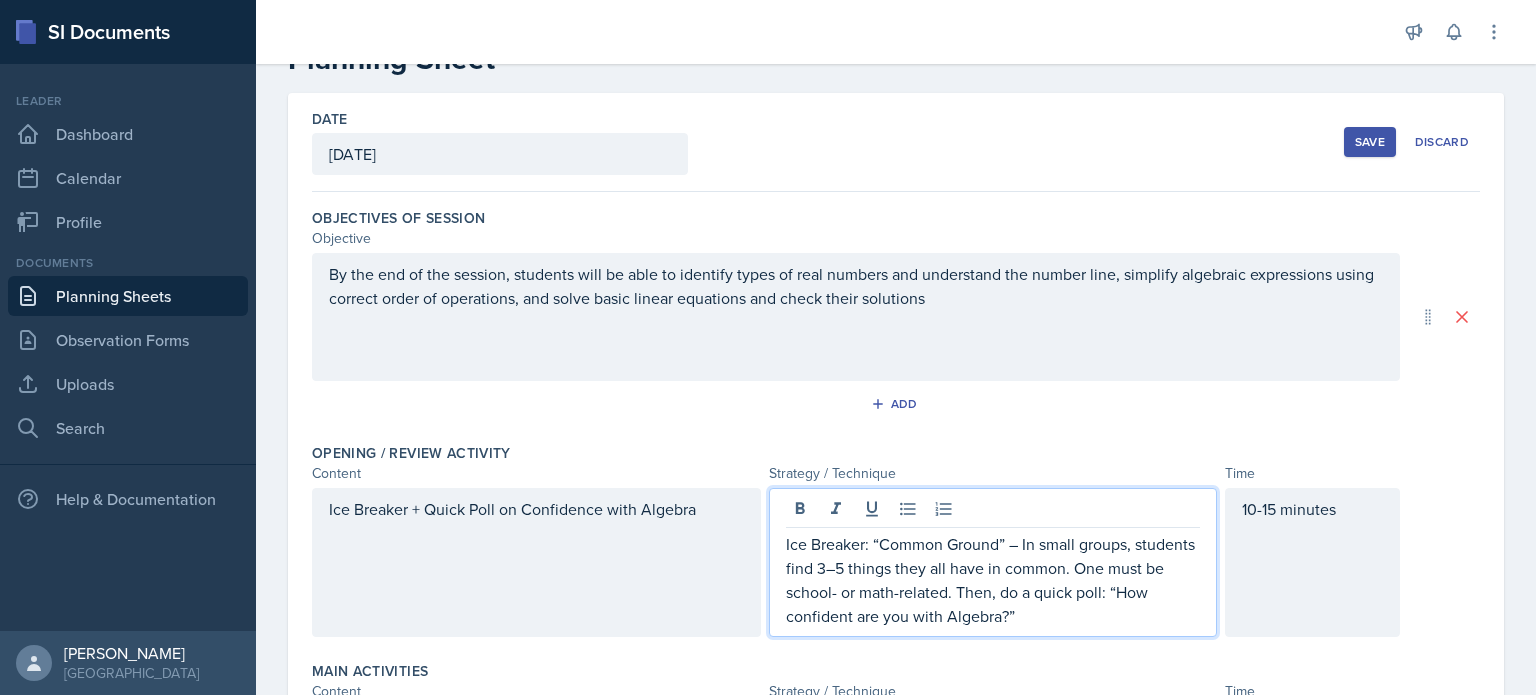 scroll, scrollTop: 0, scrollLeft: 0, axis: both 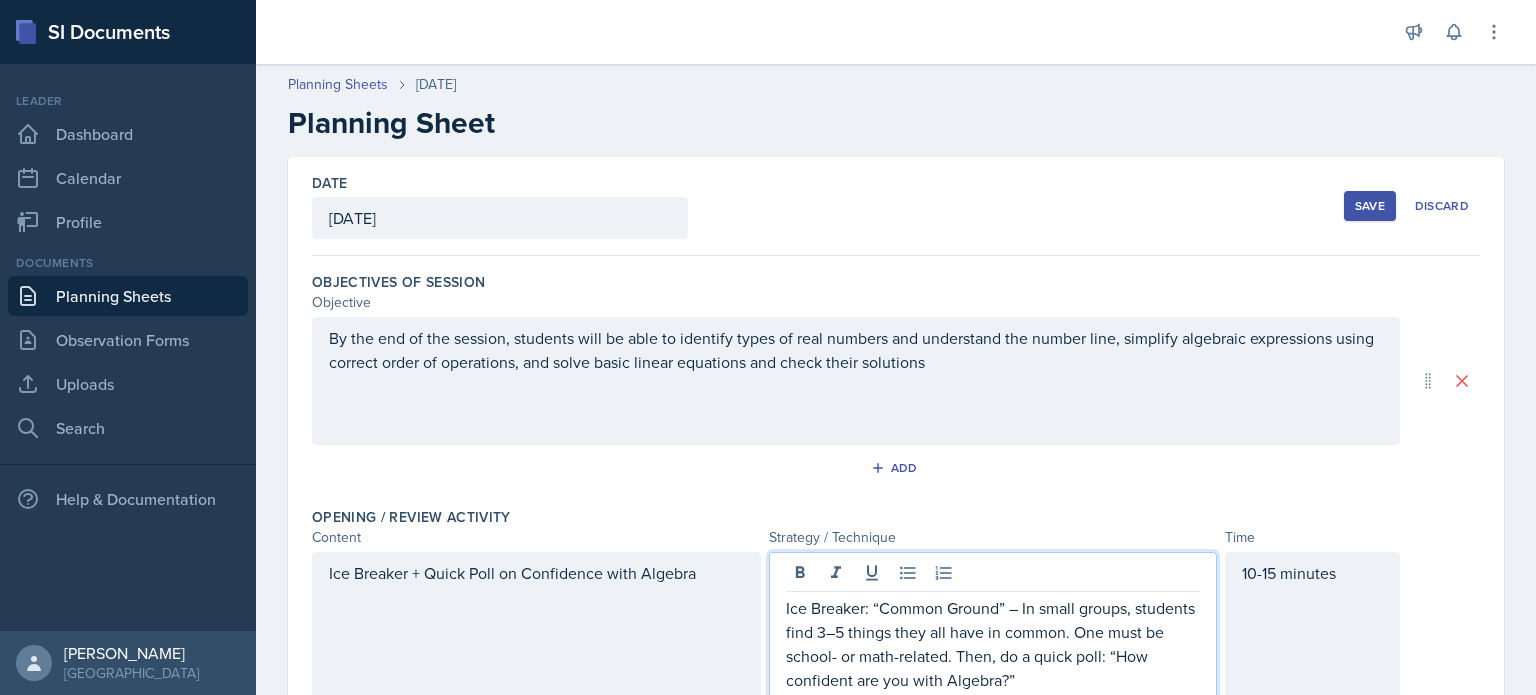 click on "Save" at bounding box center (1370, 206) 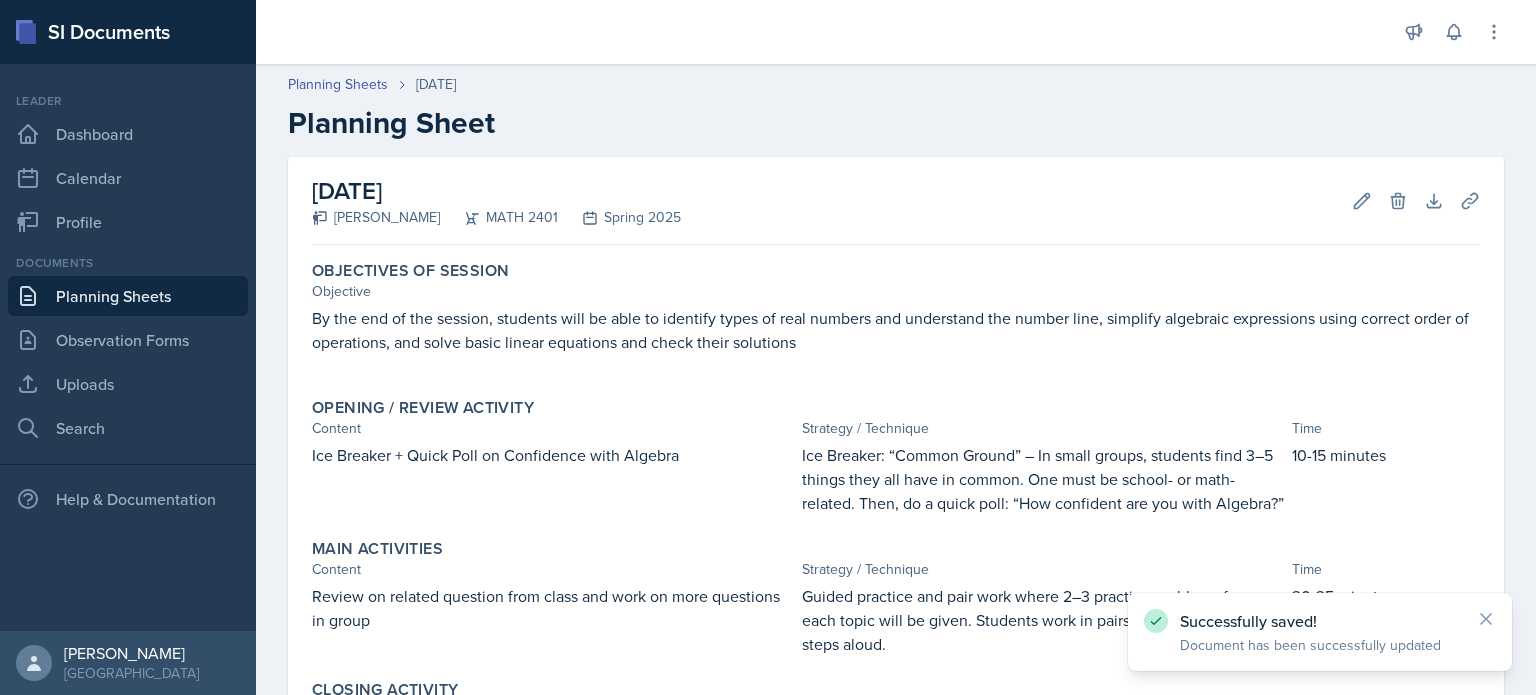 click on "MATH 2401" at bounding box center [499, 217] 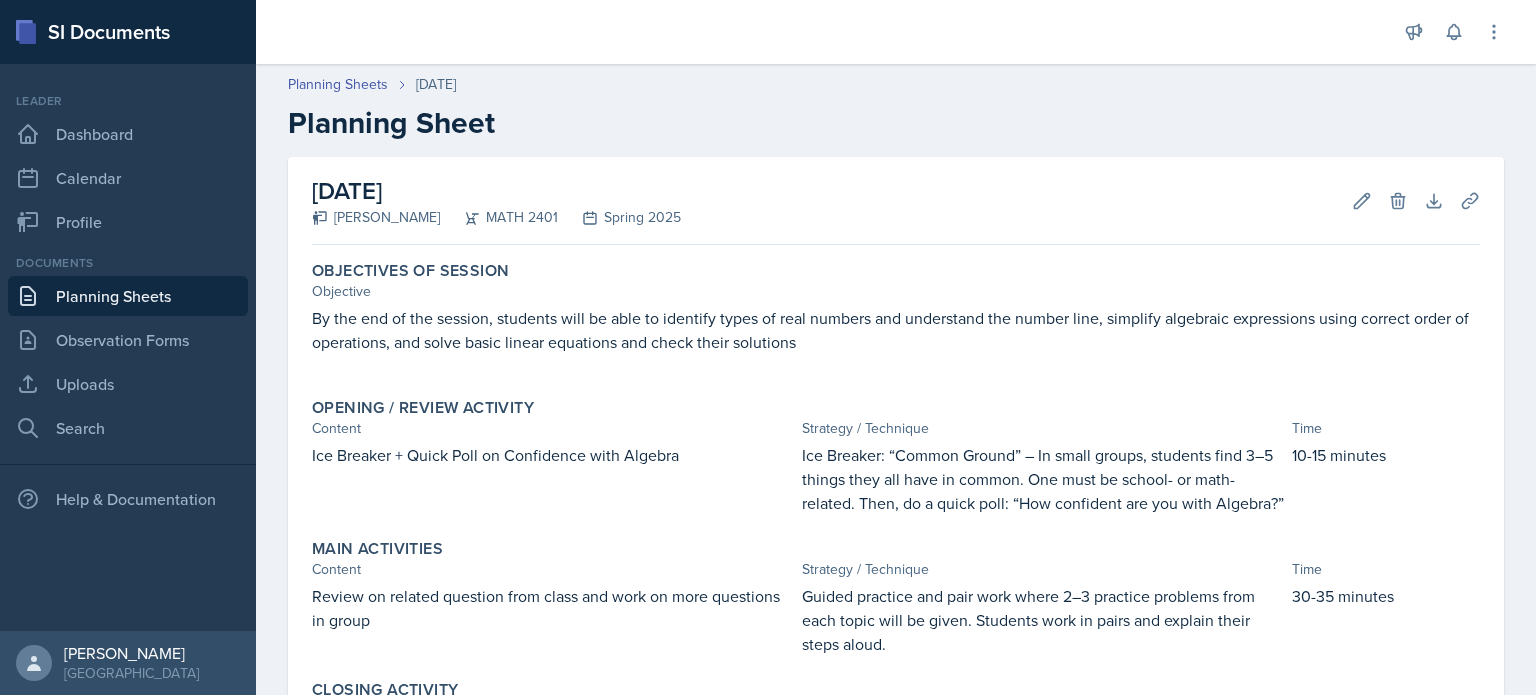 click on "MATH 2401" at bounding box center [499, 217] 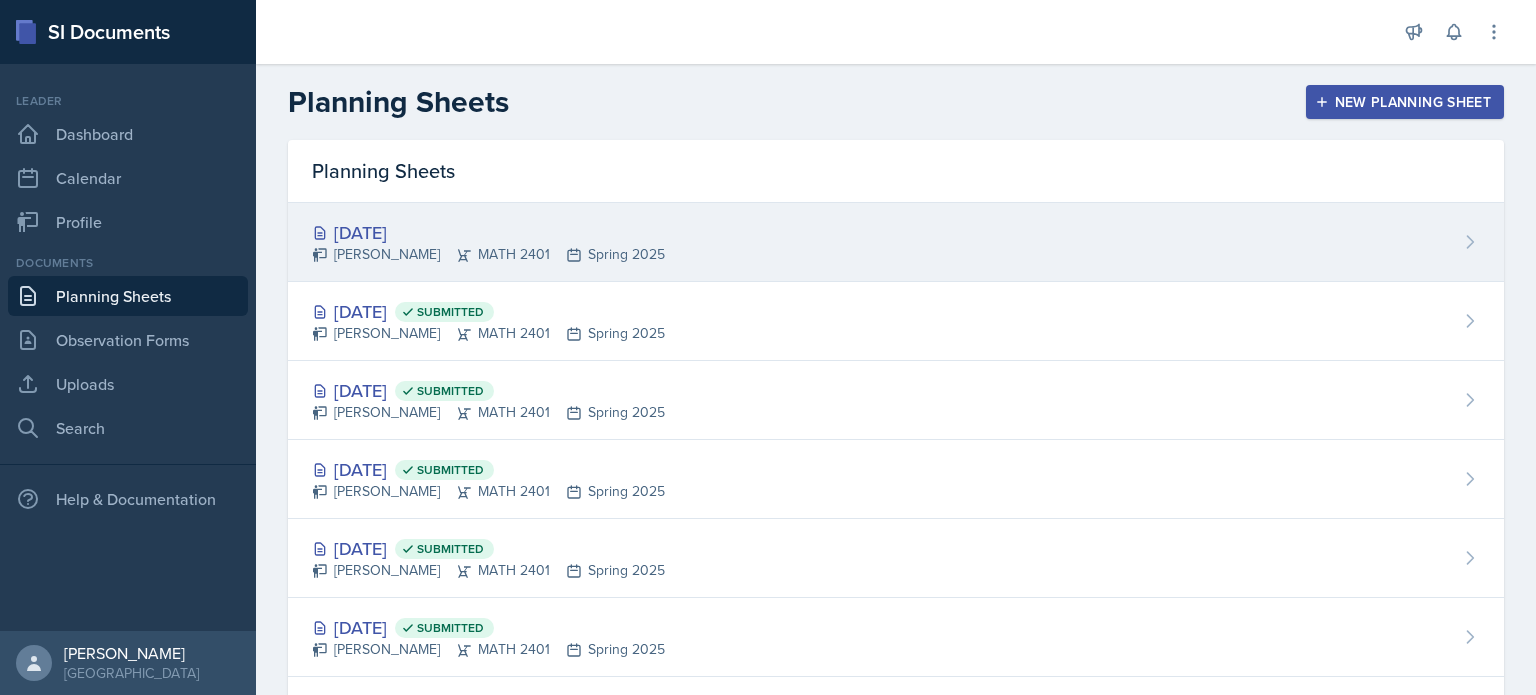 click on "[PERSON_NAME]
MATH 2401
Spring 2025" at bounding box center (488, 254) 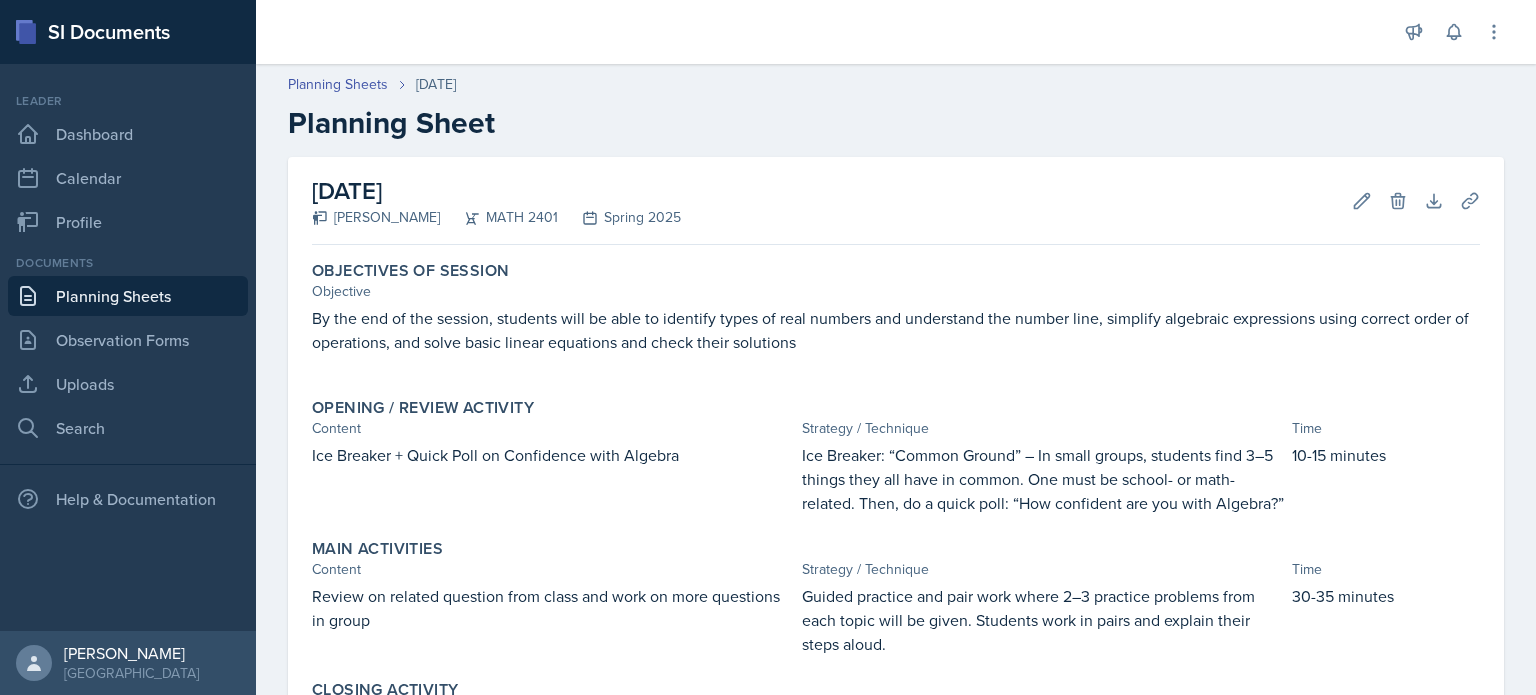 click on "MATH 2401" at bounding box center [499, 217] 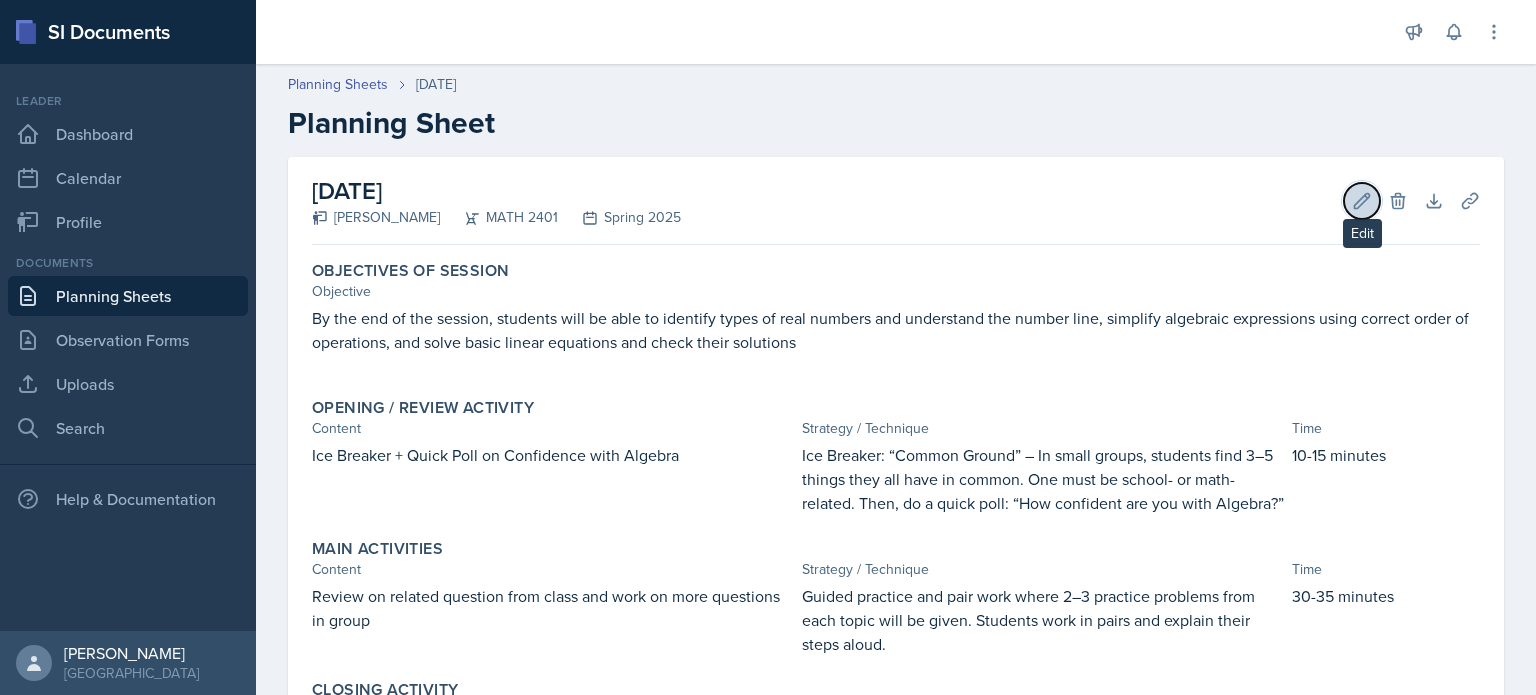 click 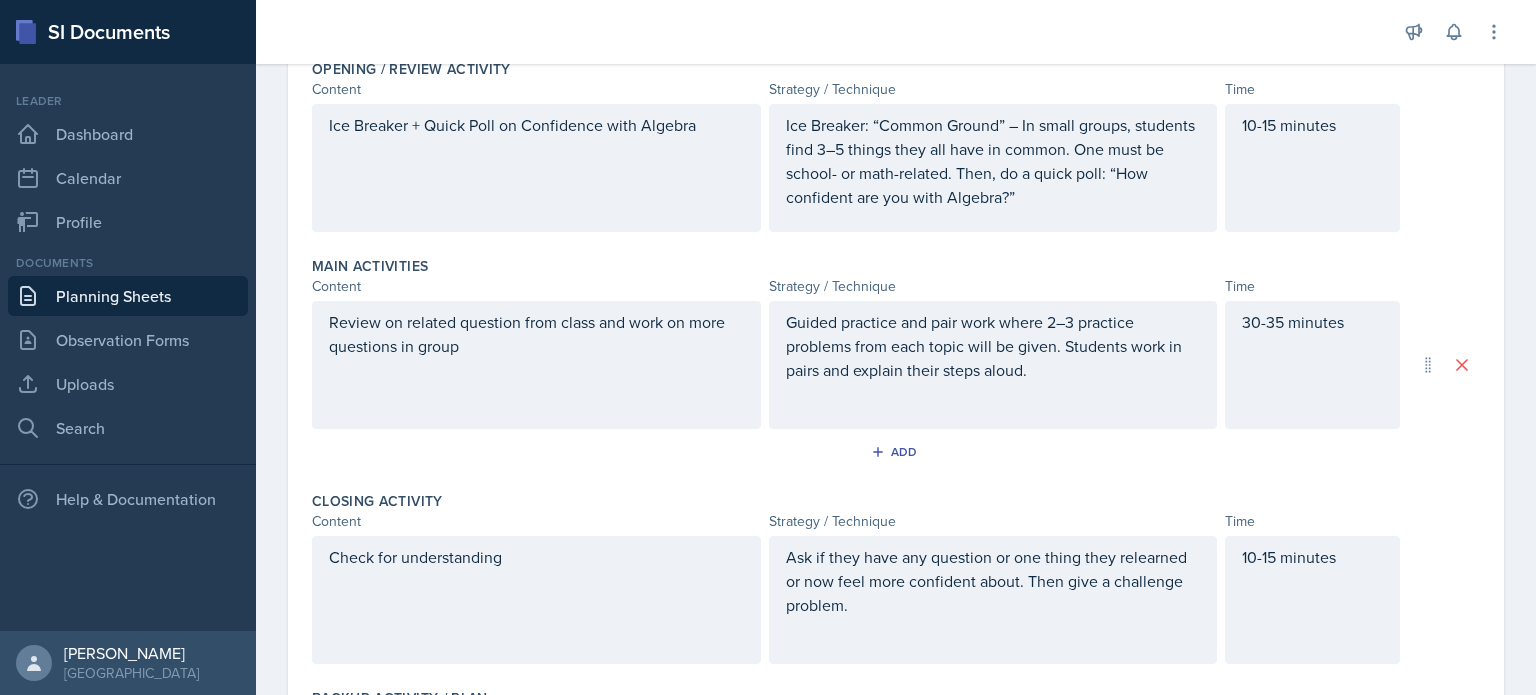scroll, scrollTop: 692, scrollLeft: 0, axis: vertical 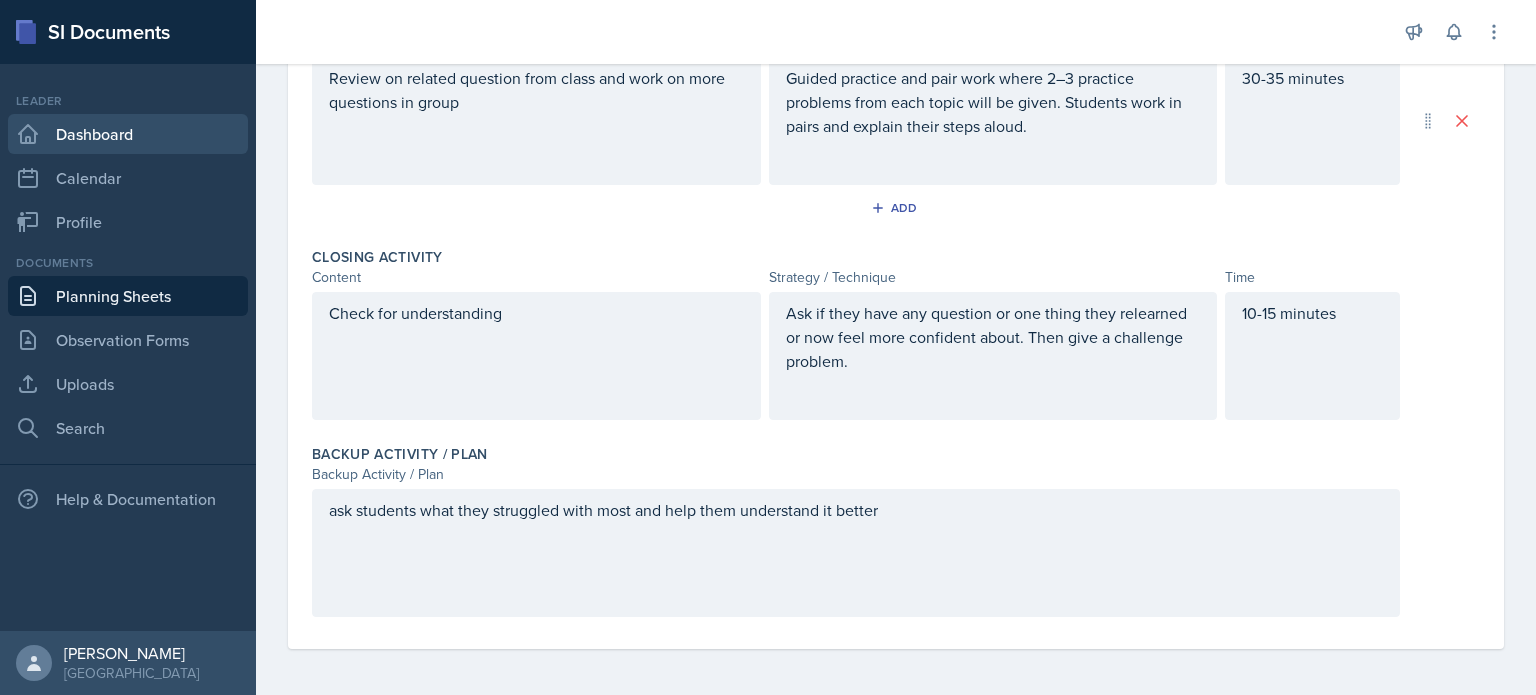 click on "Dashboard" at bounding box center (128, 134) 